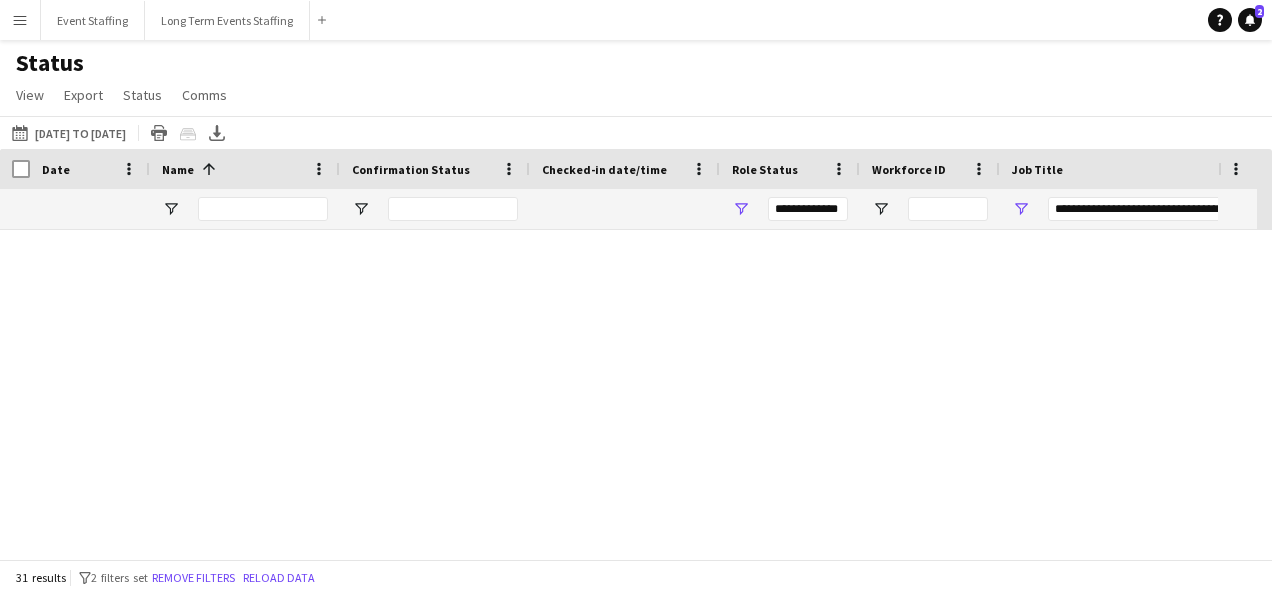 scroll, scrollTop: 0, scrollLeft: 0, axis: both 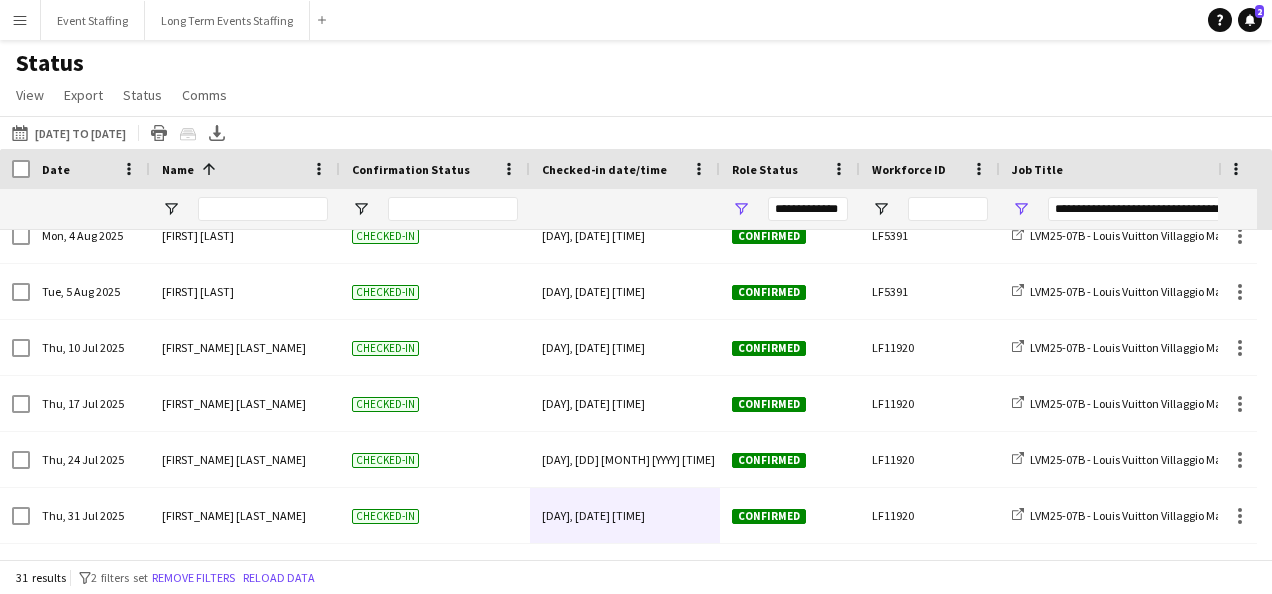 click on "Menu" at bounding box center (20, 20) 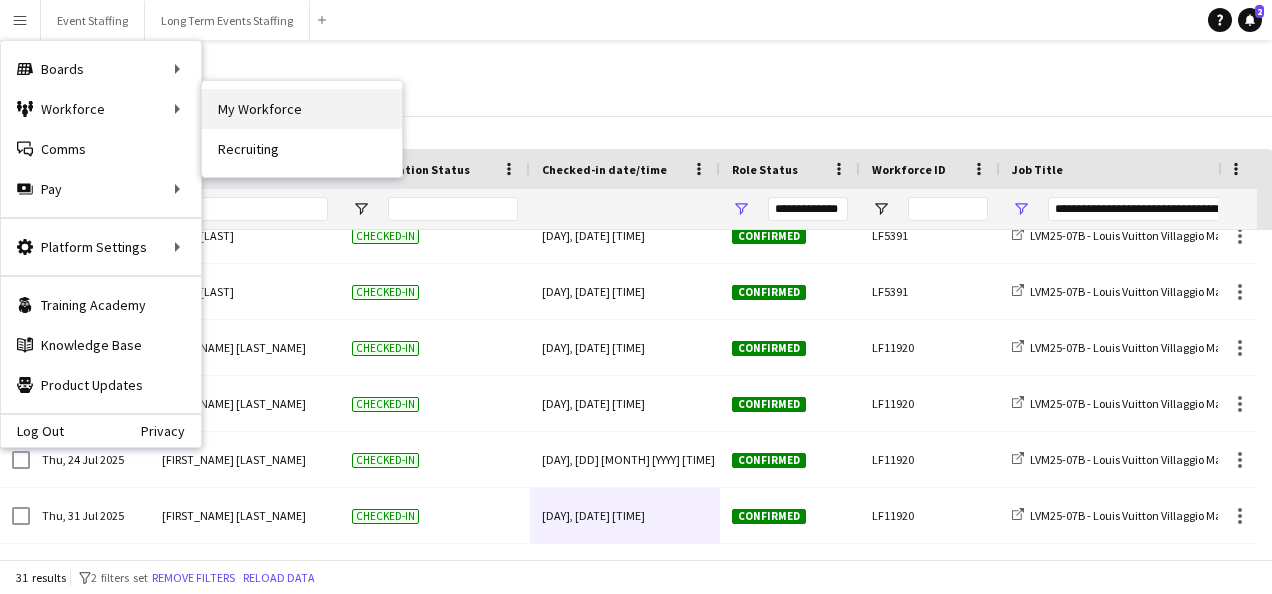 click on "My Workforce" at bounding box center (302, 109) 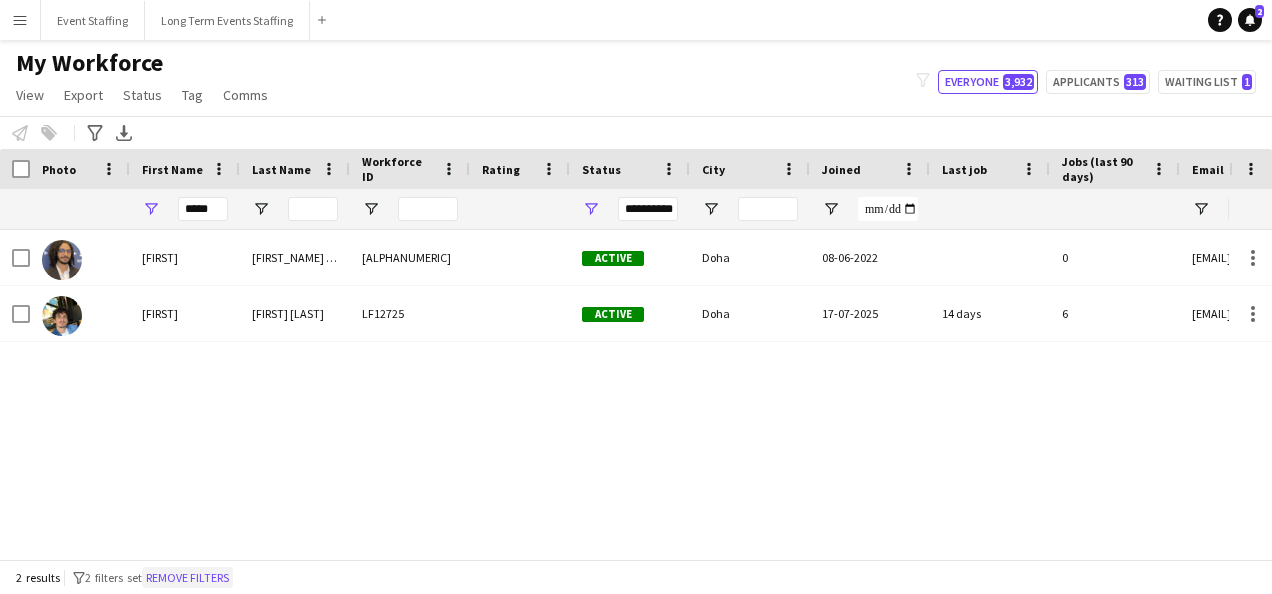 click on "Remove filters" 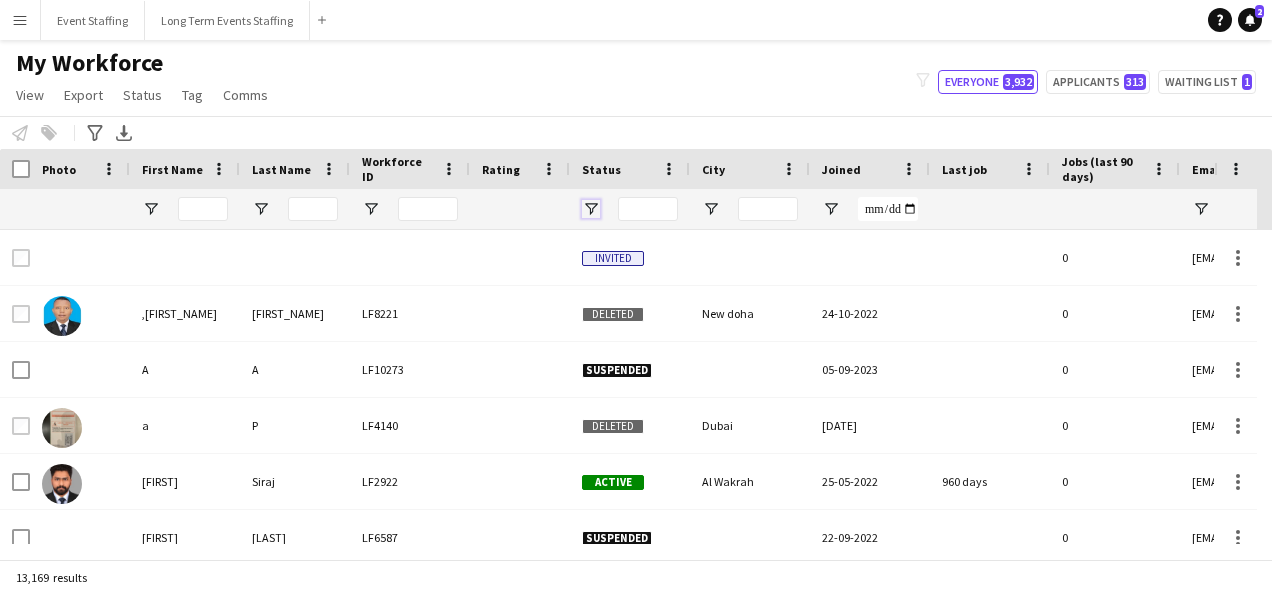 click at bounding box center (591, 209) 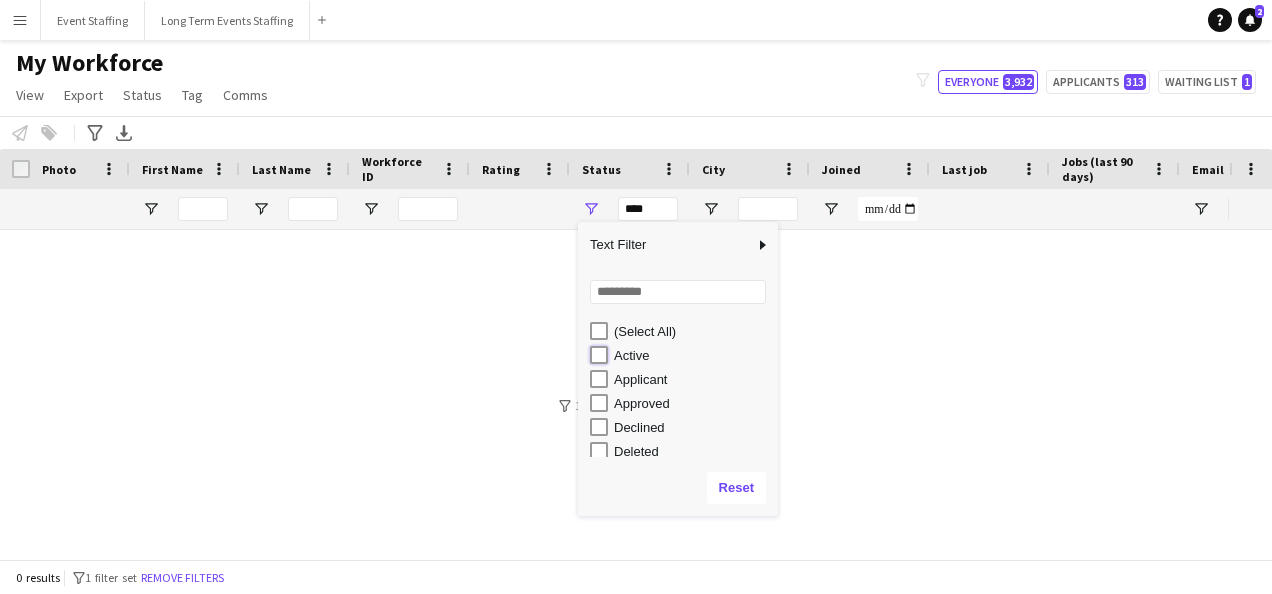 type on "**********" 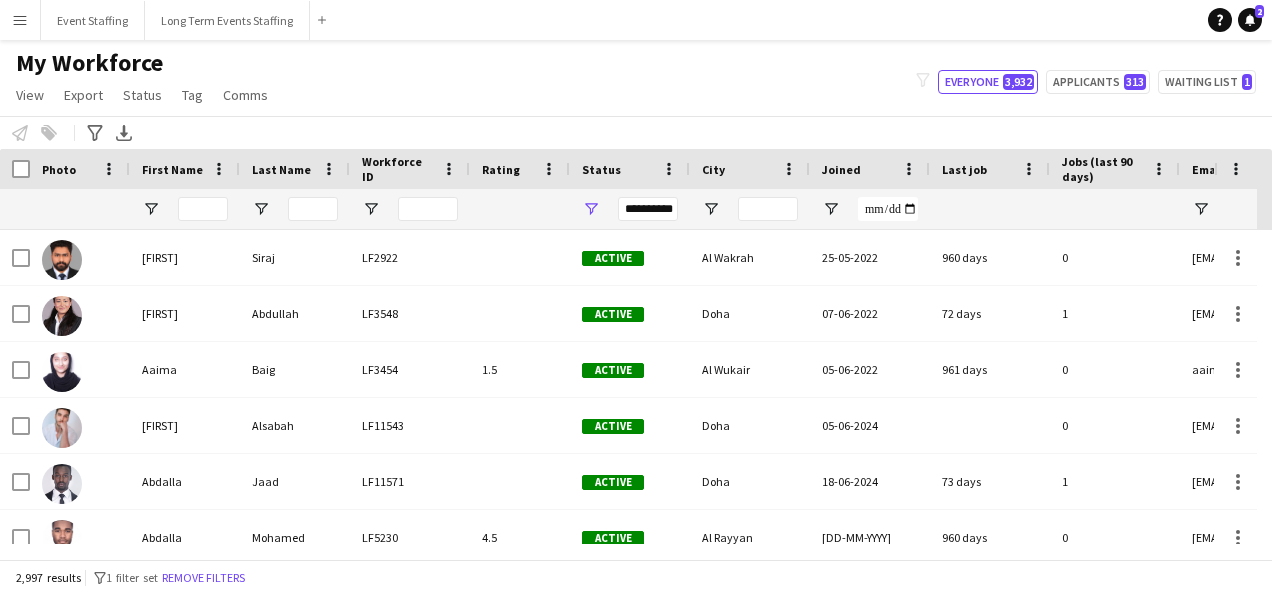 click on "Notify workforce
Add to tag
Select at least one crew to tag him or her.
Advanced filters
Advanced filters   Availability   Start Time   End Time   Skills   Role types   Worked with these clients...   Address
Address
Distance from address (km)   Clear   View results
Export XLSX" 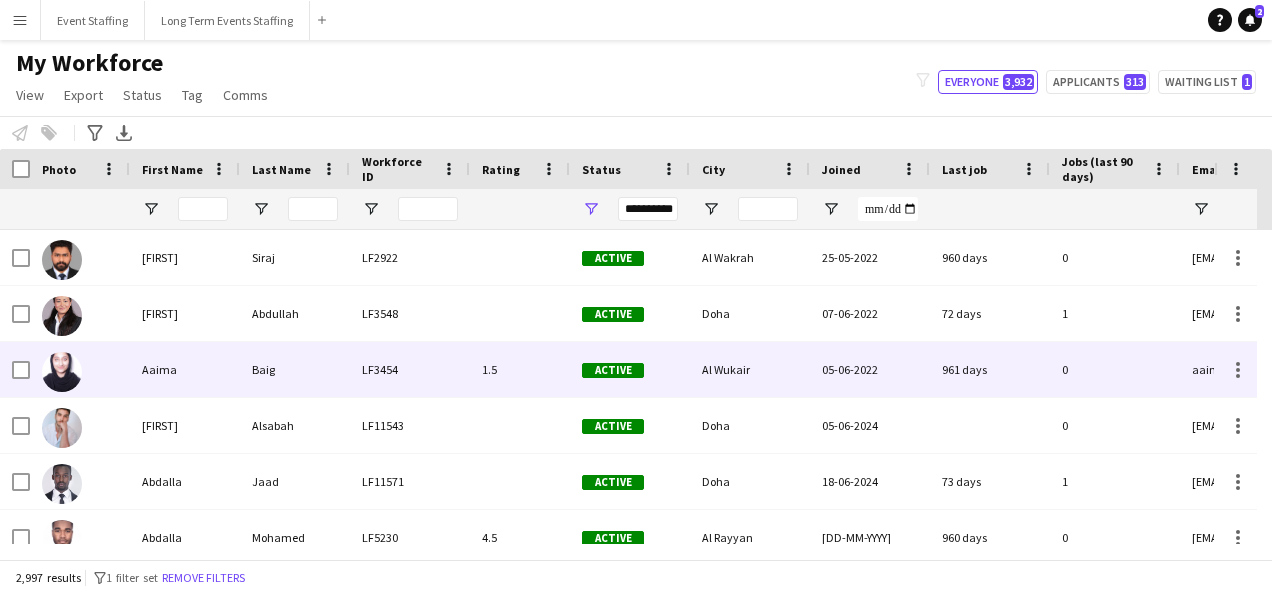 scroll, scrollTop: 0, scrollLeft: 336, axis: horizontal 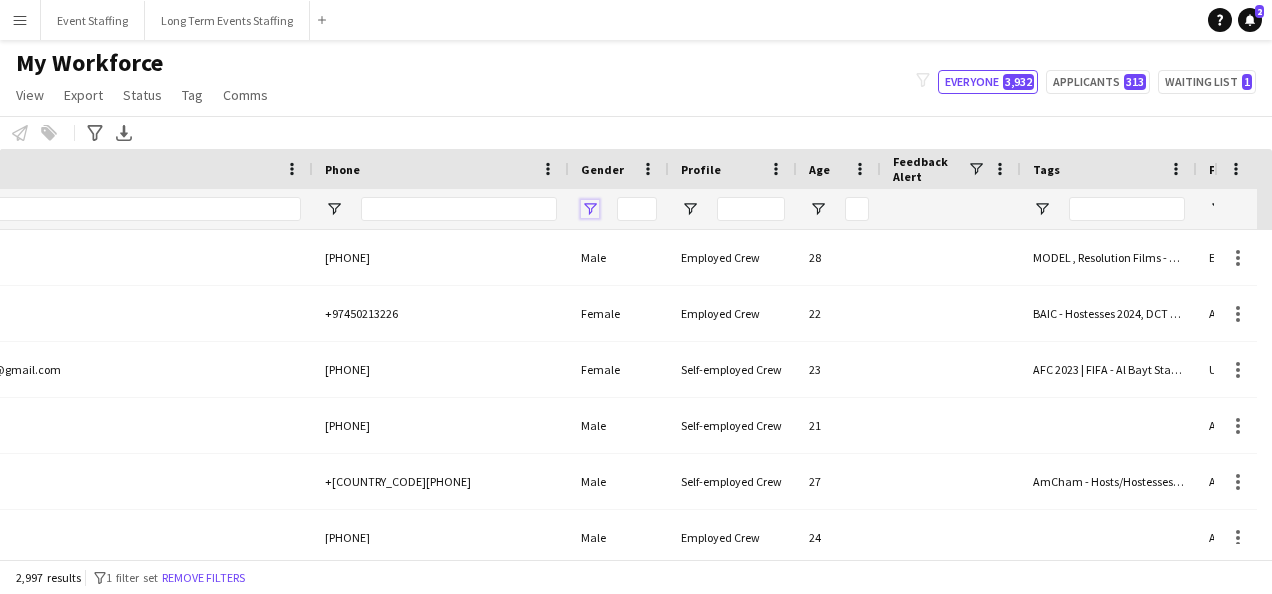 click at bounding box center (590, 209) 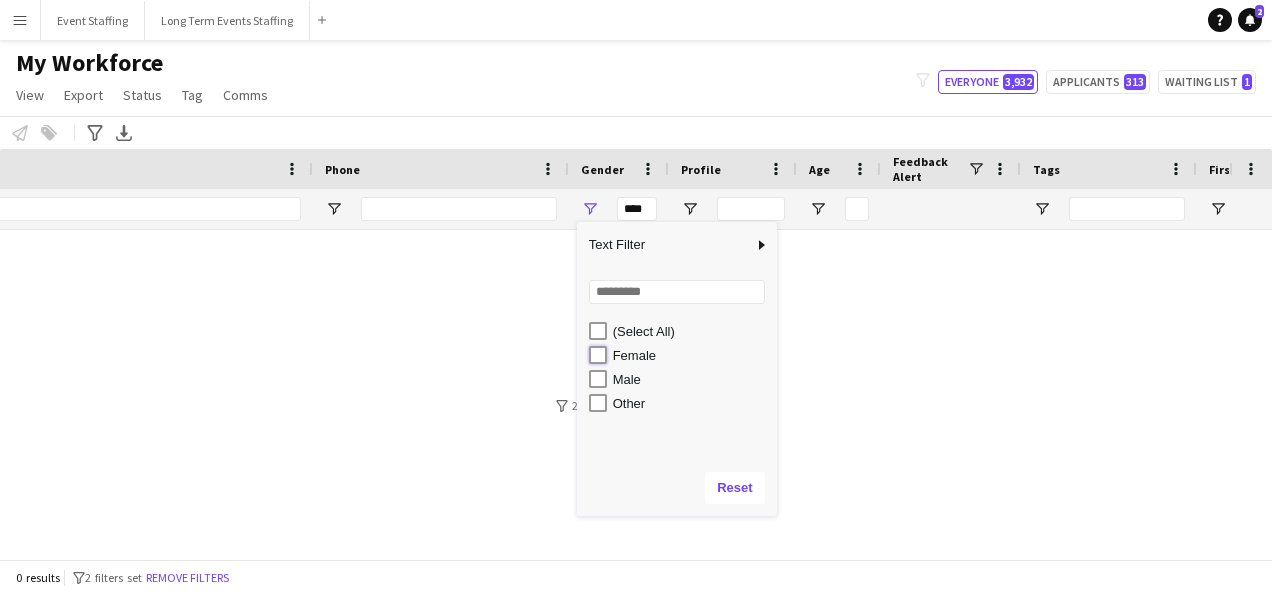 type on "**********" 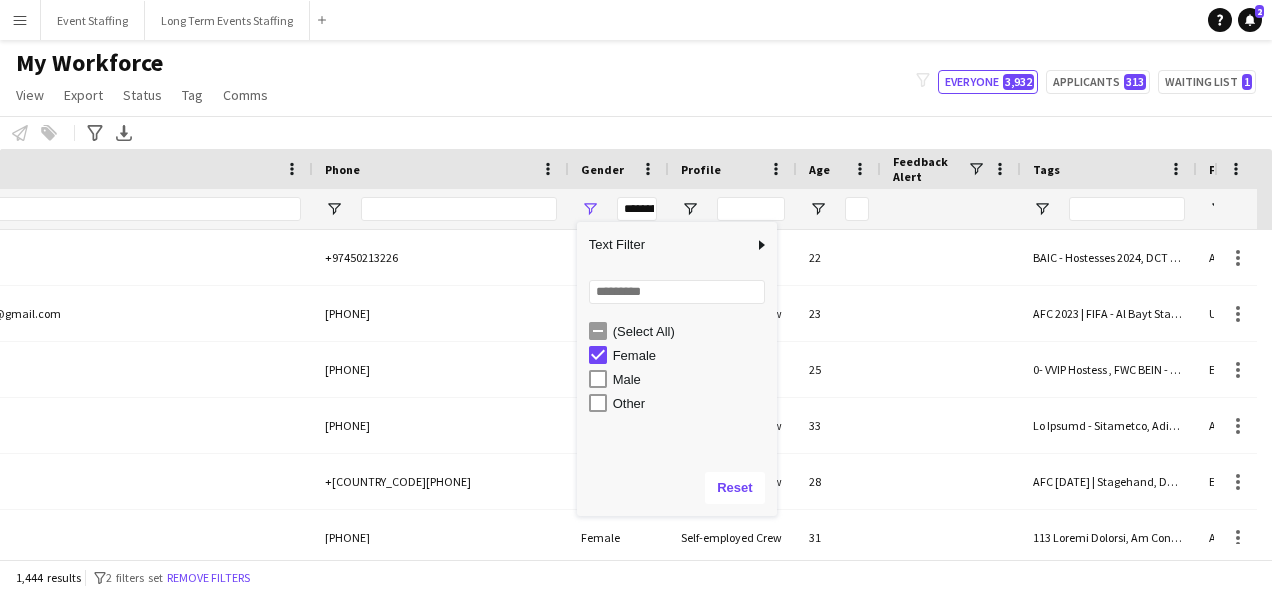 click on "Notify workforce
Add to tag
Select at least one crew to tag him or her.
Advanced filters
Advanced filters   Availability   Start Time   End Time   Skills   Role types   Worked with these clients...   Address
Address
Distance from address (km)   Clear   View results
Export XLSX" 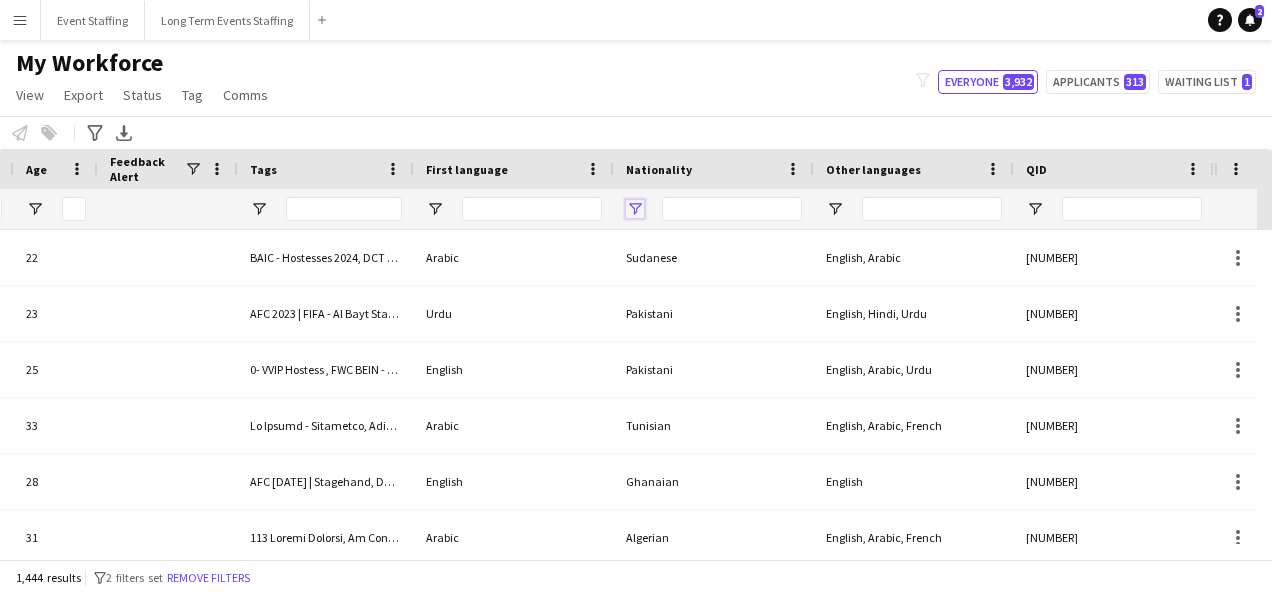 click at bounding box center [635, 209] 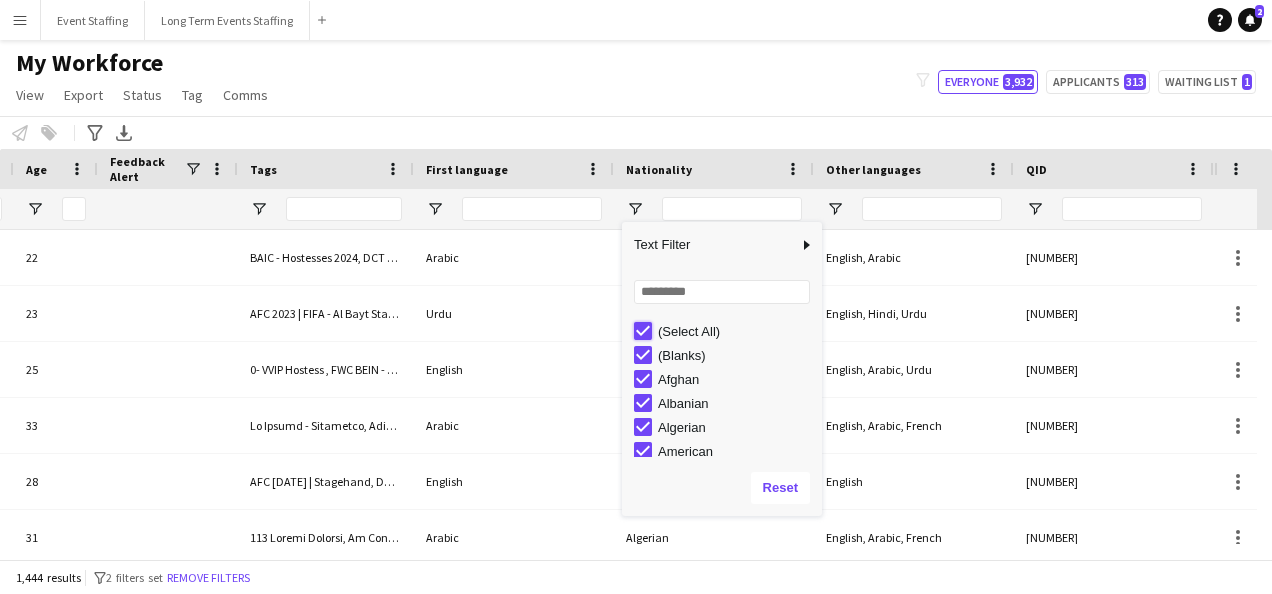 type on "***" 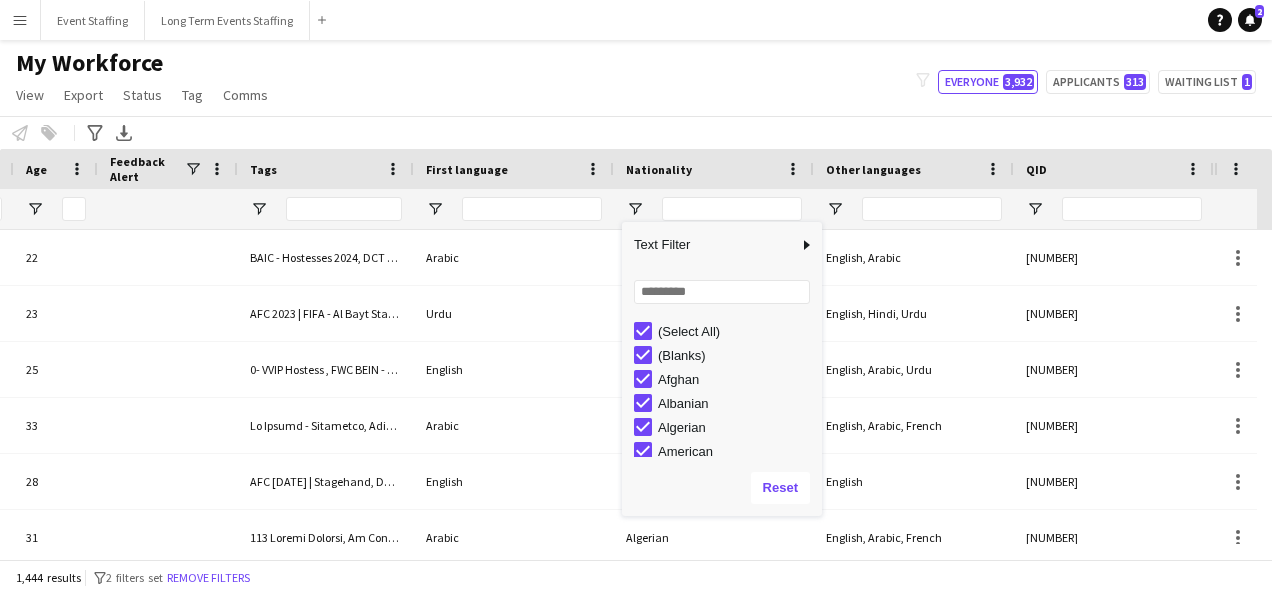 type on "***" 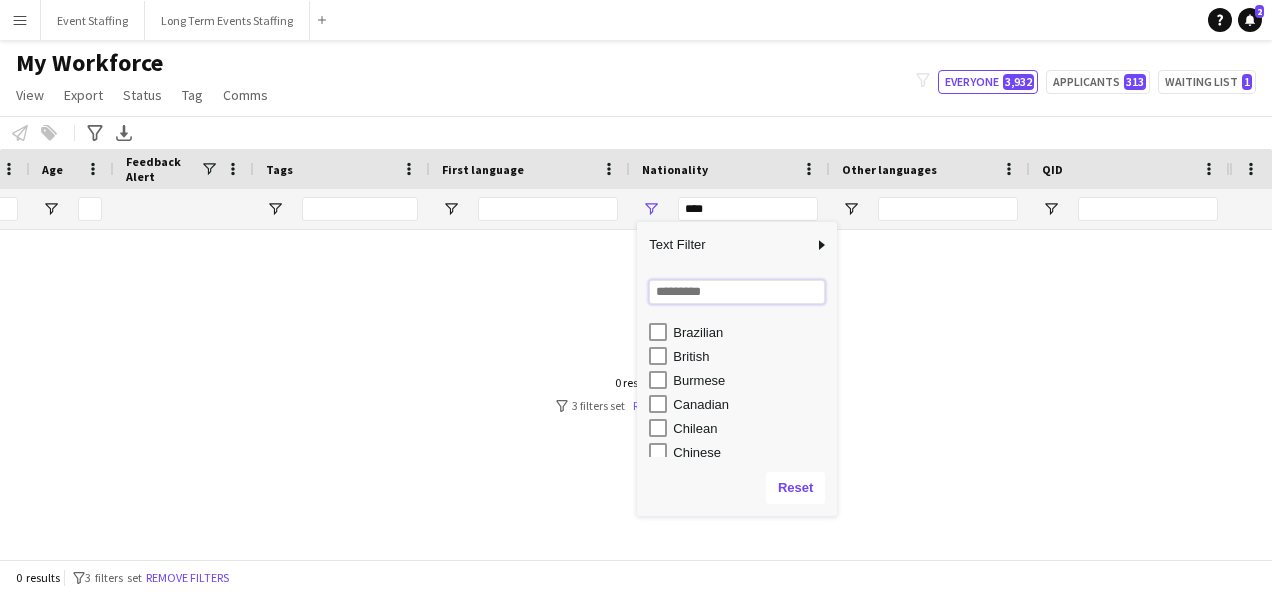 click at bounding box center [737, 292] 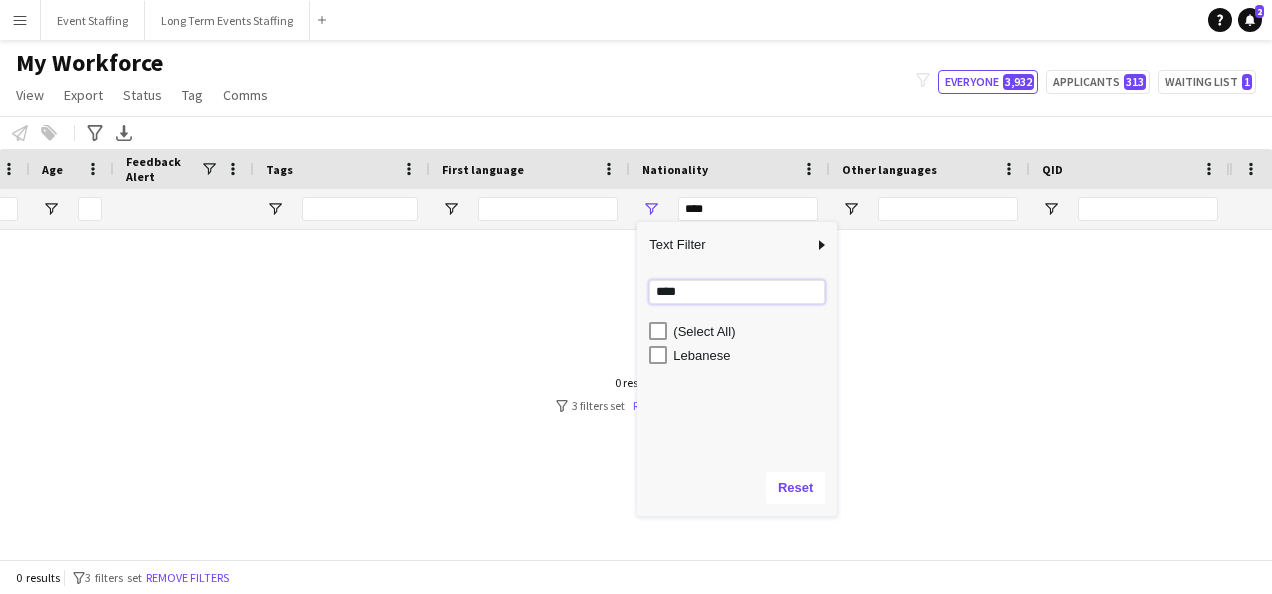 type on "****" 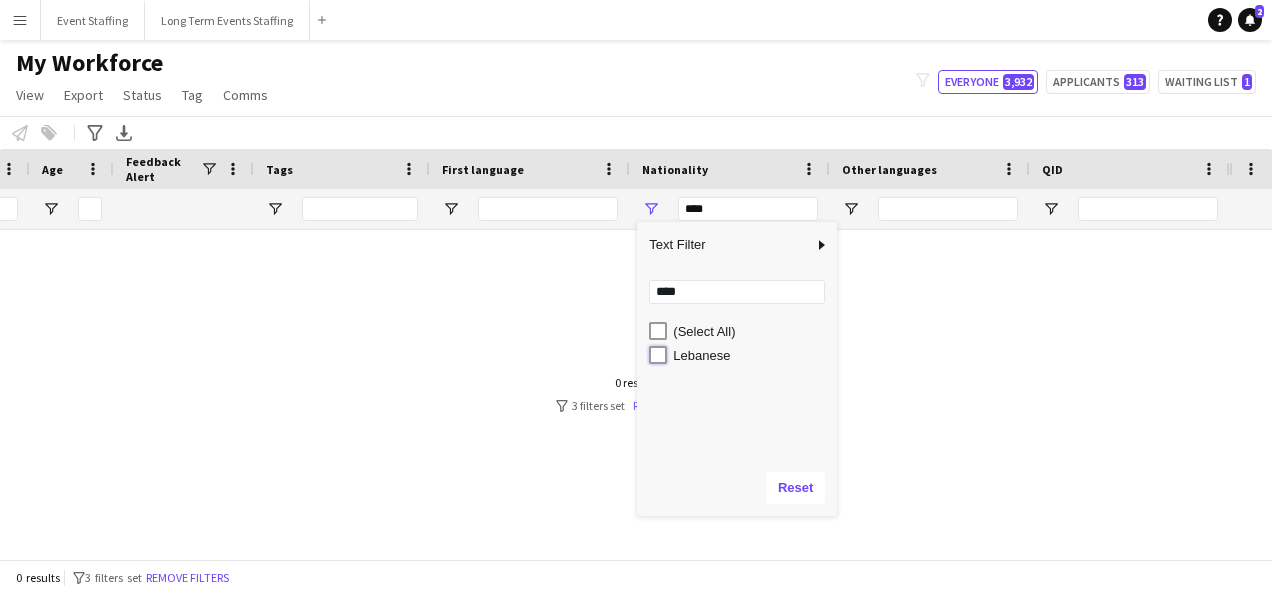 type on "**********" 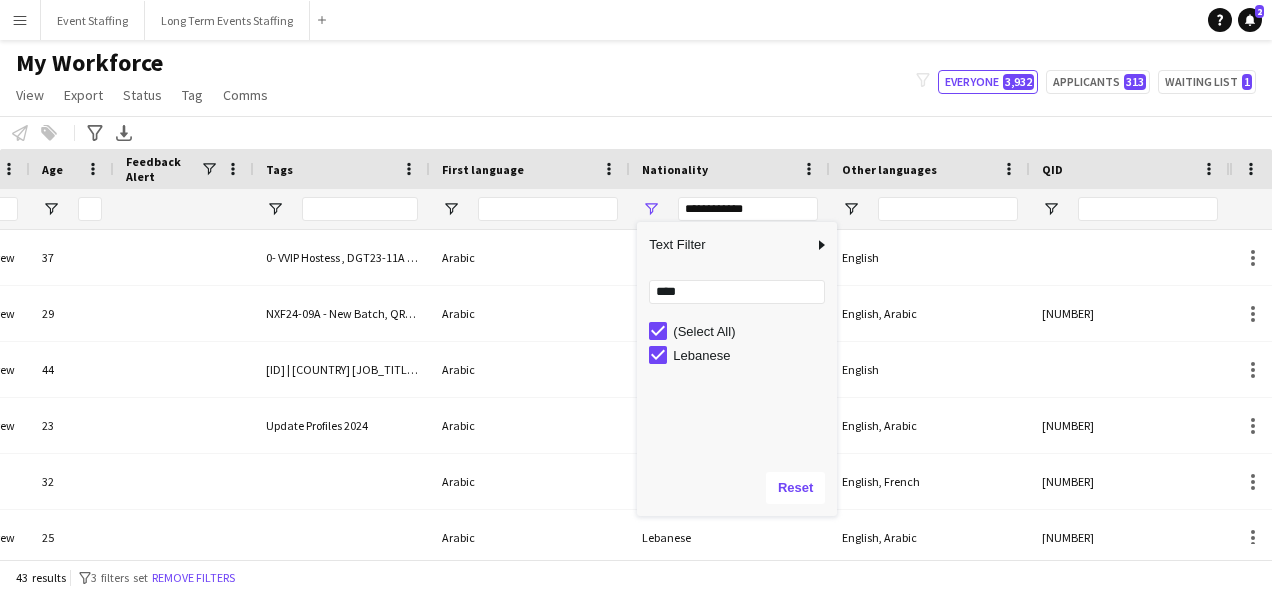type on "**********" 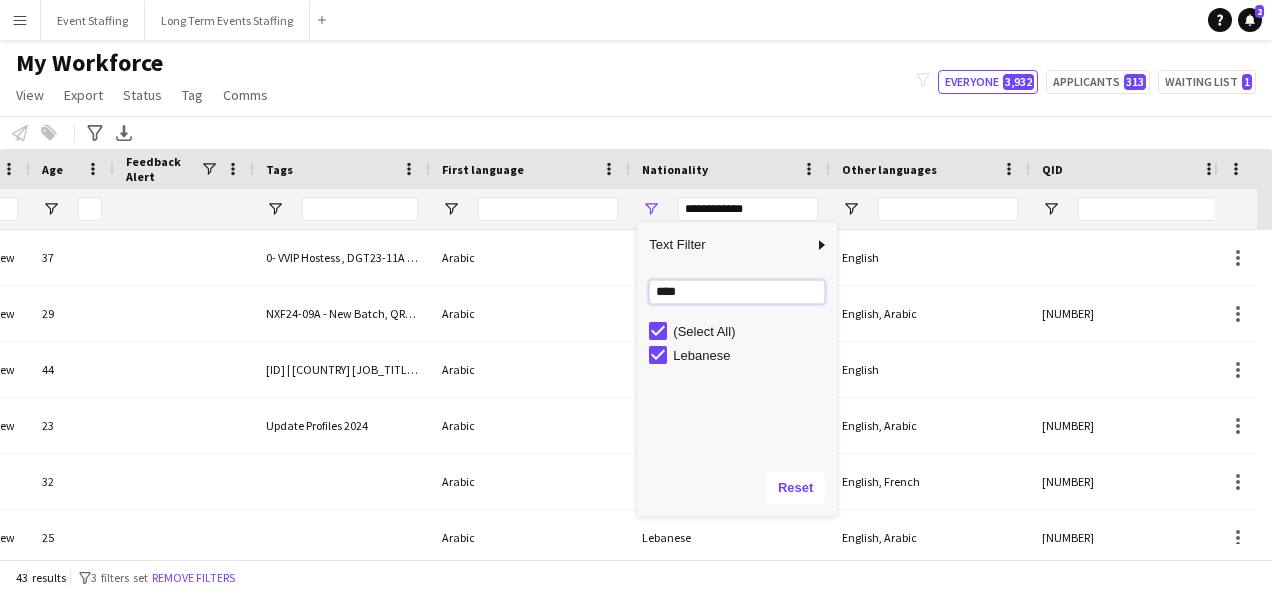click on "****" at bounding box center (737, 292) 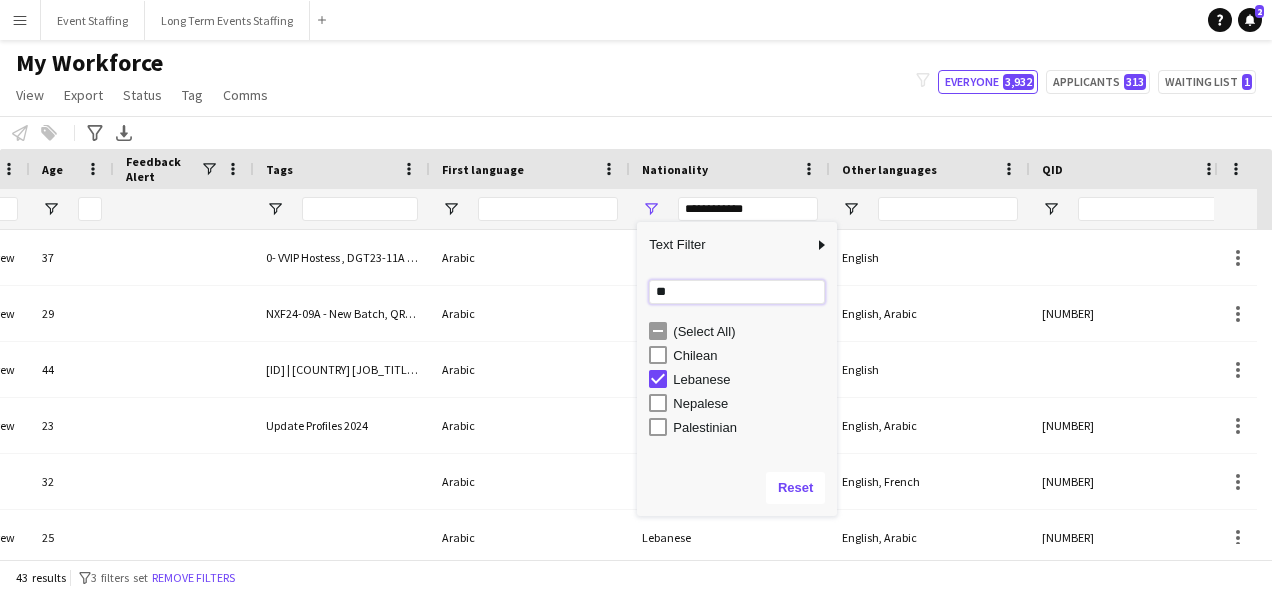 type on "*" 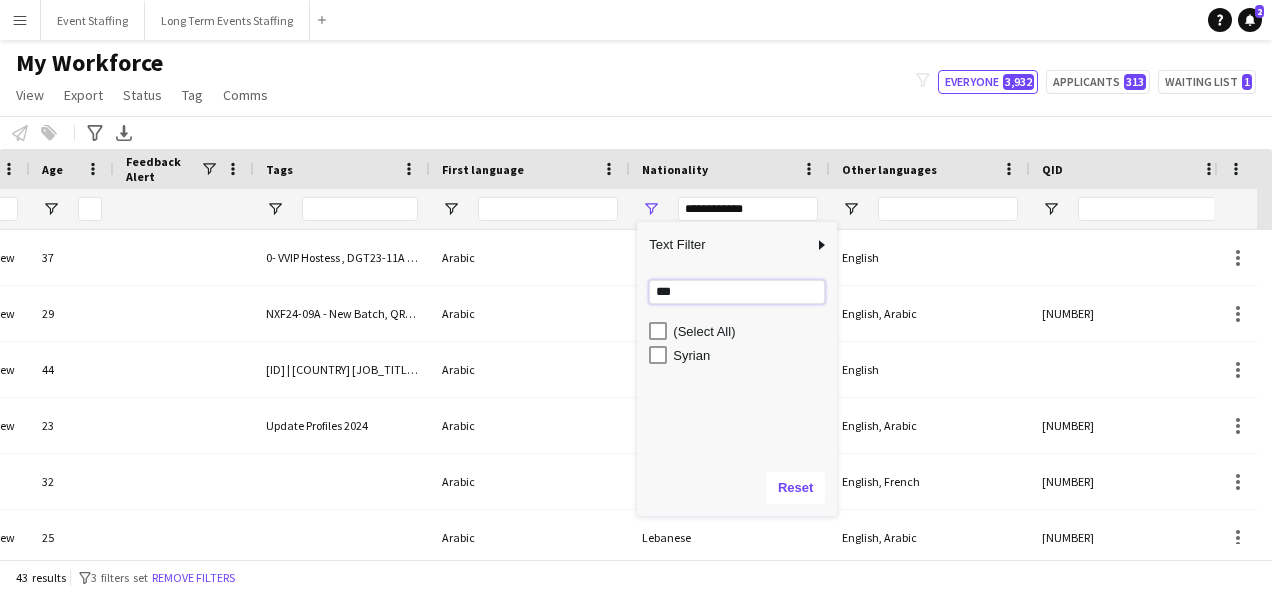 type on "***" 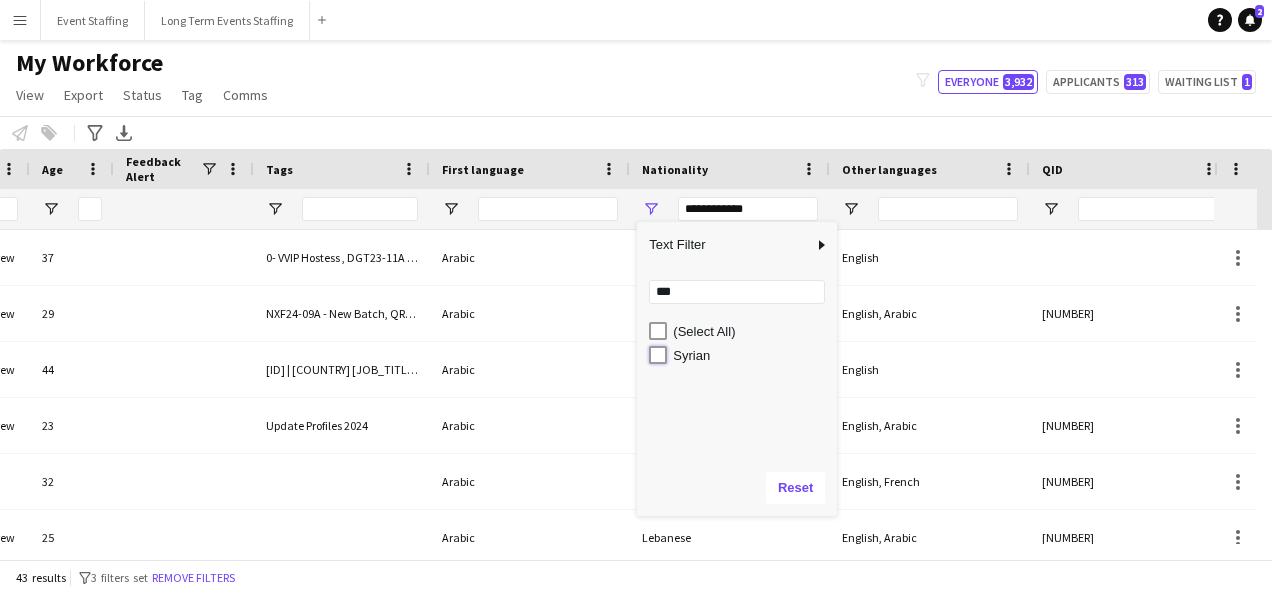 type on "**********" 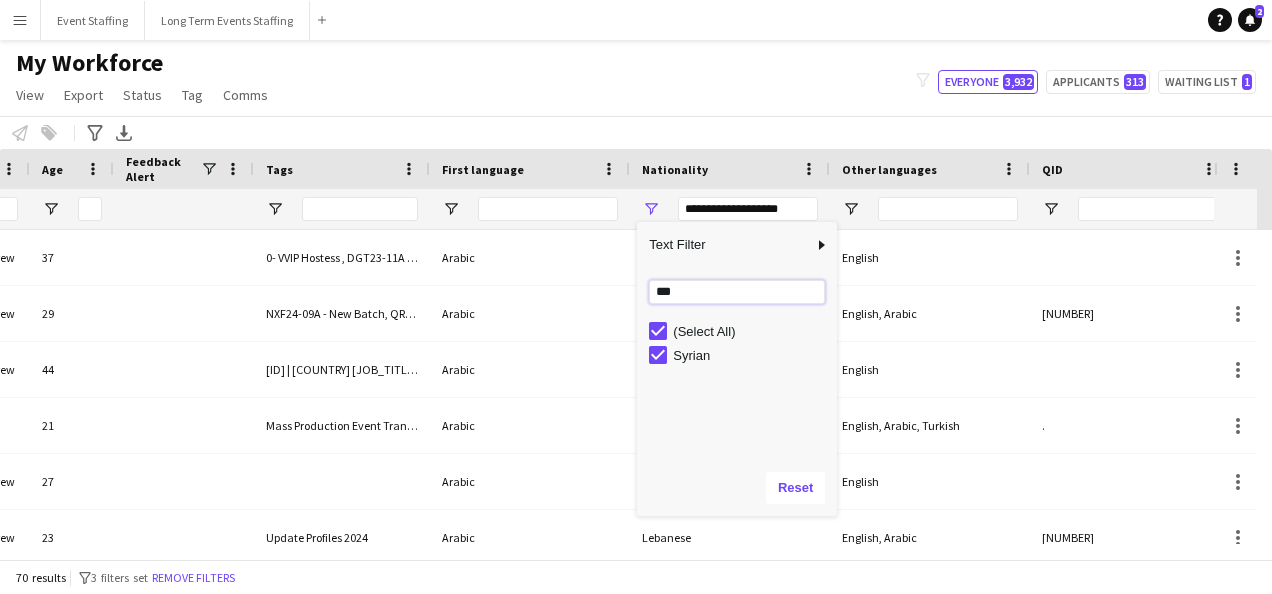 click on "***" at bounding box center [737, 292] 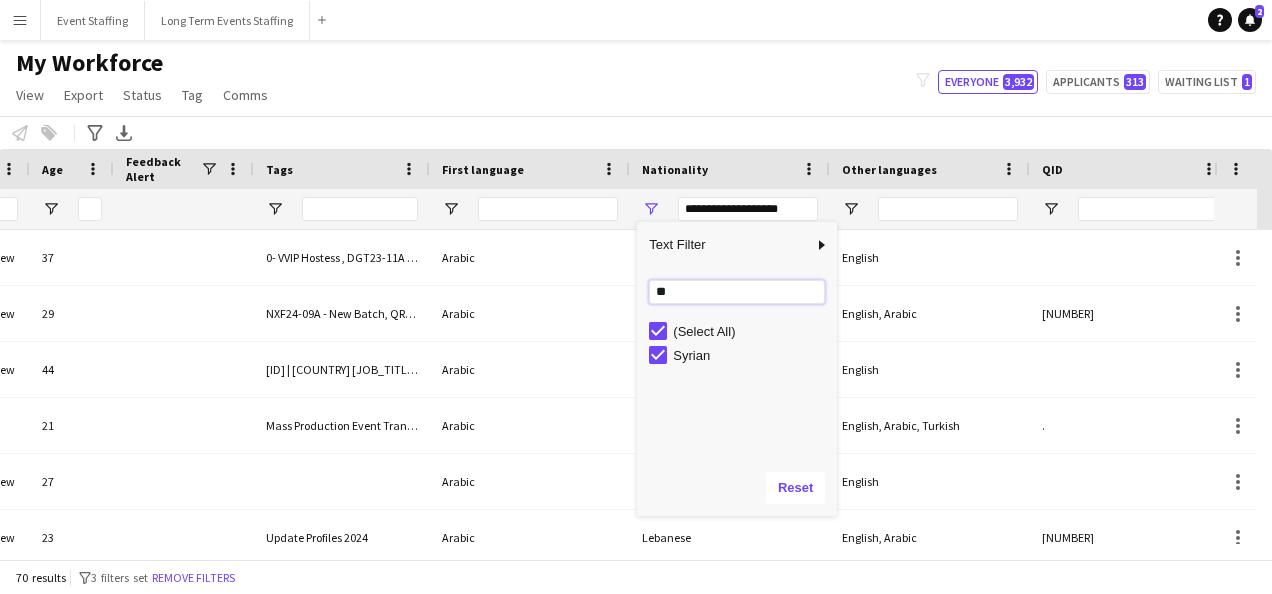 type on "*" 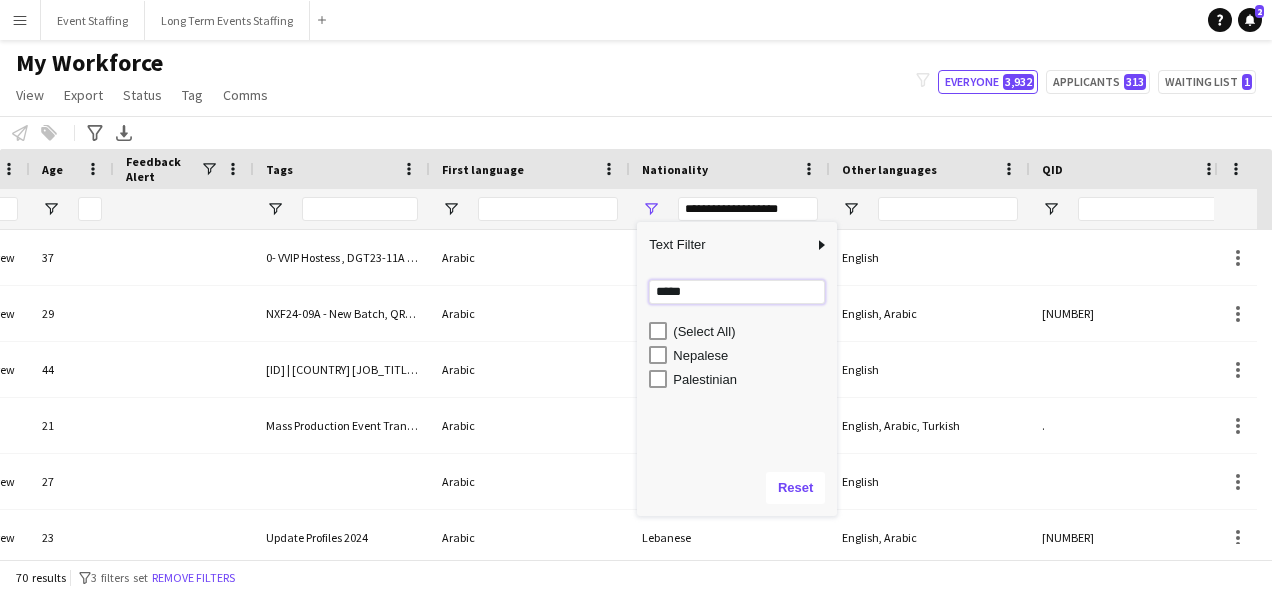 type on "*****" 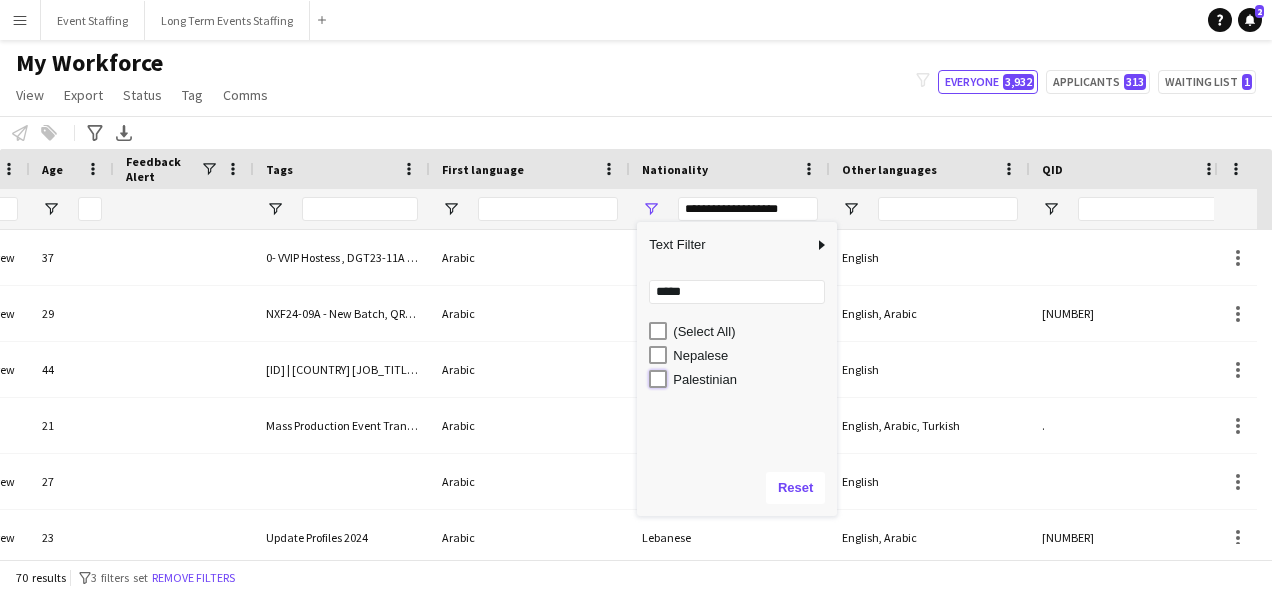 type on "**********" 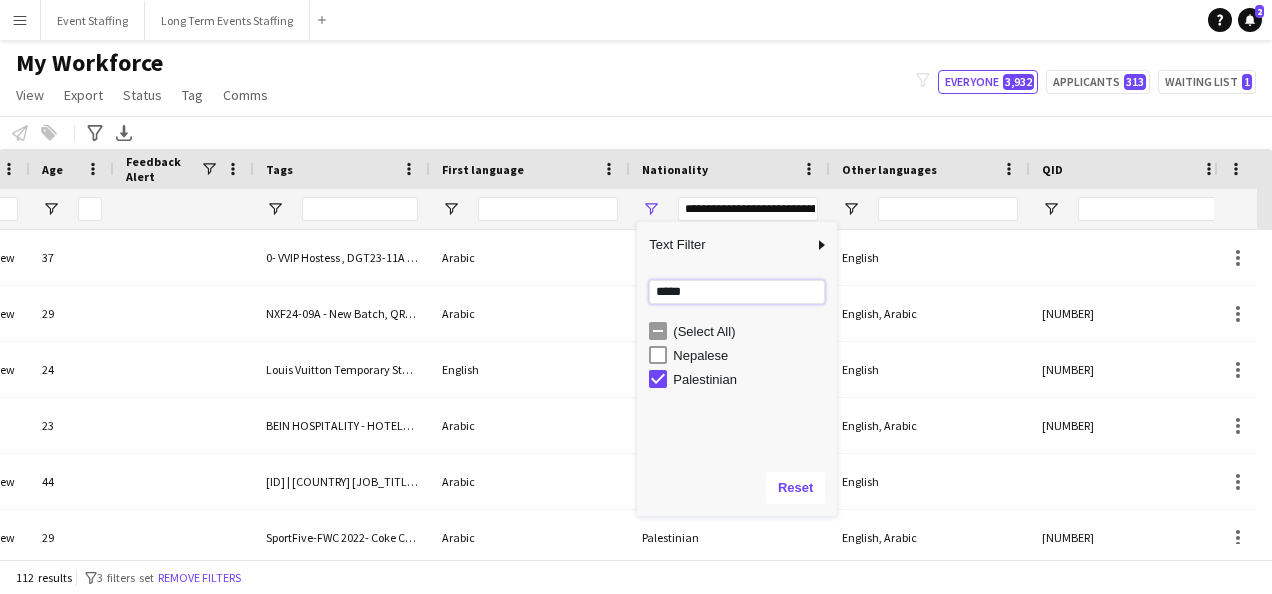 click on "*****" at bounding box center [737, 292] 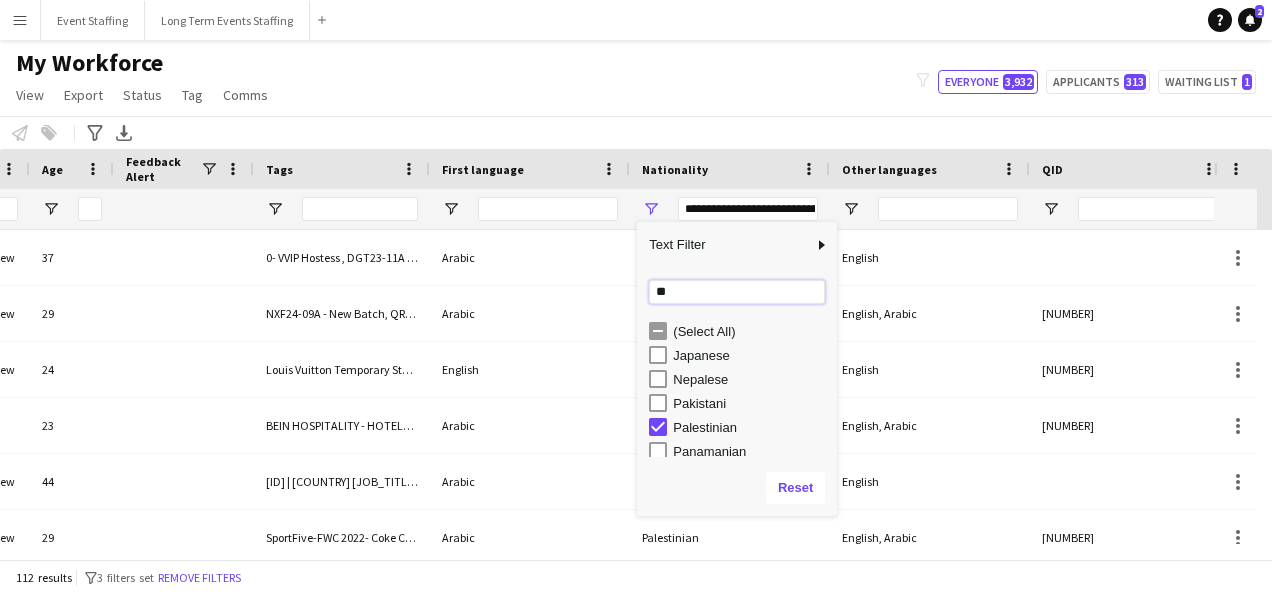type on "*" 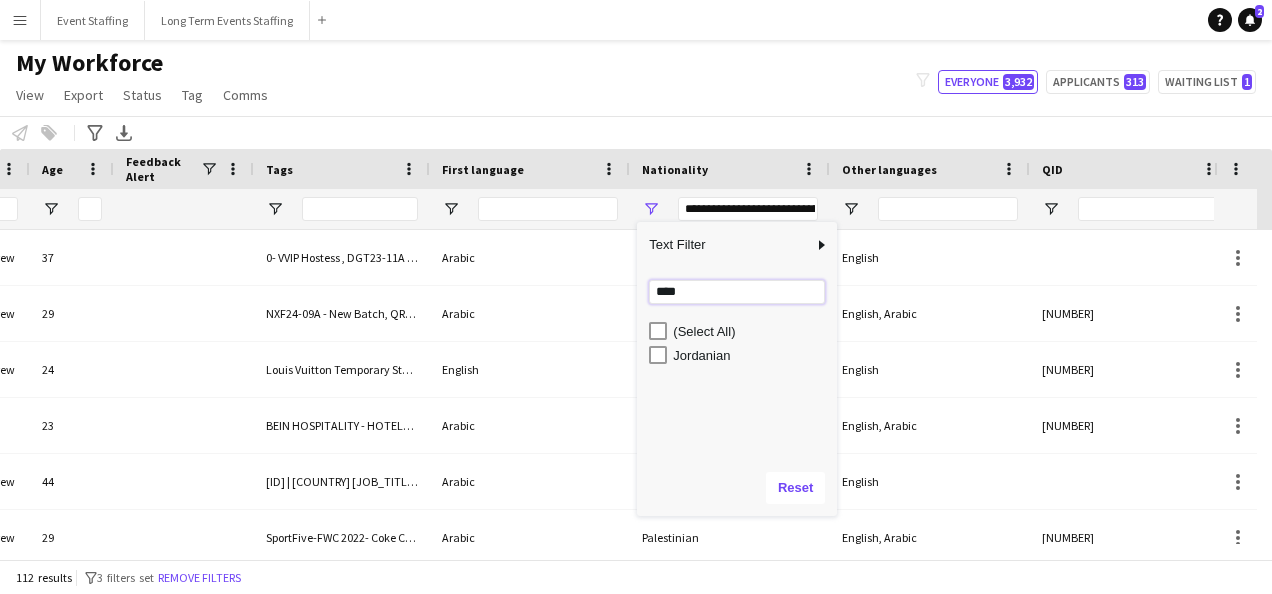type on "****" 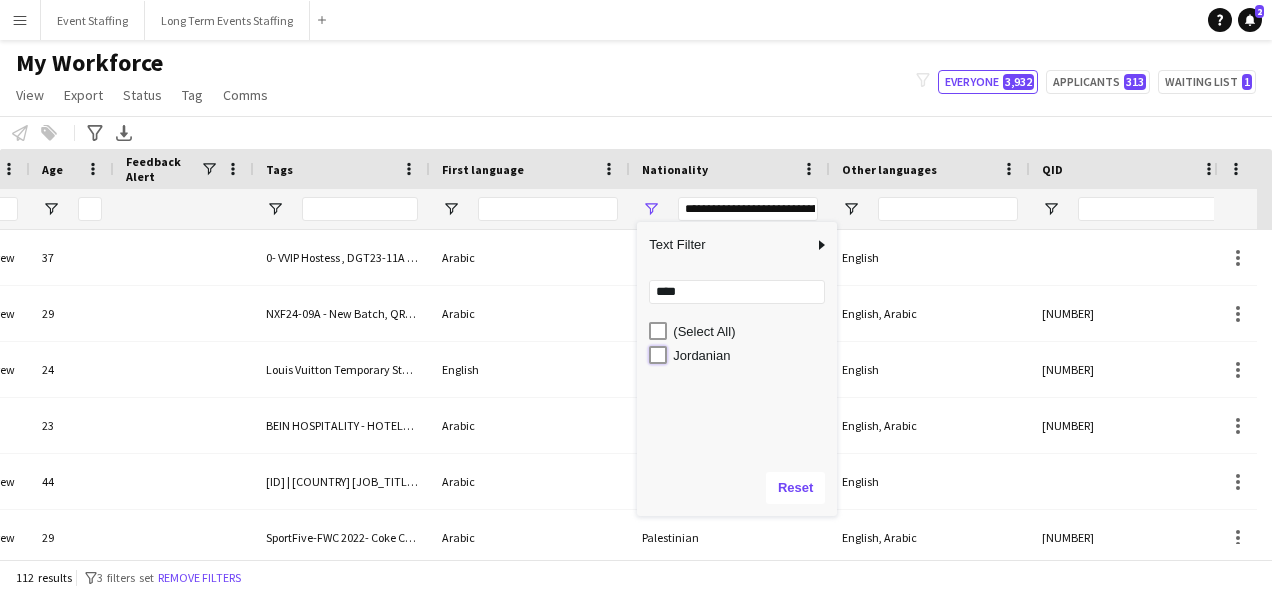 type on "**********" 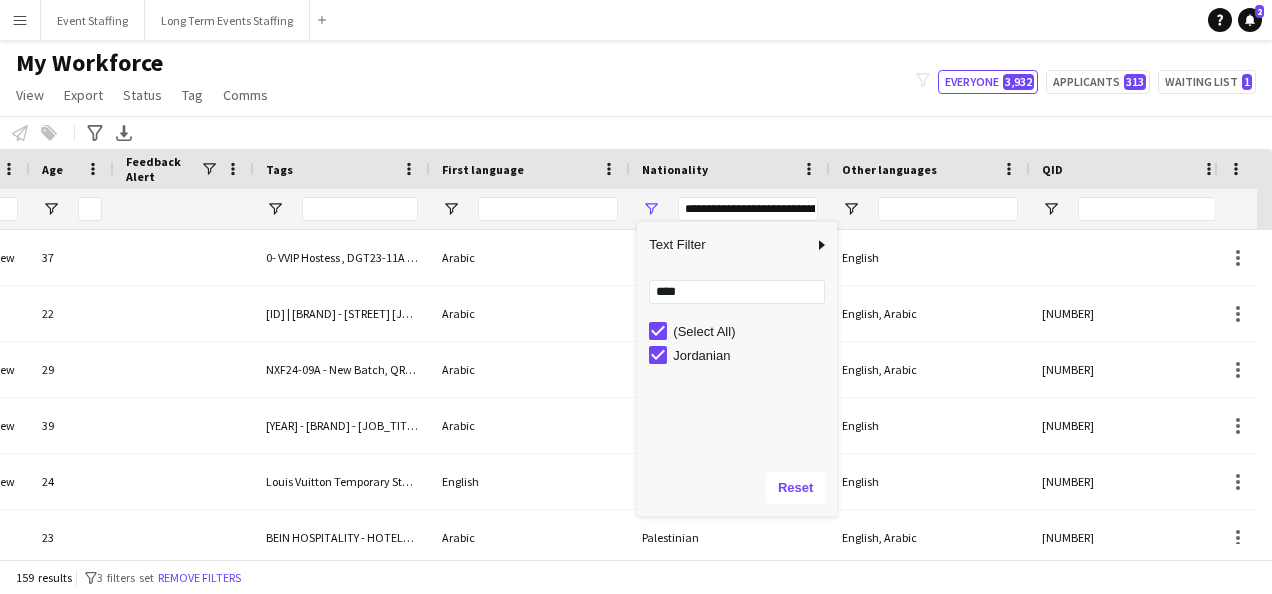 click on "Notify workforce
Add to tag
Select at least one crew to tag him or her.
Advanced filters
Advanced filters   Availability   Start Time   End Time   Skills   Role types   Worked with these clients...   Address
Address
Distance from address (km)   Clear   View results
Export XLSX" 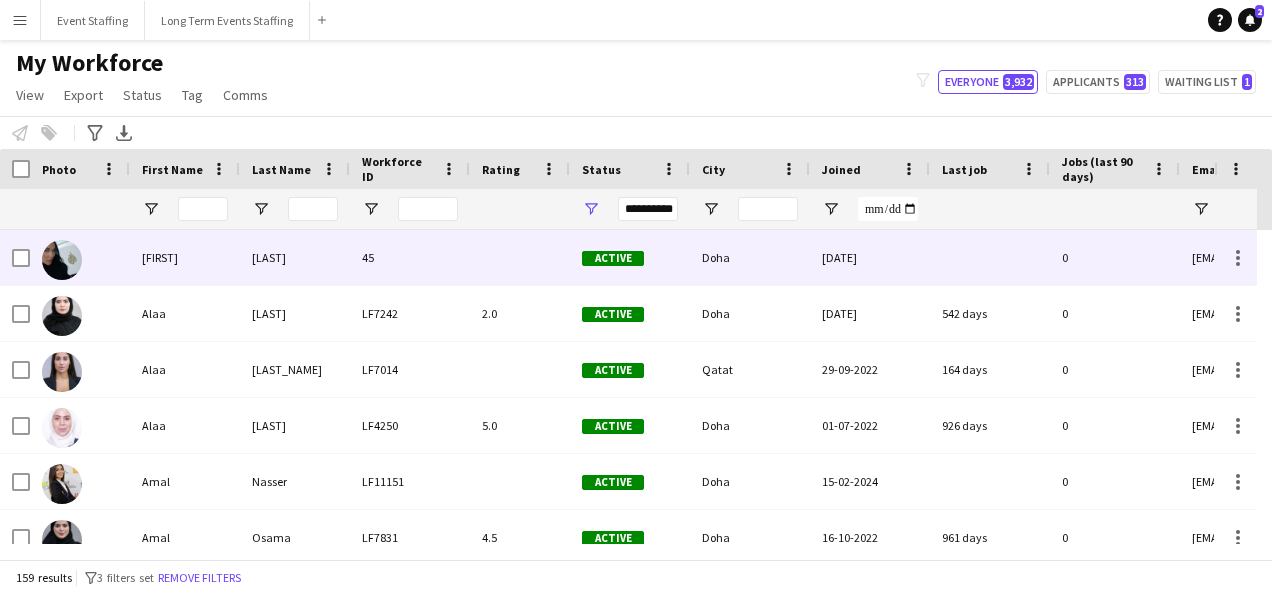 click on "45" at bounding box center [410, 257] 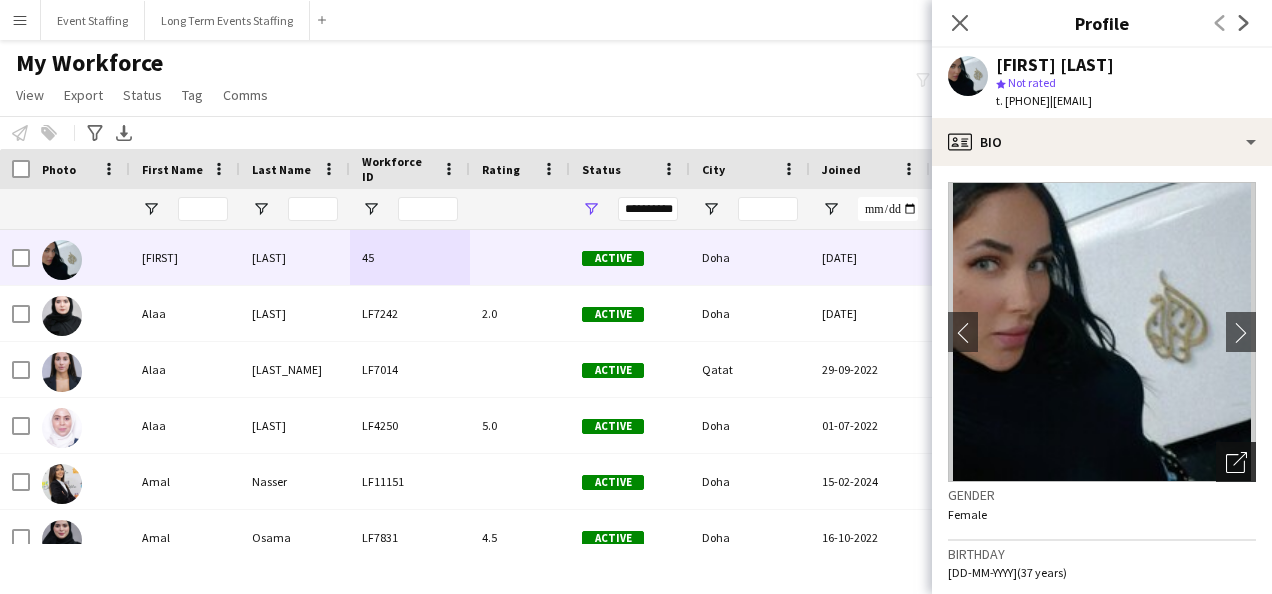 click on "Open photos pop-in" 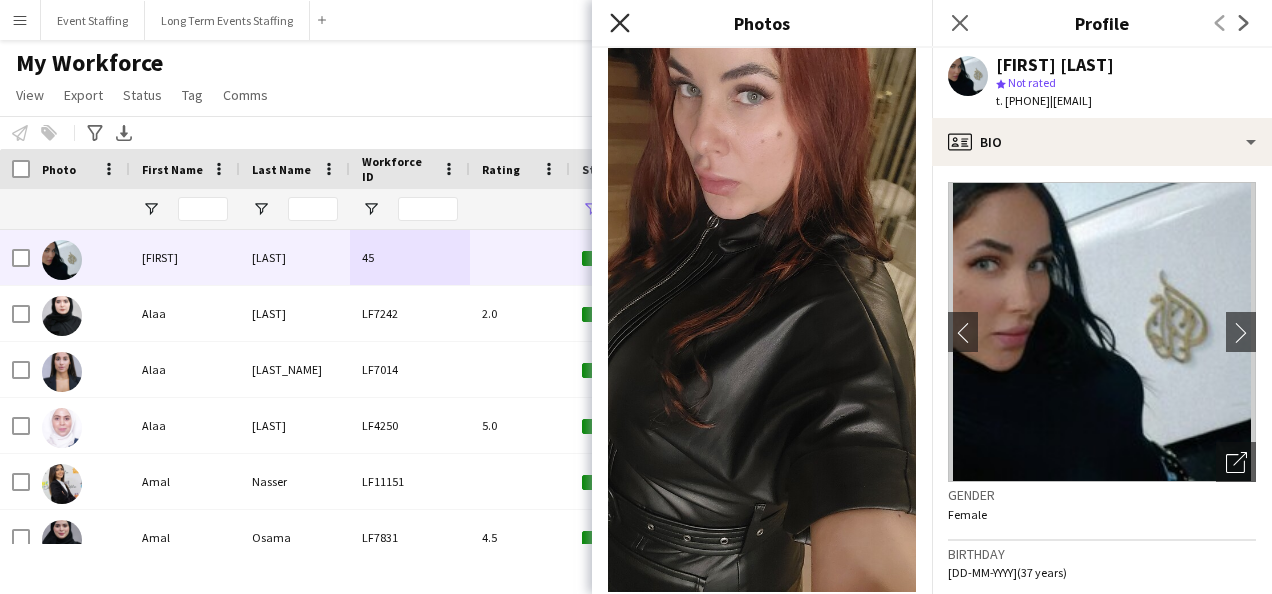 click on "Close pop-in" 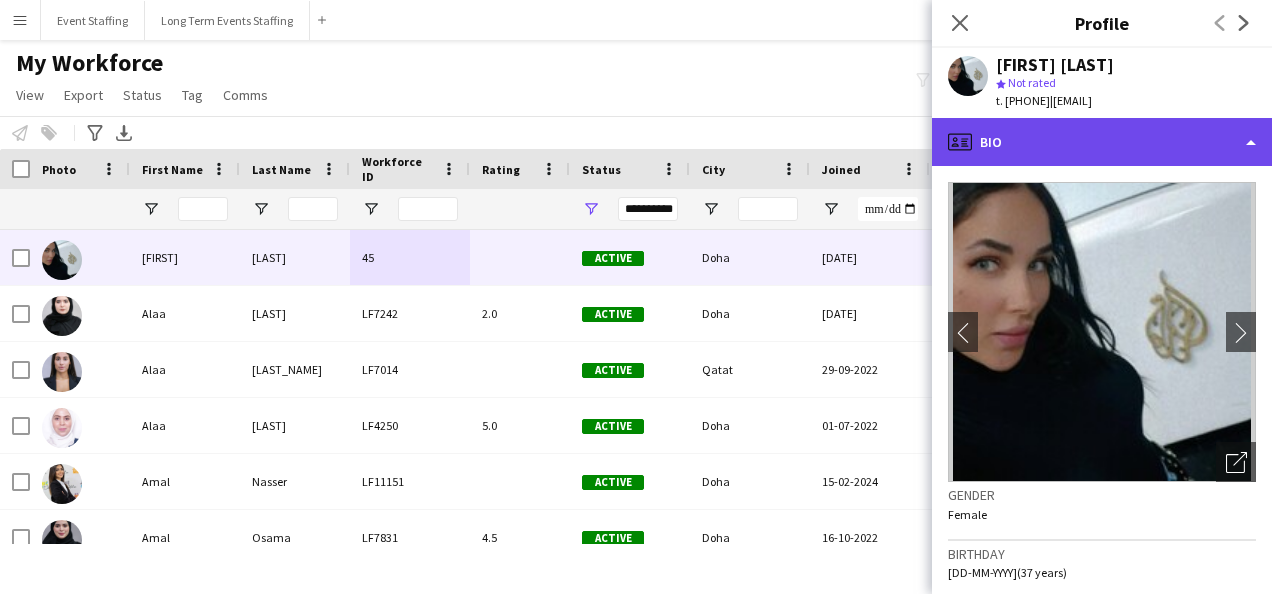click on "profile
Bio" 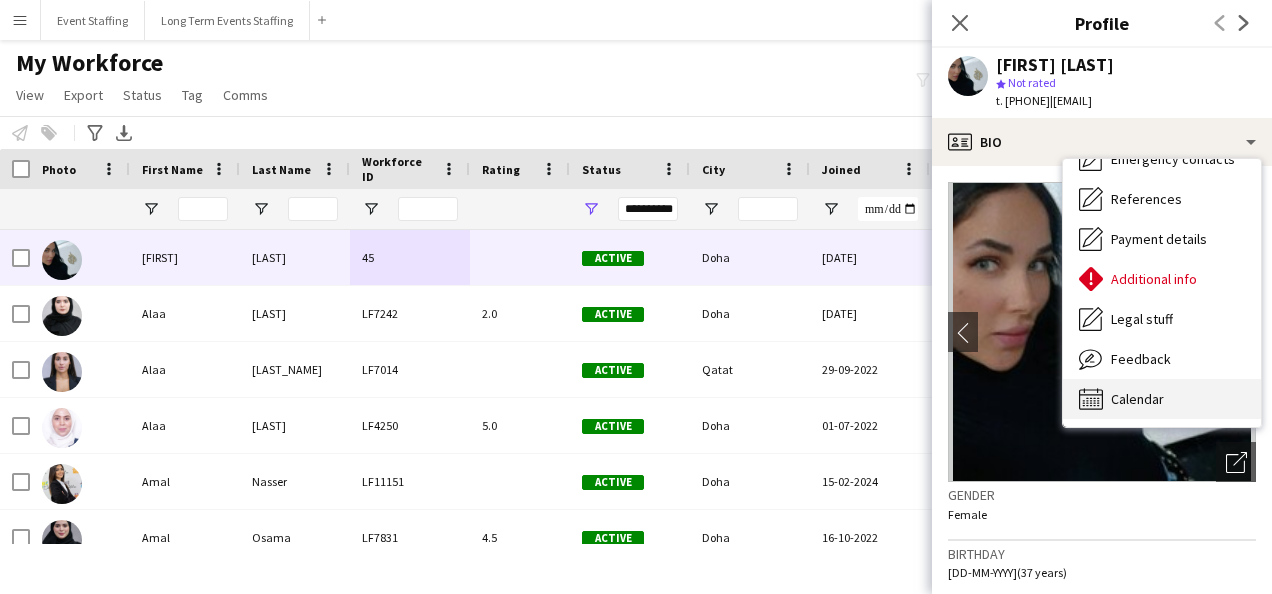 click on "Calendar
Calendar" at bounding box center (1162, 399) 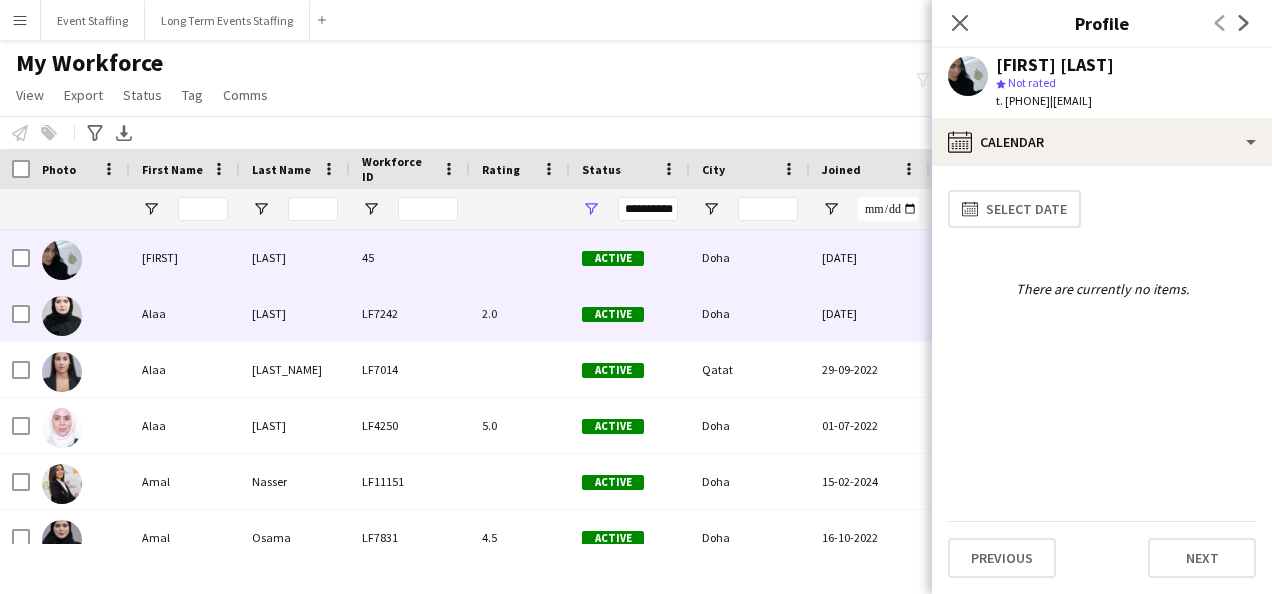 click on "Active" at bounding box center (630, 313) 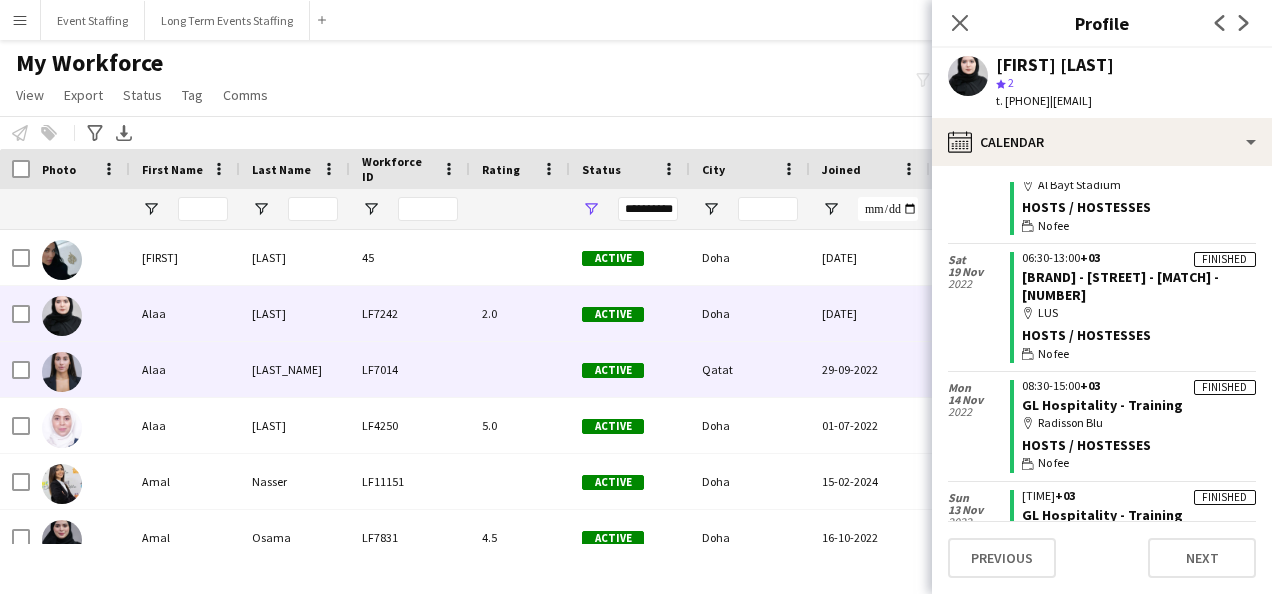 click at bounding box center (520, 369) 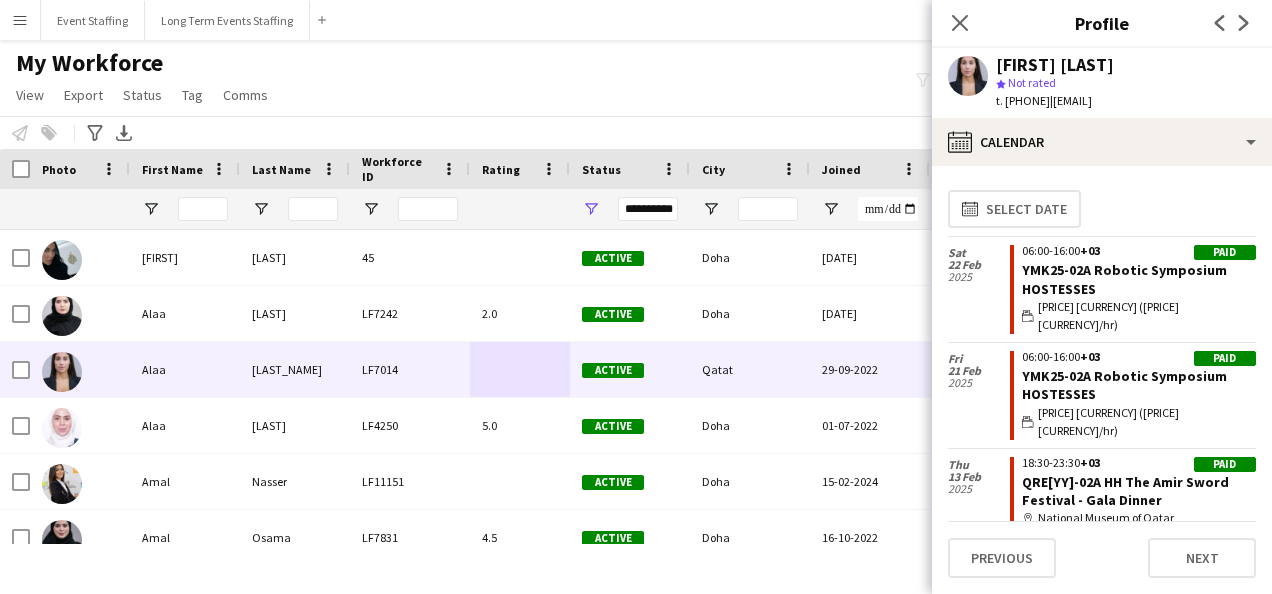click on "My Workforce   View   Views  Default view New view Update view Delete view Edit name Customise view Customise filters Reset Filters Reset View Reset All  Export  Export as XLSX Export as PDF  Status  Edit  Tag  New tag  Edit tag  0- VVIP Hostess  (22) 0-LHS VVIP STAFF (5) 14x hosts / hostesses Qatar Racing and Equestrian Club (12) 2023 - 5 Mascots - 1st to 10th Mar (4) 2023 - A2Z Media - Hostess - 10th & 14th Mar (4) 2023 - Al Mana Promoters - Confirmed (25th Jan to 27th Feb) (2) 2023 - Al Maya - Promoters - 9th, 10th, 11th Mar (4) 2023 - Alberto Dubai - 8 Hostesses - 22nd Feb - Confirmed (5) 2023 - APQ Events - Cast Coordinators (3) 2023 - APQ Events - Info Desk Coordinators (9) 2023 - APQ Events - Sports Coordinators (22) 2023 - APQ Events - Ushers (5) 2023 - ASE23-06A - 3 Ushers (1) 2023 - Assets Group - Call Centre Agents - 1st March (2) 2023 - AZM23-03A - 14th Mar - Hostess (2) 2023 - AZM23-03C - Hostess - 20th Mar (3) 2023 - BDT23-03A - Promoter - 16th, 17th, 18th Mar (5) 2023 - CLN23-03A - Hostess (1)" 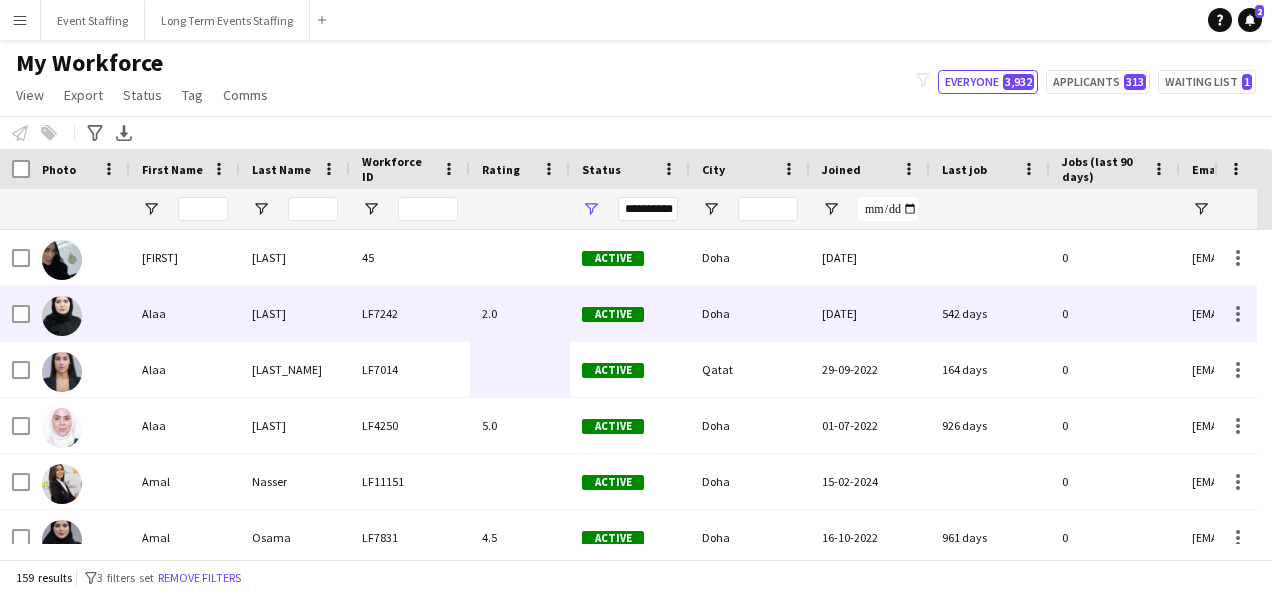 scroll, scrollTop: 0, scrollLeft: 384, axis: horizontal 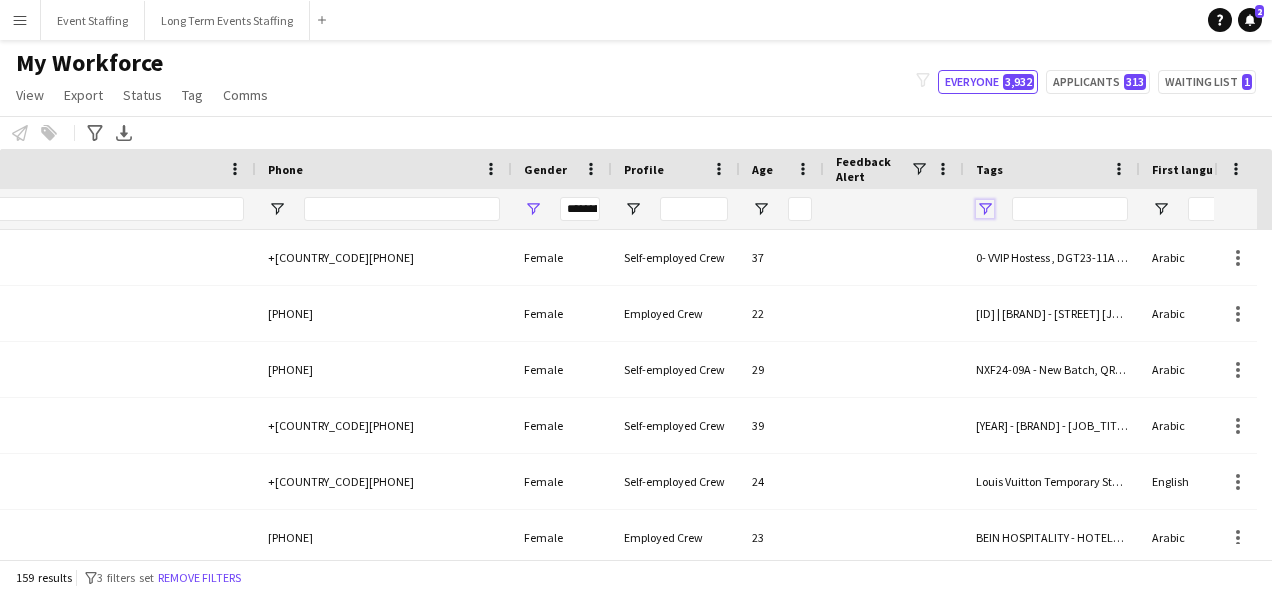click at bounding box center (985, 209) 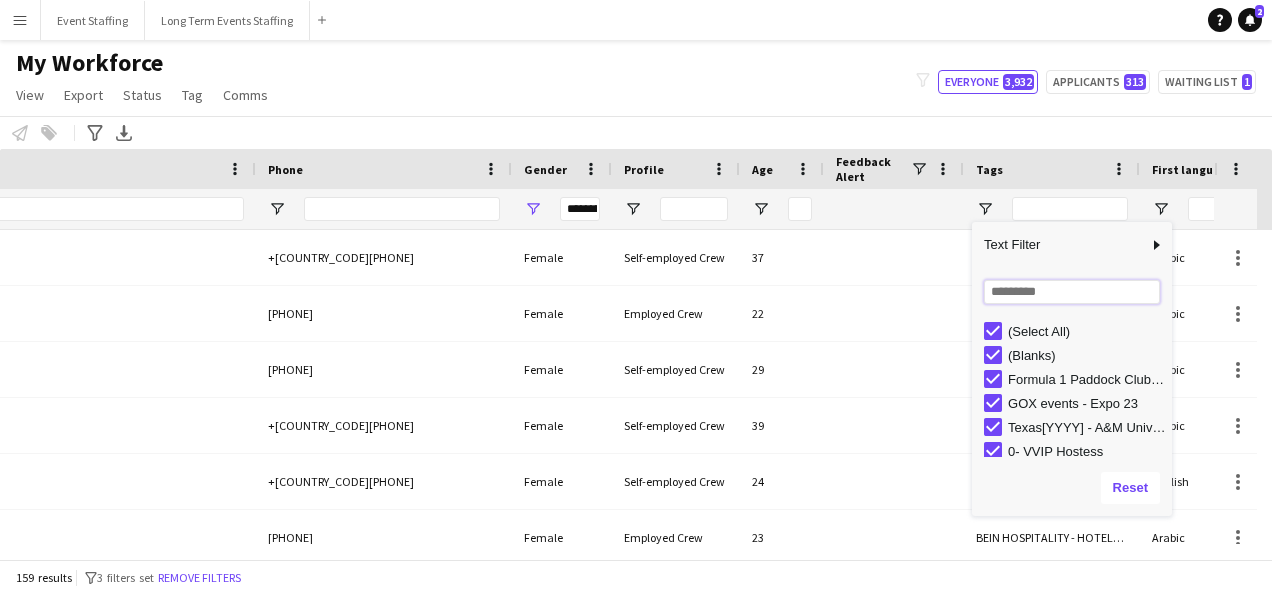 click at bounding box center [1072, 292] 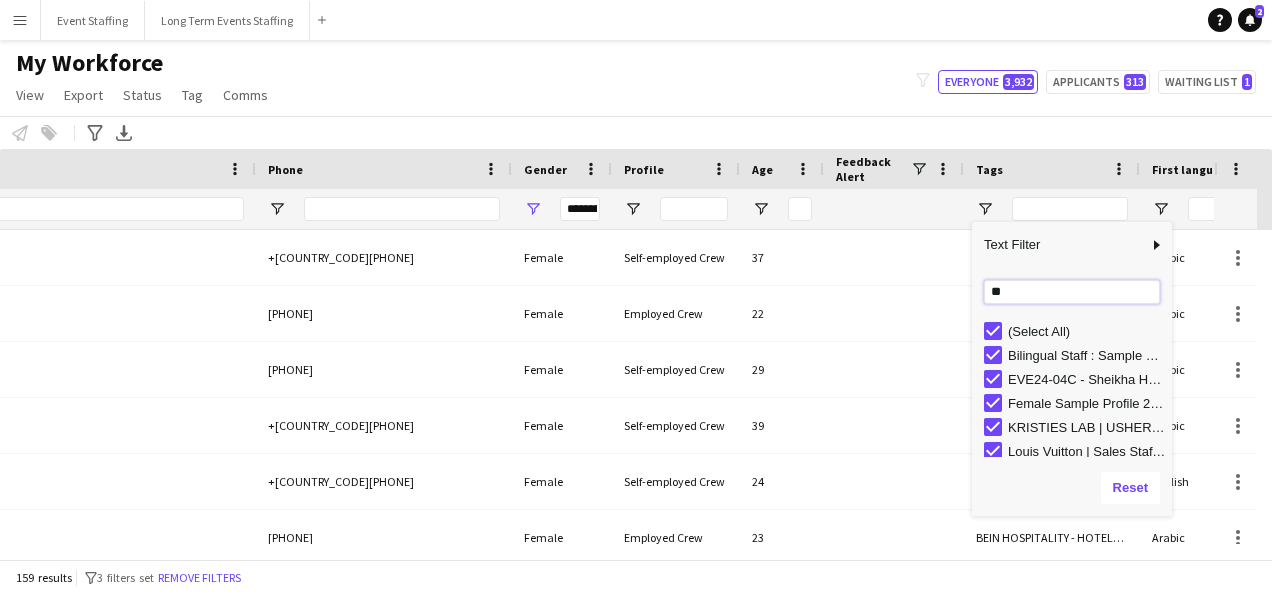 type on "*" 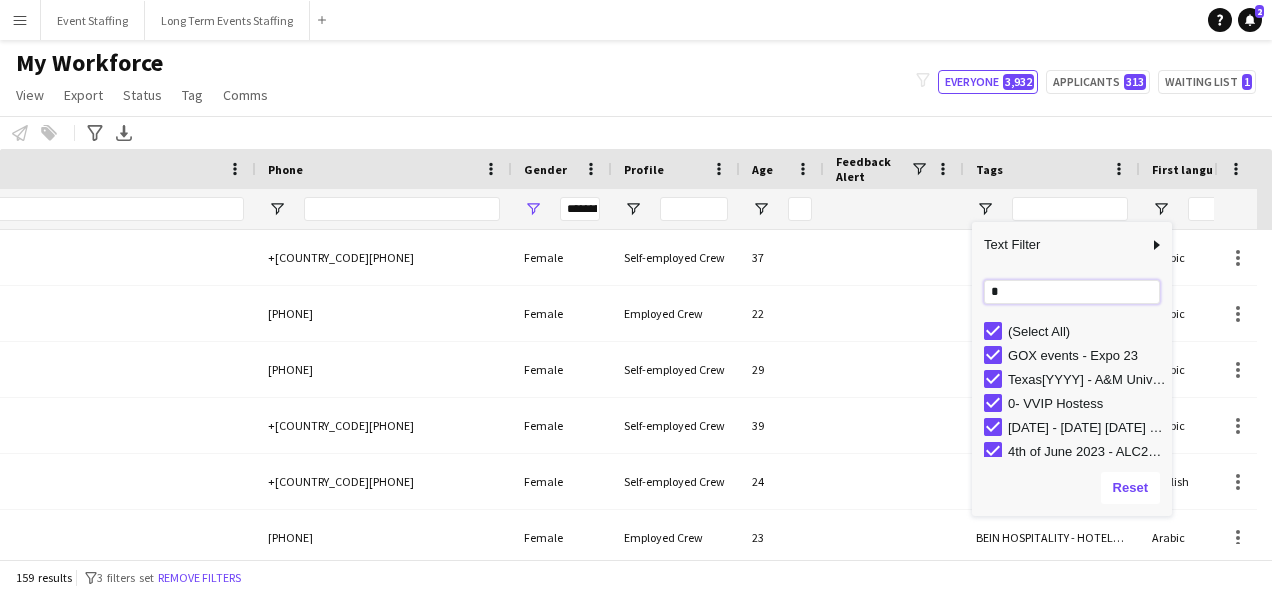 type 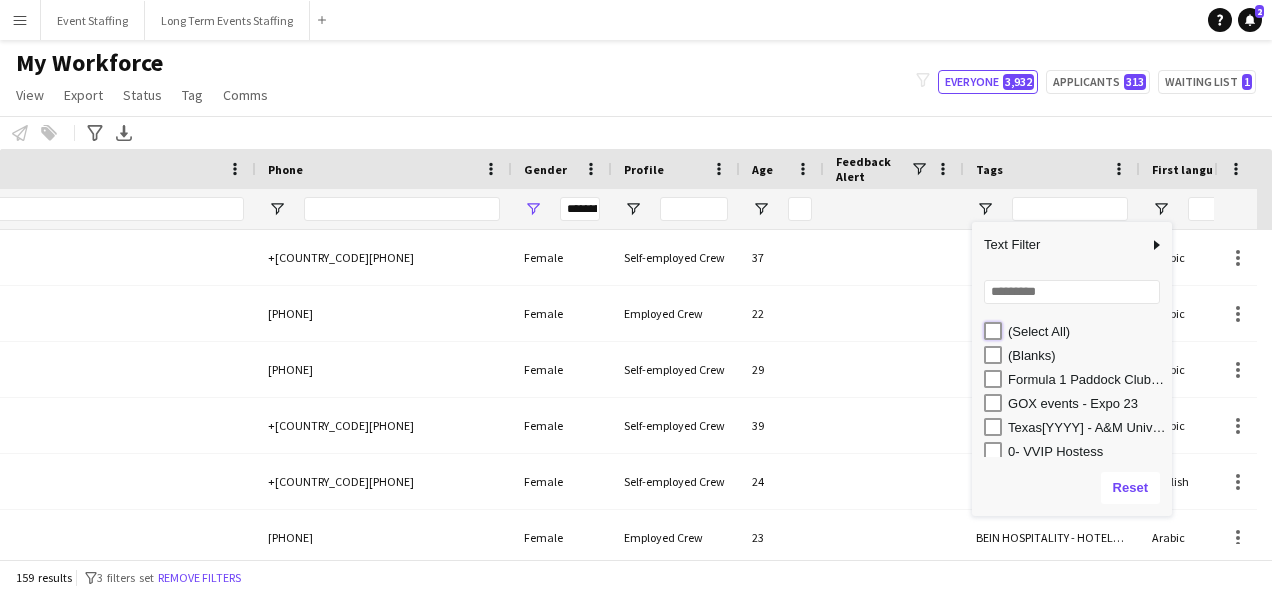 type on "***" 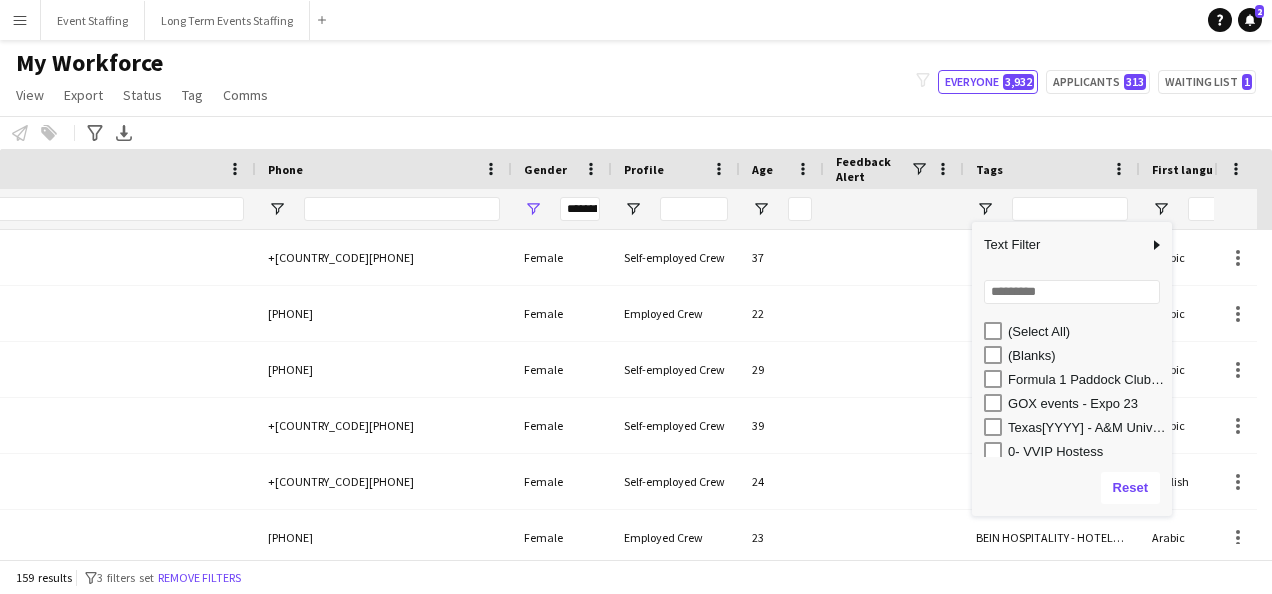 type on "***" 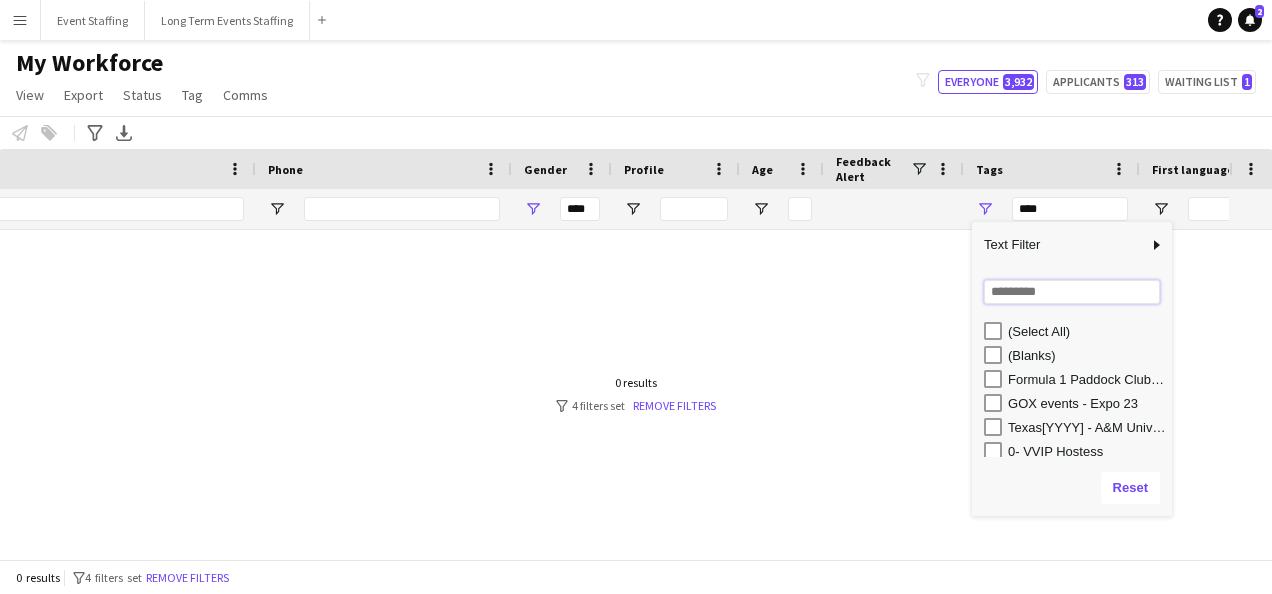 click at bounding box center [1072, 292] 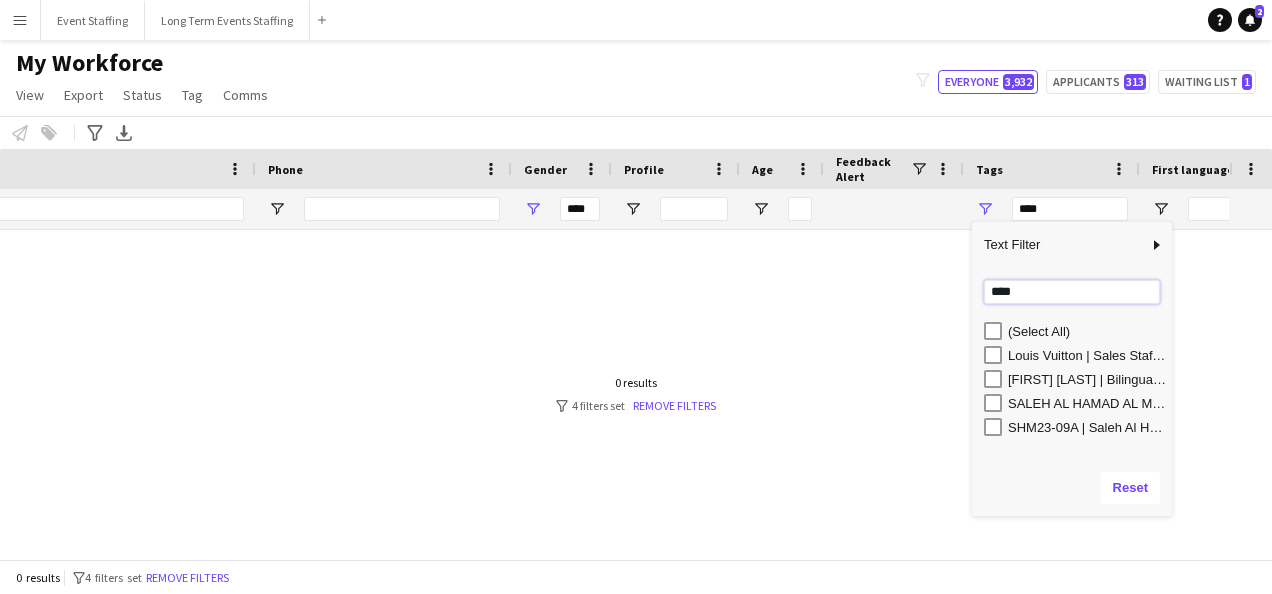 type on "****" 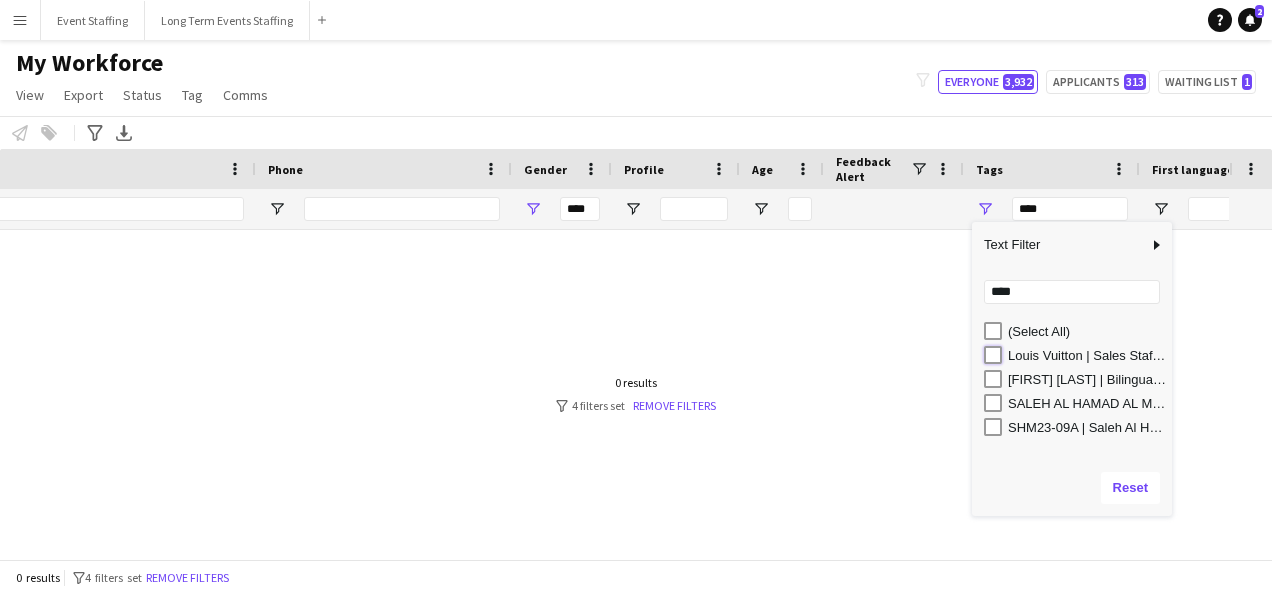 type on "**********" 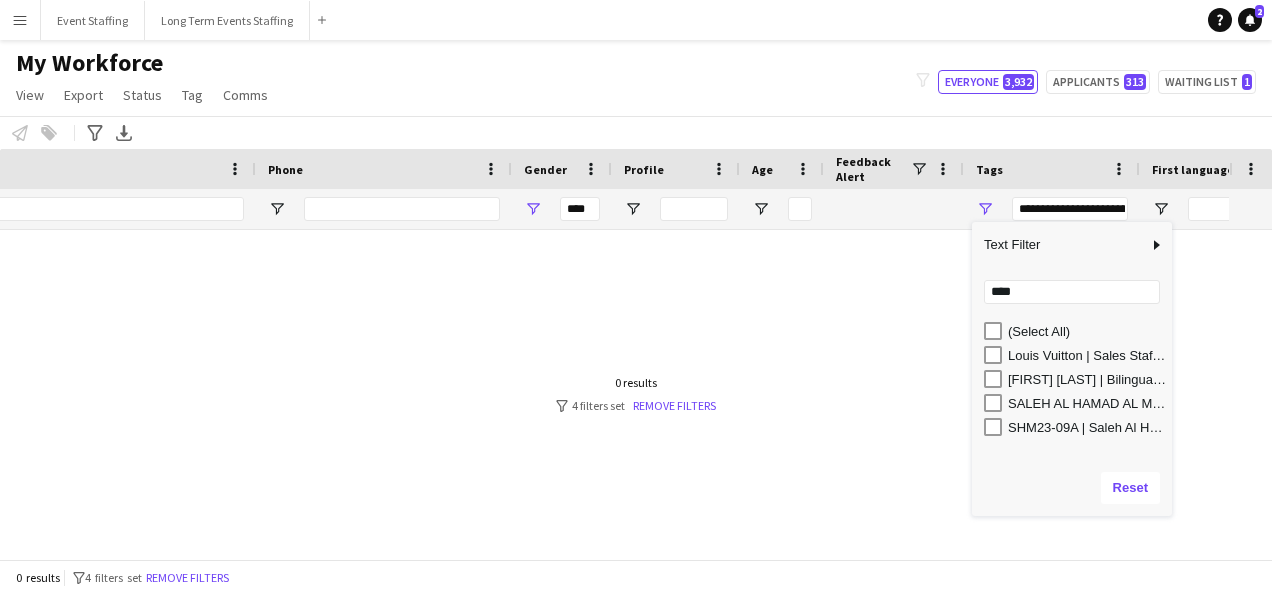 type on "**********" 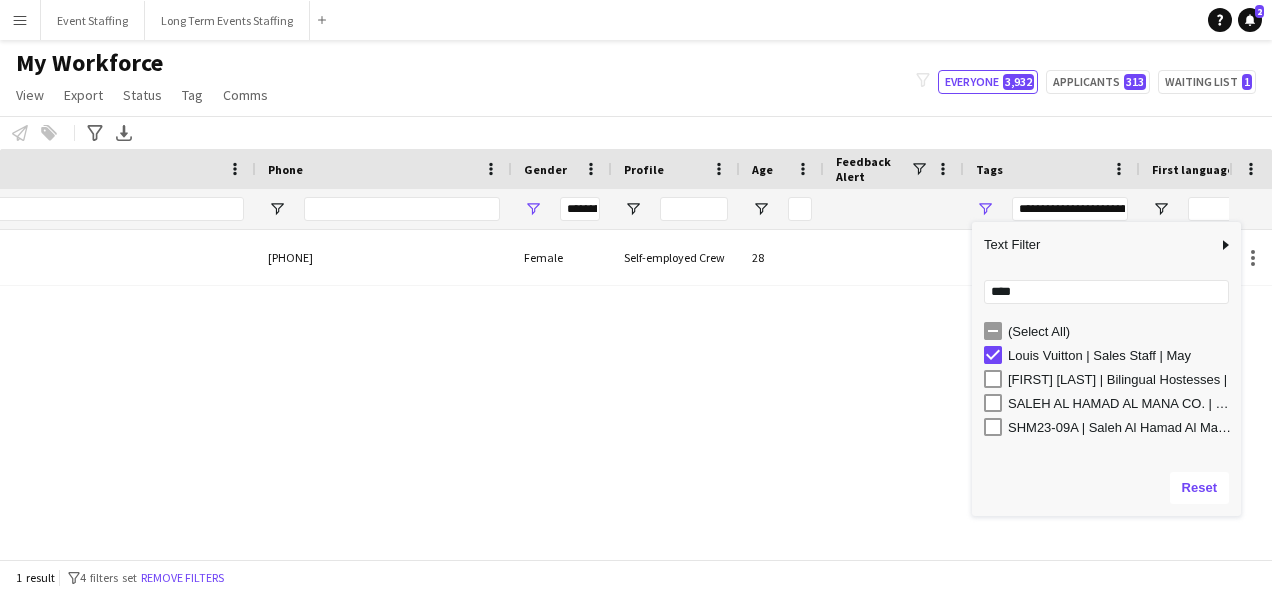 drag, startPoint x: 1170, startPoint y: 307, endPoint x: 1240, endPoint y: 310, distance: 70.064255 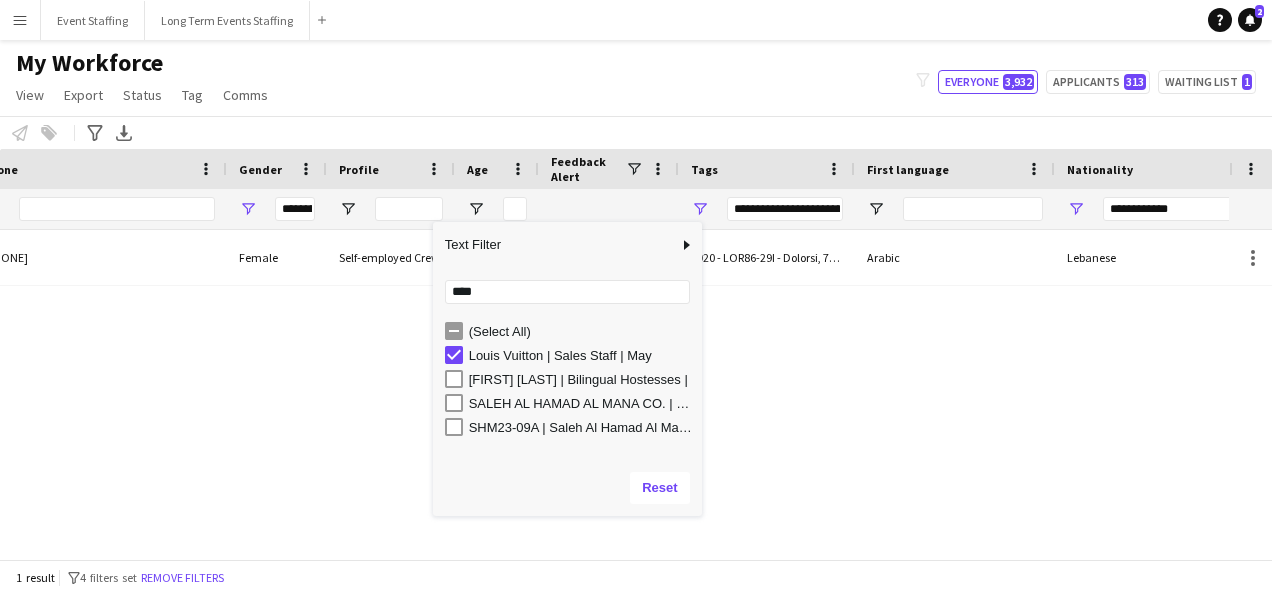 drag, startPoint x: 696, startPoint y: 312, endPoint x: 887, endPoint y: 314, distance: 191.01047 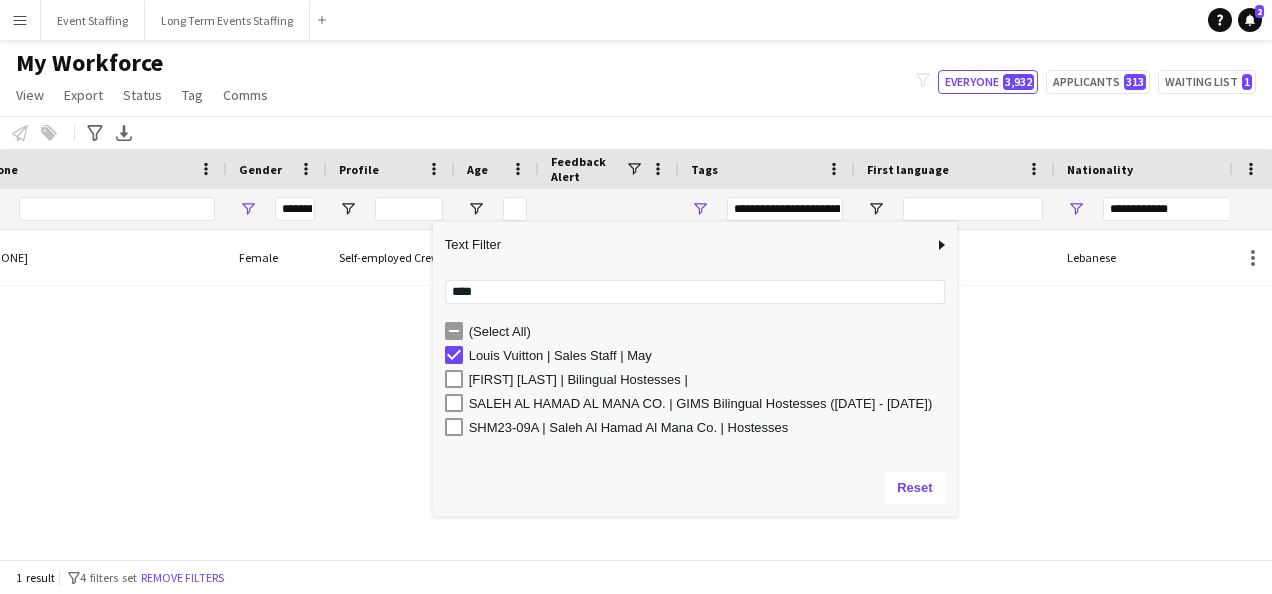 drag, startPoint x: 698, startPoint y: 322, endPoint x: 954, endPoint y: 310, distance: 256.2811 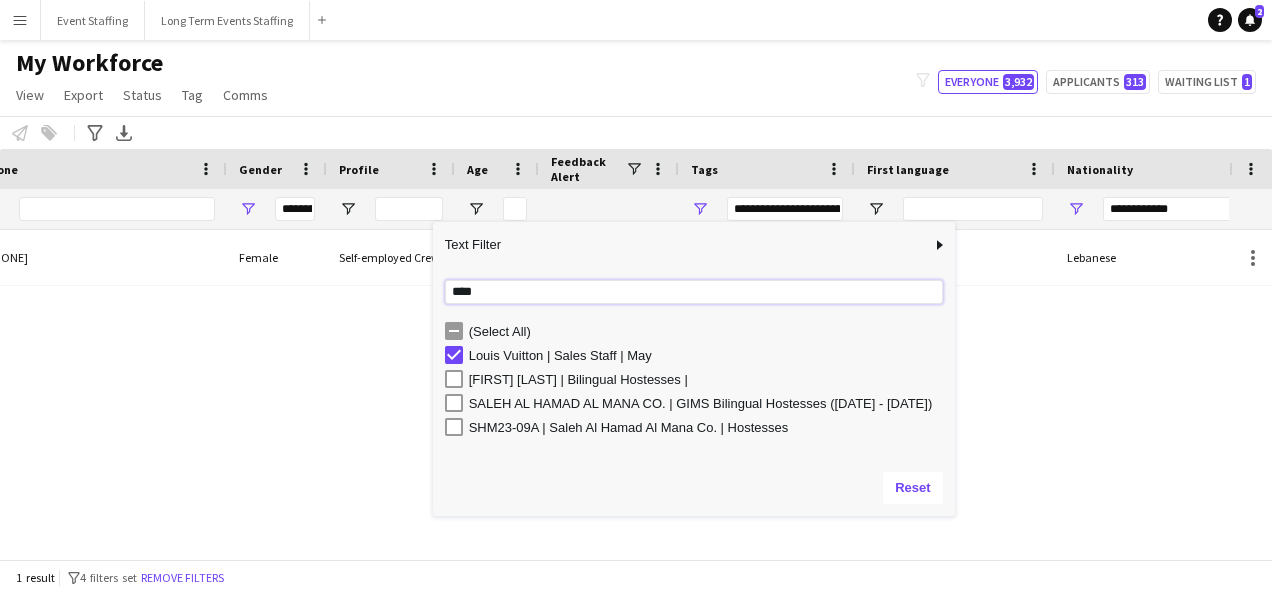 click on "****" at bounding box center (694, 292) 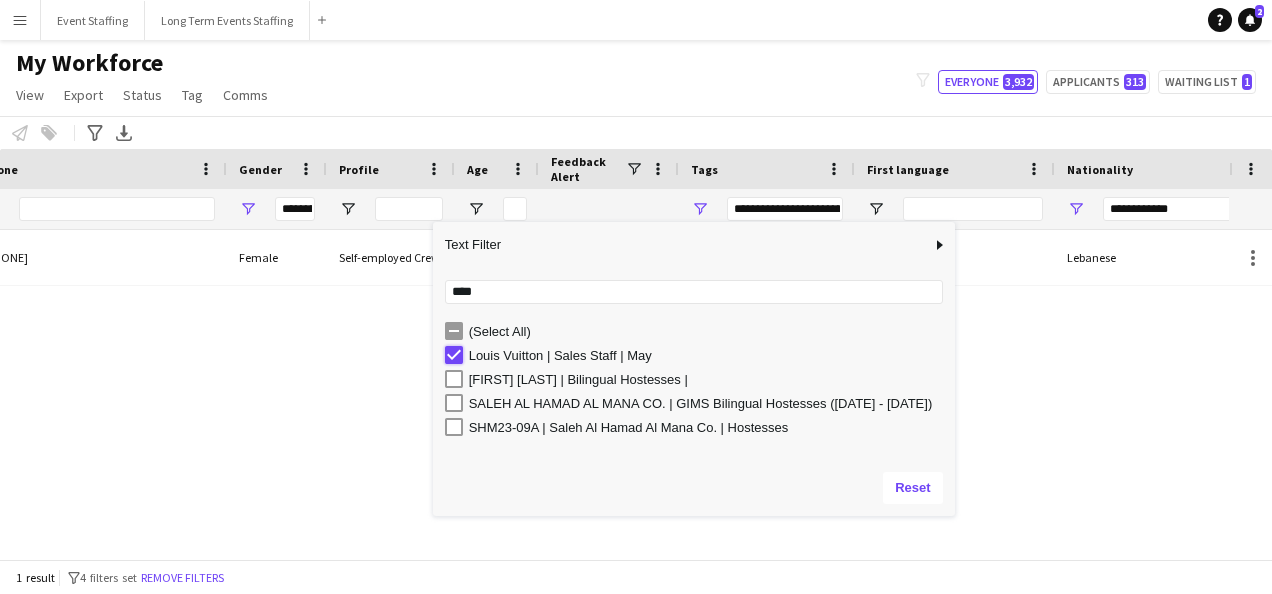 type on "***" 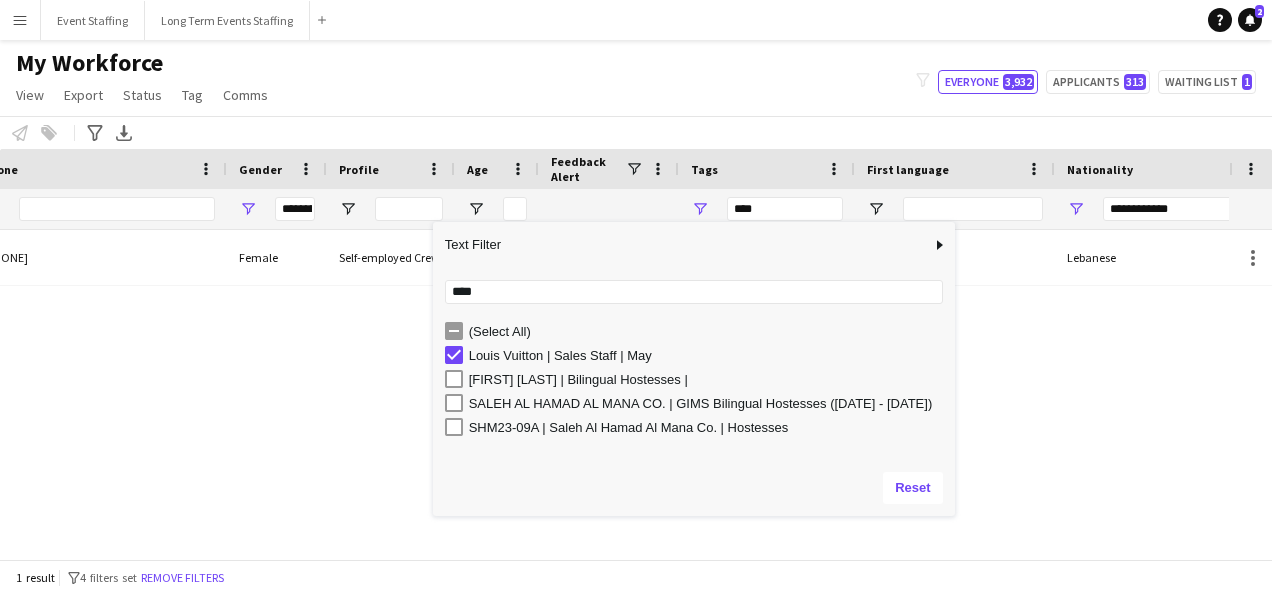 type on "***" 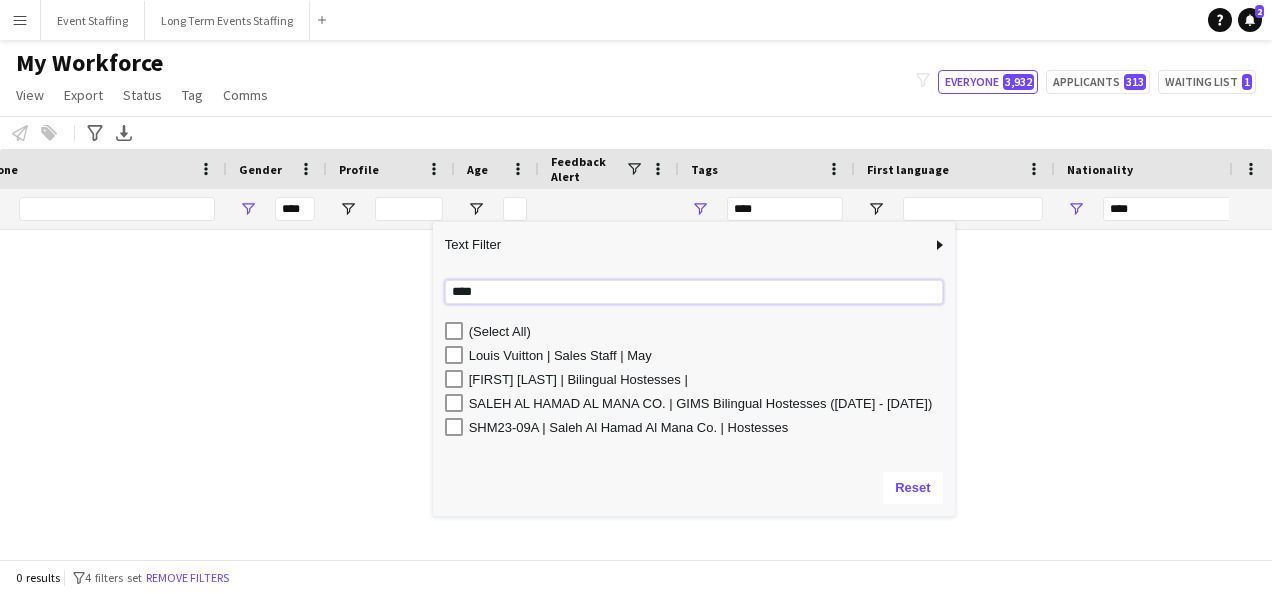 click on "****" at bounding box center [694, 292] 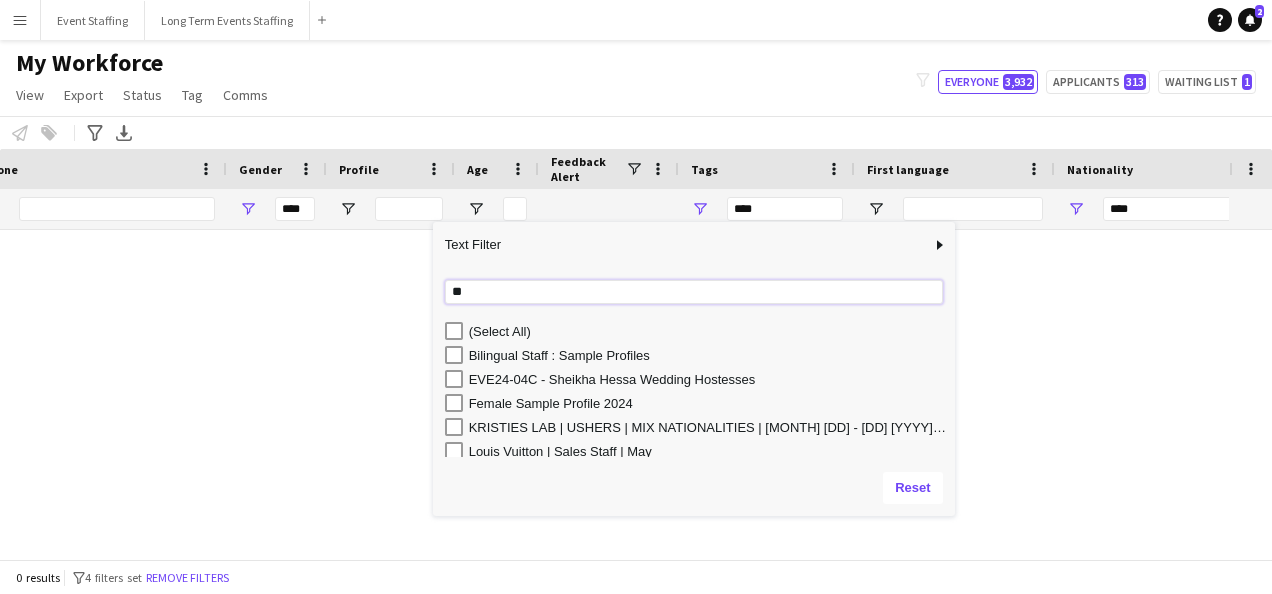 type on "*" 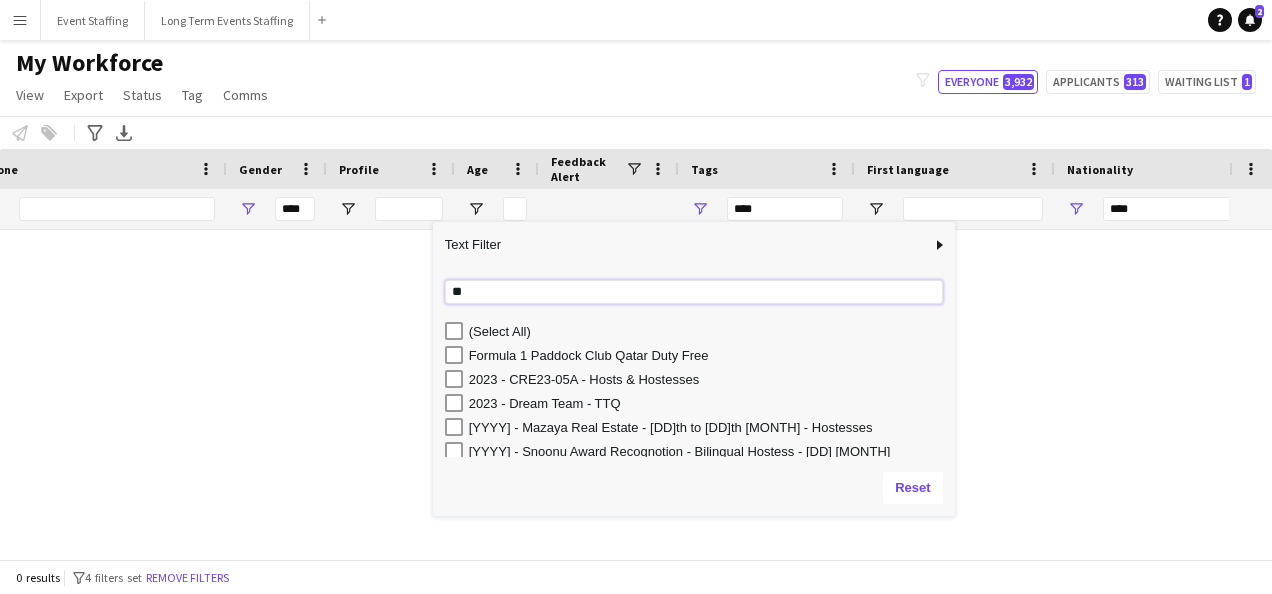 type on "*" 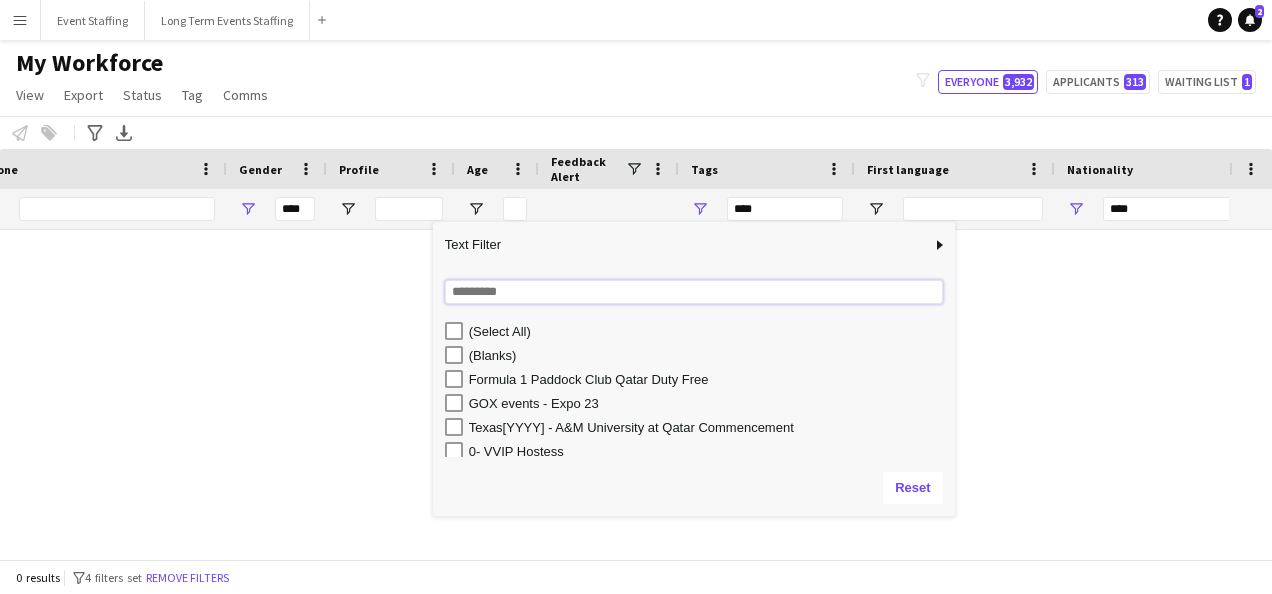 type 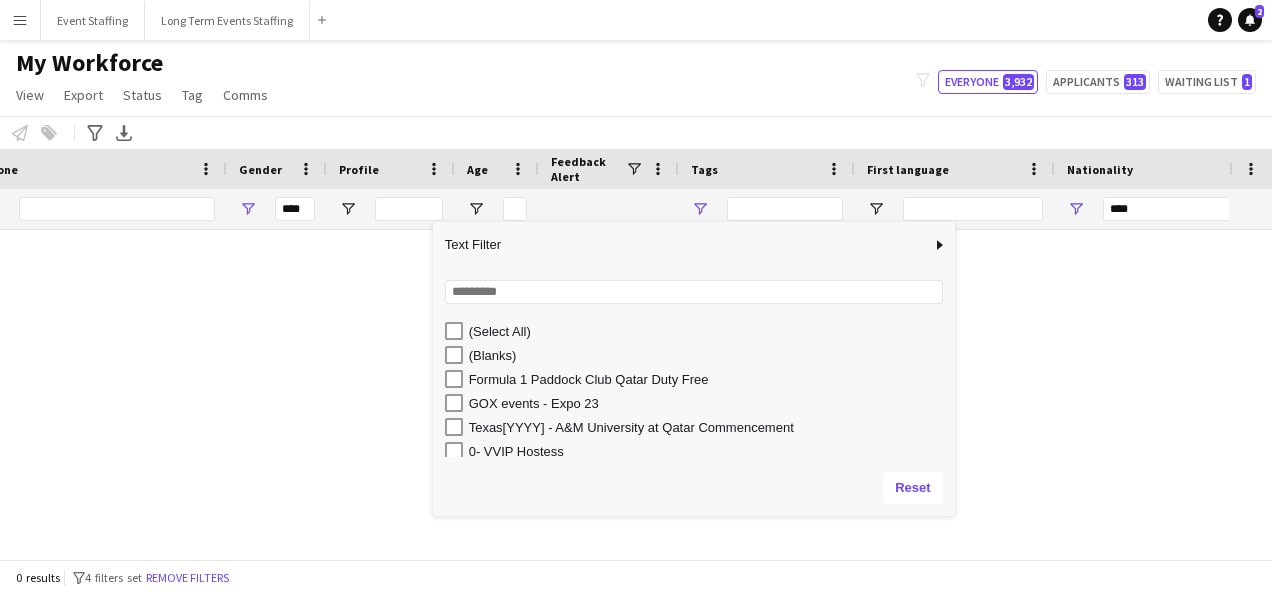 type on "**********" 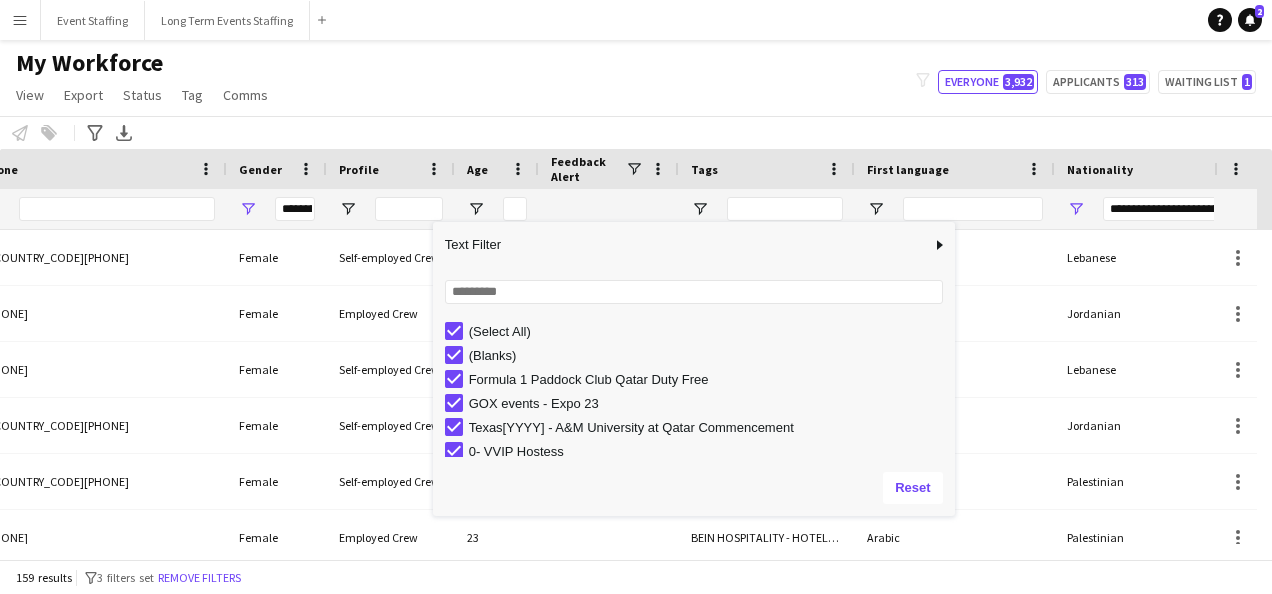 click on "My Workforce   View   Views  Default view New view Update view Delete view Edit name Customise view Customise filters Reset Filters Reset View Reset All  Export  Export as XLSX Export as PDF  Status  Edit  Tag  New tag  Edit tag  0- VVIP Hostess  (22) 0-LHS VVIP STAFF (5) 14x hosts / hostesses Qatar Racing and Equestrian Club (12) 2023 - 5 Mascots - 1st to 10th Mar (4) 2023 - A2Z Media - Hostess - 10th & 14th Mar (4) 2023 - Al Mana Promoters - Confirmed (25th Jan to 27th Feb) (2) 2023 - Al Maya - Promoters - 9th, 10th, 11th Mar (4) 2023 - Alberto Dubai - 8 Hostesses - 22nd Feb - Confirmed (5) 2023 - APQ Events - Cast Coordinators (3) 2023 - APQ Events - Info Desk Coordinators (9) 2023 - APQ Events - Sports Coordinators (22) 2023 - APQ Events - Ushers (5) 2023 - ASE23-06A - 3 Ushers (1) 2023 - Assets Group - Call Centre Agents - 1st March (2) 2023 - AZM23-03A - 14th Mar - Hostess (2) 2023 - AZM23-03C - Hostess - 20th Mar (3) 2023 - BDT23-03A - Promoter - 16th, 17th, 18th Mar (5) 2023 - CLN23-03A - Hostess (1)" 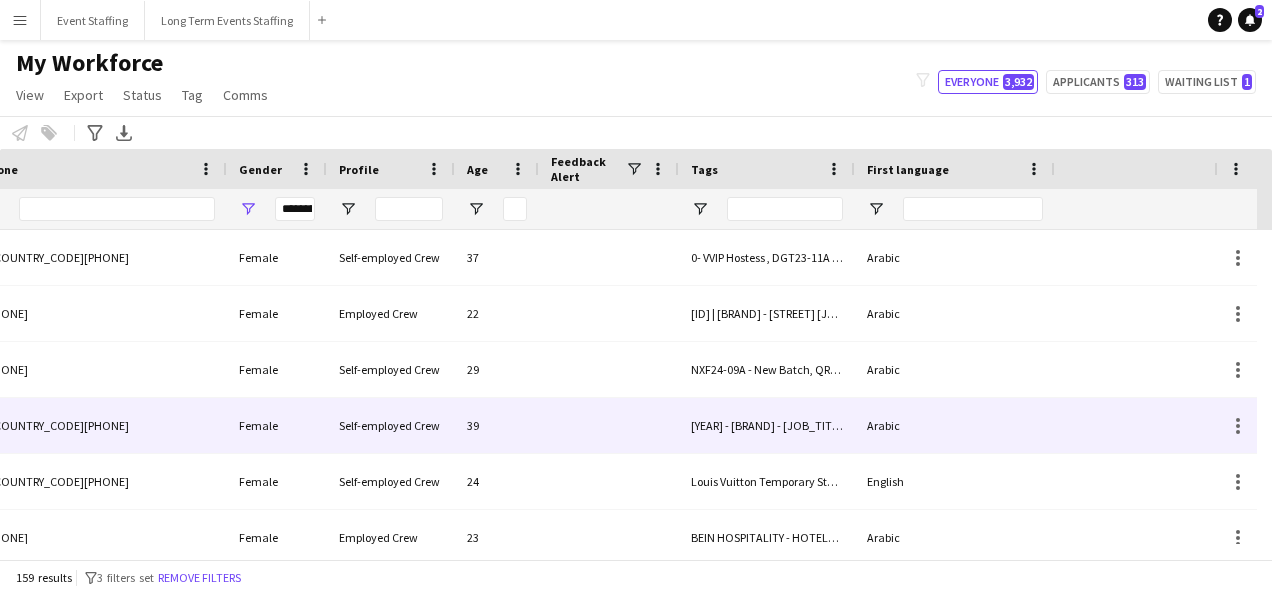 scroll, scrollTop: 0, scrollLeft: 661, axis: horizontal 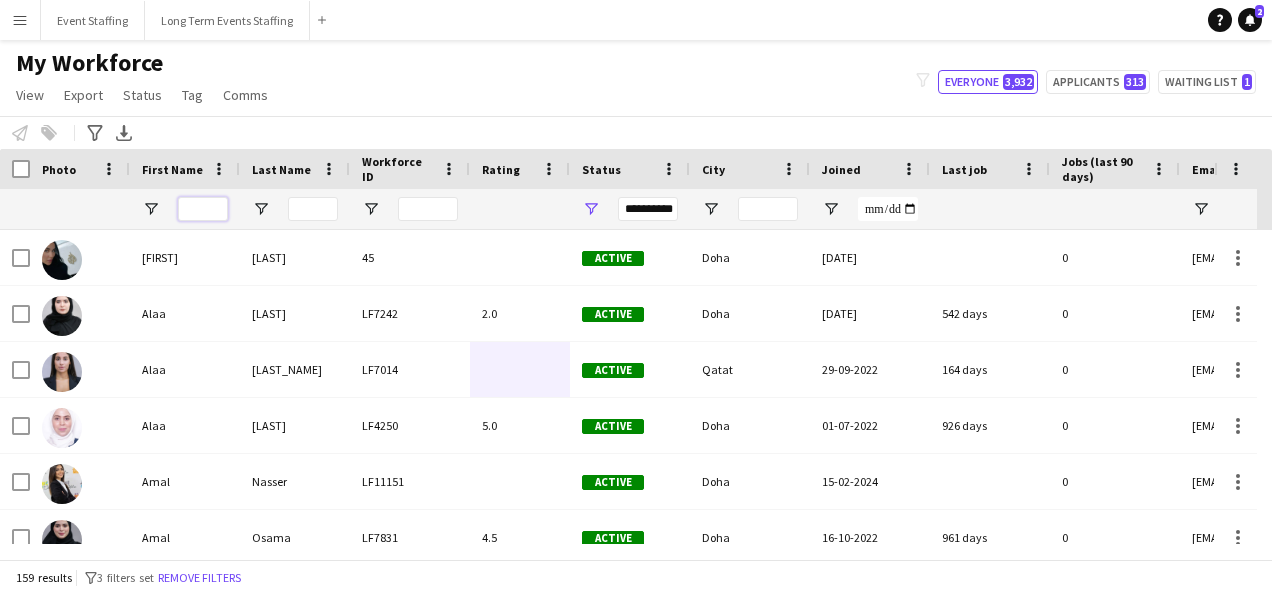 click at bounding box center [203, 209] 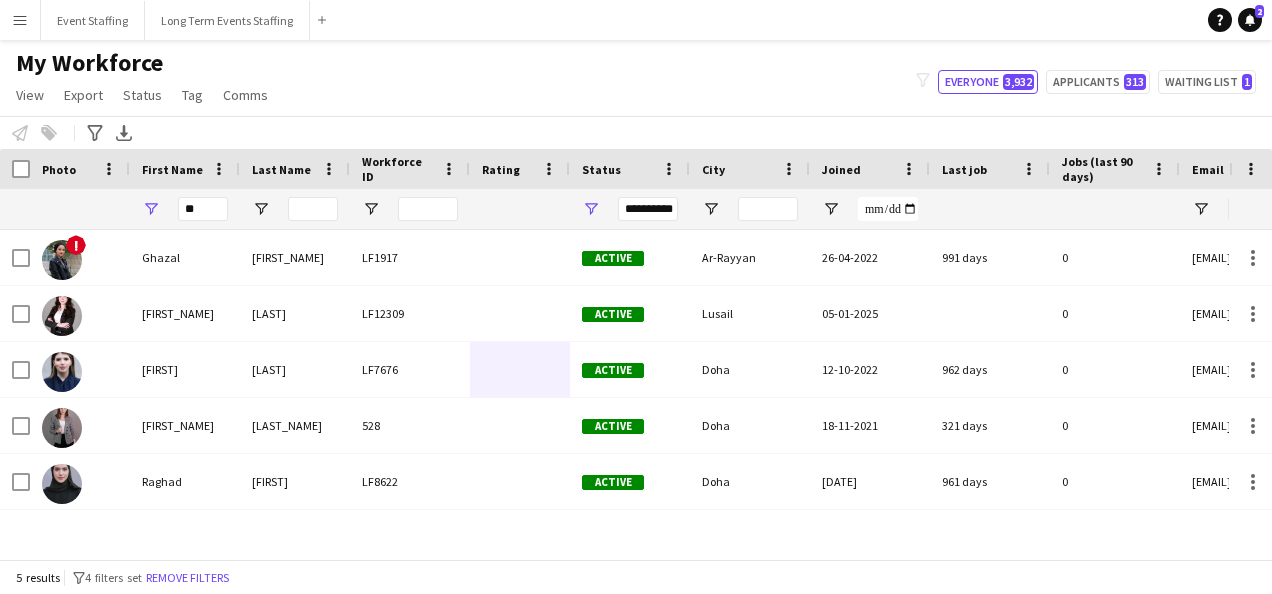 click on "My Workforce   View   Views  Default view New view Update view Delete view Edit name Customise view Customise filters Reset Filters Reset View Reset All  Export  Export as XLSX Export as PDF  Status  Edit  Tag  New tag  Edit tag  0- VVIP Hostess  (22) 0-LHS VVIP STAFF (5) 14x hosts / hostesses Qatar Racing and Equestrian Club (12) 2023 - 5 Mascots - 1st to 10th Mar (4) 2023 - A2Z Media - Hostess - 10th & 14th Mar (4) 2023 - Al Mana Promoters - Confirmed (25th Jan to 27th Feb) (2) 2023 - Al Maya - Promoters - 9th, 10th, 11th Mar (4) 2023 - Alberto Dubai - 8 Hostesses - 22nd Feb - Confirmed (5) 2023 - APQ Events - Cast Coordinators (3) 2023 - APQ Events - Info Desk Coordinators (9) 2023 - APQ Events - Sports Coordinators (22) 2023 - APQ Events - Ushers (5) 2023 - ASE23-06A - 3 Ushers (1) 2023 - Assets Group - Call Centre Agents - 1st March (2) 2023 - AZM23-03A - 14th Mar - Hostess (2) 2023 - AZM23-03C - Hostess - 20th Mar (3) 2023 - BDT23-03A - Promoter - 16th, 17th, 18th Mar (5) 2023 - CLN23-03A - Hostess (1)" 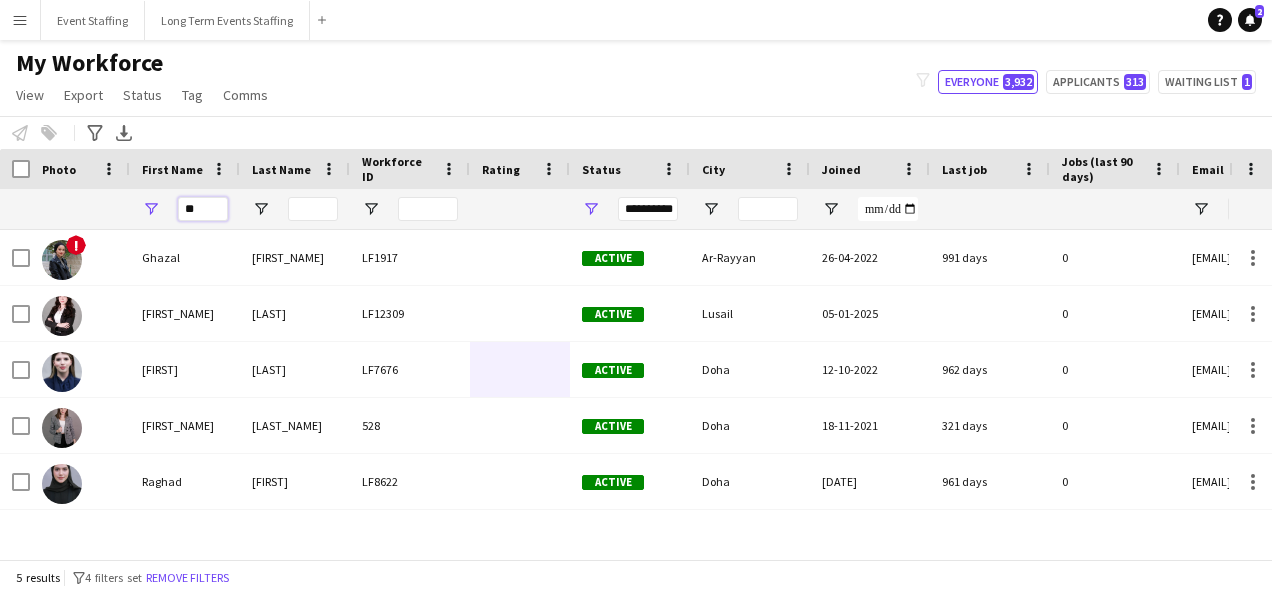 click on "**" at bounding box center (203, 209) 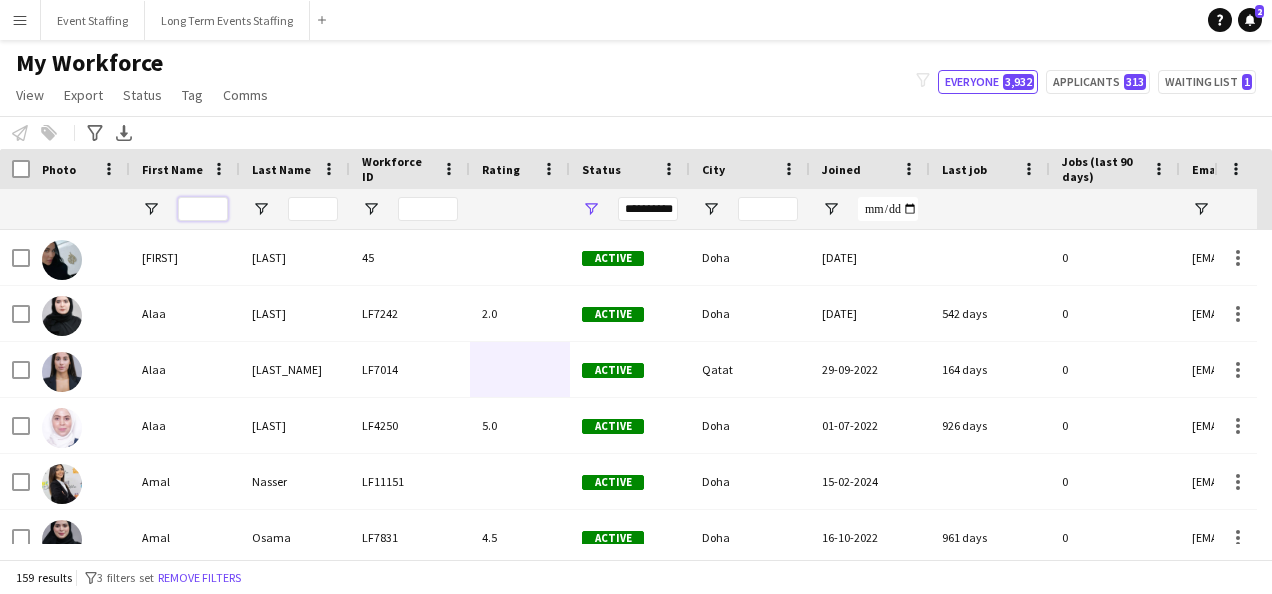 type 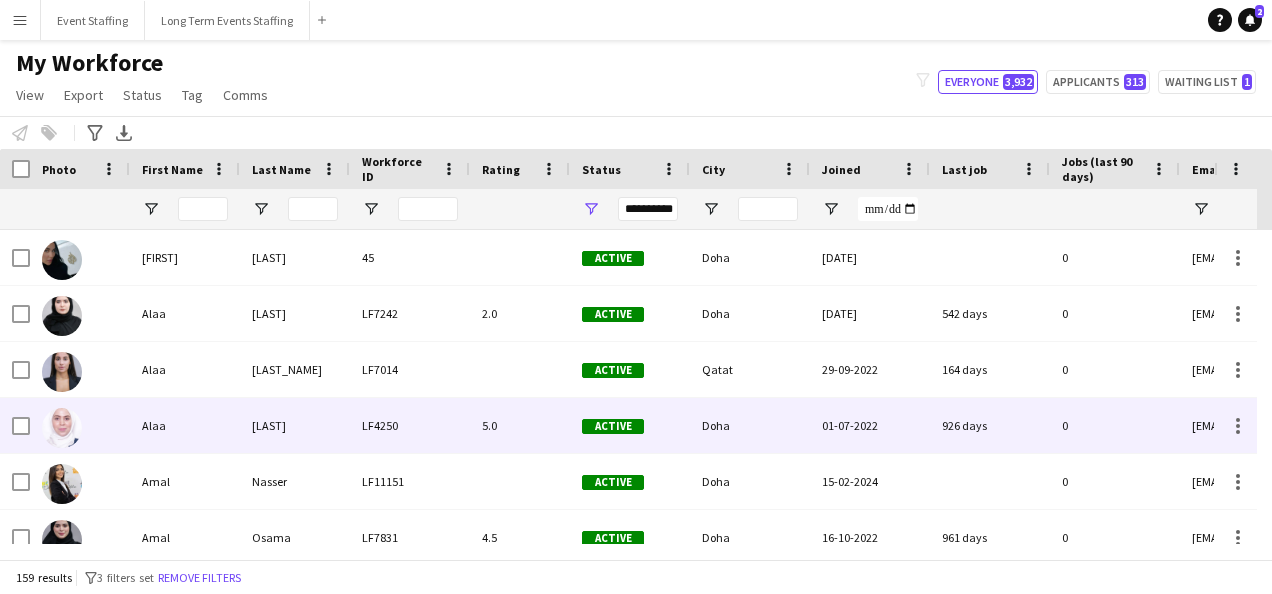 click on "[LAST]" at bounding box center [295, 425] 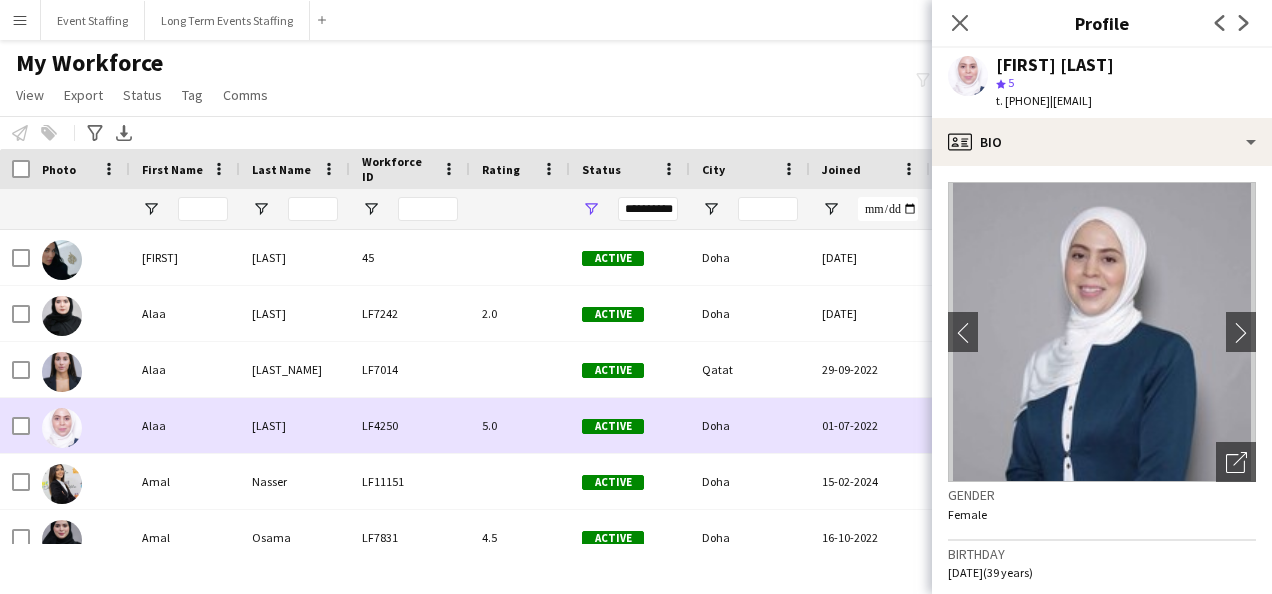 scroll, scrollTop: 50, scrollLeft: 0, axis: vertical 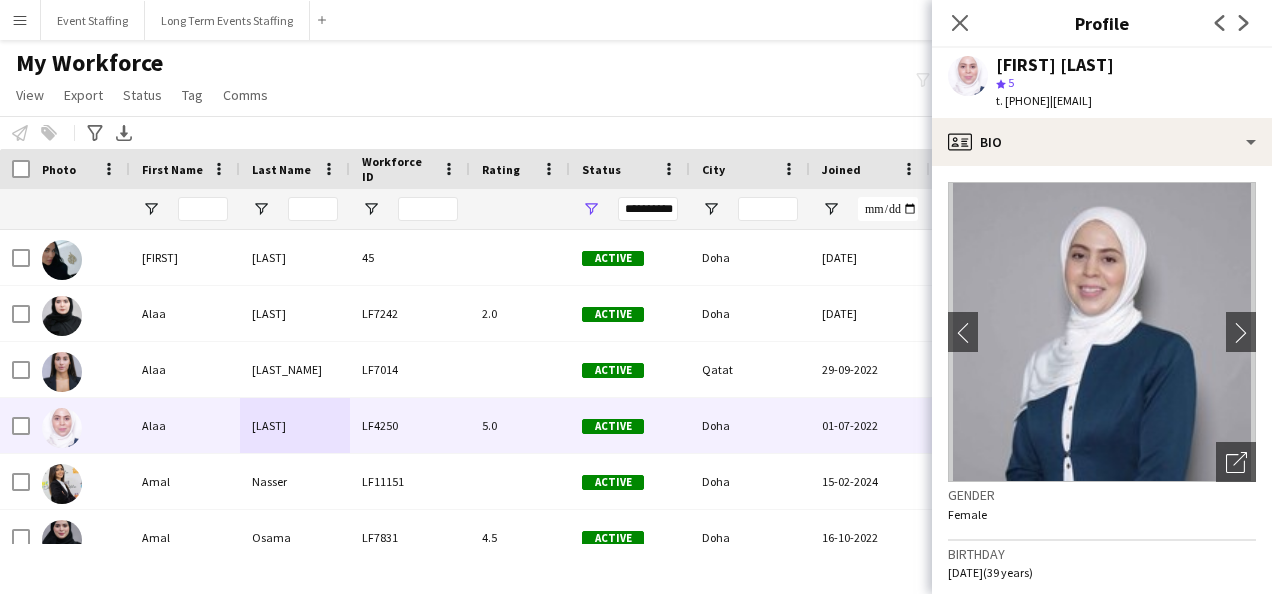 click on "My Workforce   View   Views  Default view New view Update view Delete view Edit name Customise view Customise filters Reset Filters Reset View Reset All  Export  Export as XLSX Export as PDF  Status  Edit  Tag  New tag  Edit tag  0- VVIP Hostess  (22) 0-LHS VVIP STAFF (5) 14x hosts / hostesses Qatar Racing and Equestrian Club (12) 2023 - 5 Mascots - 1st to 10th Mar (4) 2023 - A2Z Media - Hostess - 10th & 14th Mar (4) 2023 - Al Mana Promoters - Confirmed (25th Jan to 27th Feb) (2) 2023 - Al Maya - Promoters - 9th, 10th, 11th Mar (4) 2023 - Alberto Dubai - 8 Hostesses - 22nd Feb - Confirmed (5) 2023 - APQ Events - Cast Coordinators (3) 2023 - APQ Events - Info Desk Coordinators (9) 2023 - APQ Events - Sports Coordinators (22) 2023 - APQ Events - Ushers (5) 2023 - ASE23-06A - 3 Ushers (1) 2023 - Assets Group - Call Centre Agents - 1st March (2) 2023 - AZM23-03A - 14th Mar - Hostess (2) 2023 - AZM23-03C - Hostess - 20th Mar (3) 2023 - BDT23-03A - Promoter - 16th, 17th, 18th Mar (5) 2023 - CLN23-03A - Hostess (1)" 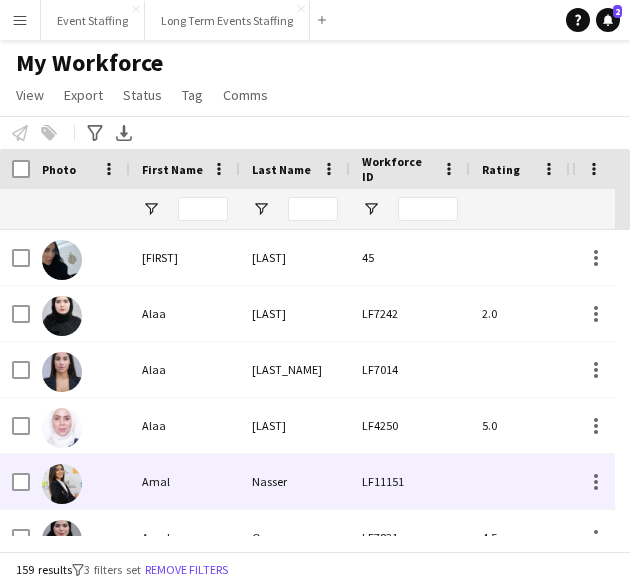 click on "Amal" at bounding box center [185, 481] 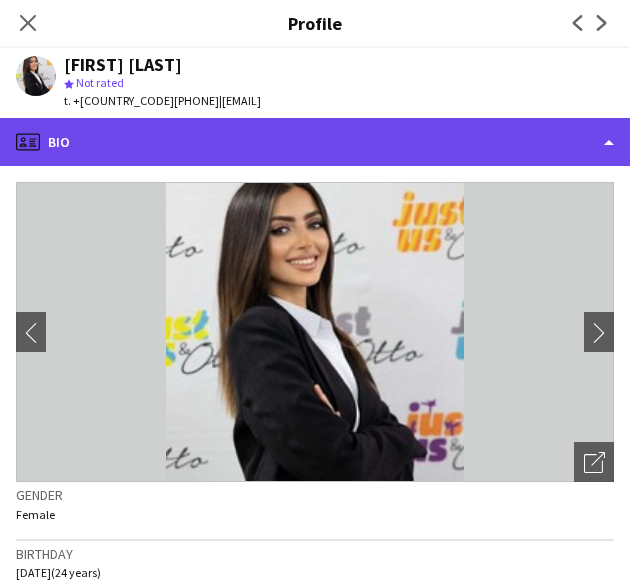 click on "profile
Bio" 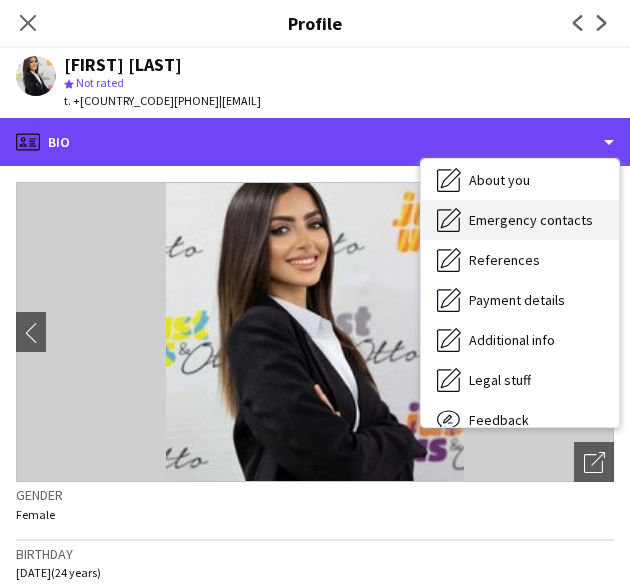 scroll, scrollTop: 188, scrollLeft: 0, axis: vertical 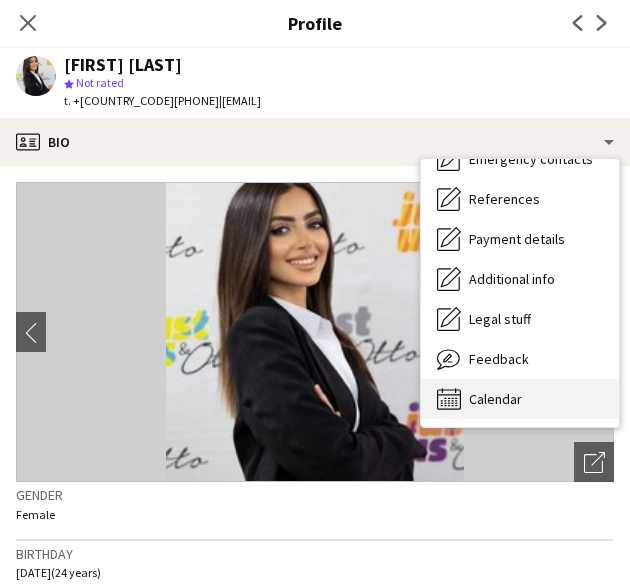 click on "Calendar" at bounding box center [495, 399] 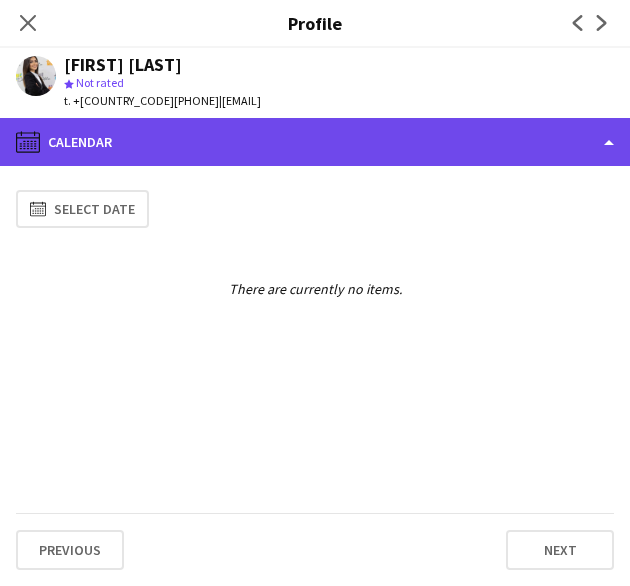 click on "calendar-full
Calendar" 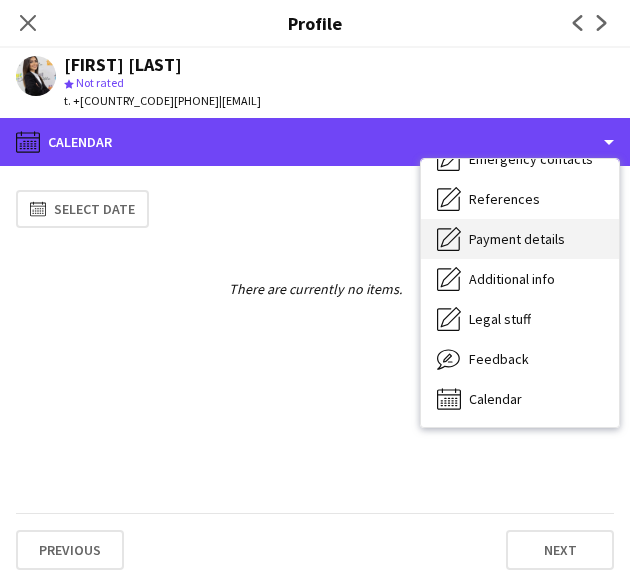scroll, scrollTop: 0, scrollLeft: 0, axis: both 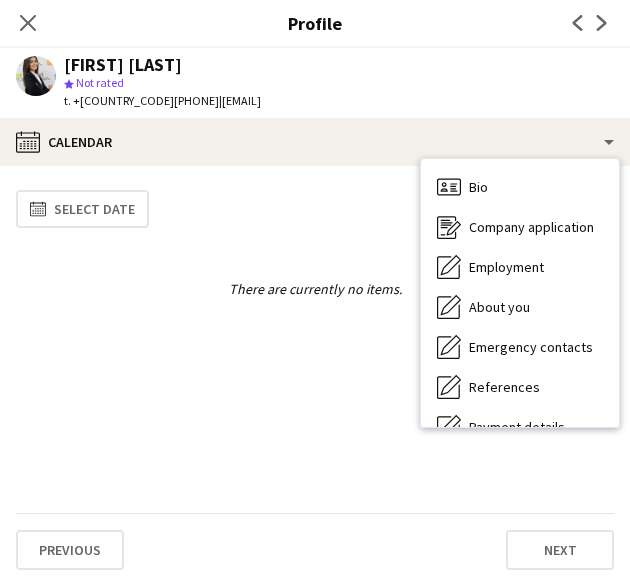 click on "[FIRST] [LAST]
star
Not rated   t. [PHONE]   |   [EMAIL]" 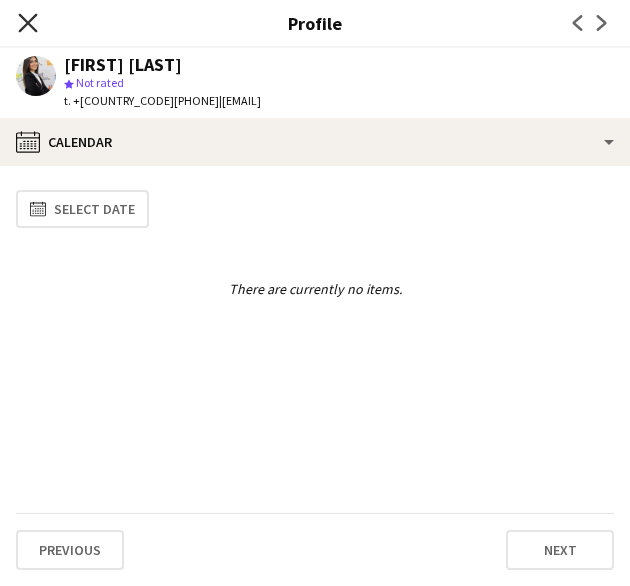 click on "Close pop-in" 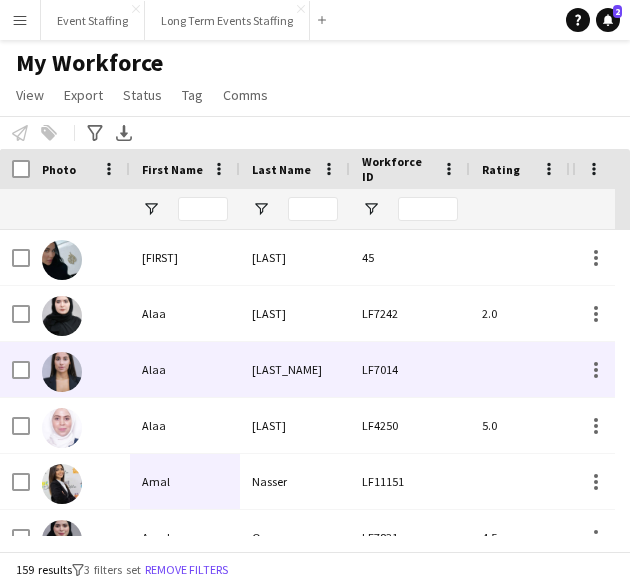 scroll, scrollTop: 22, scrollLeft: 0, axis: vertical 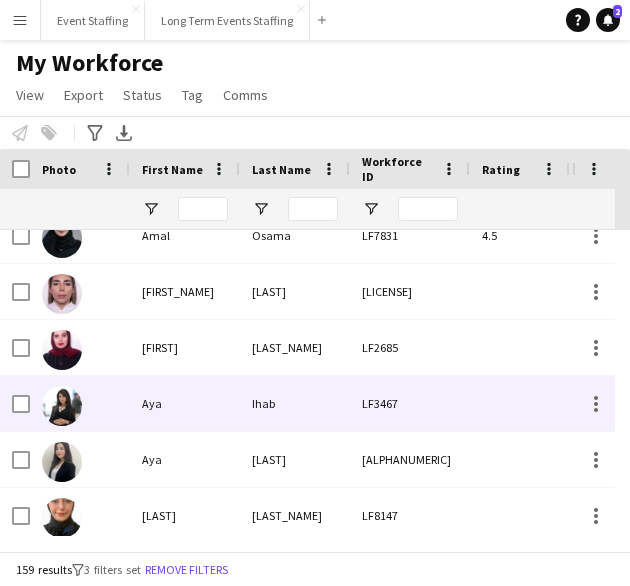 click on "Aya" at bounding box center [185, 403] 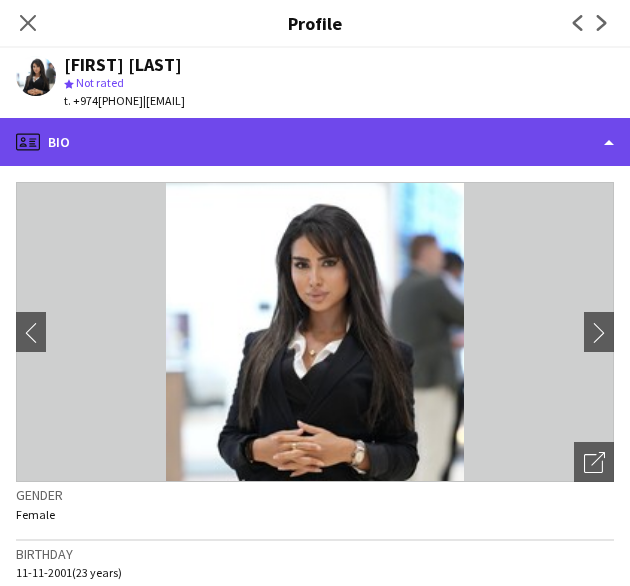 click on "profile
Bio" 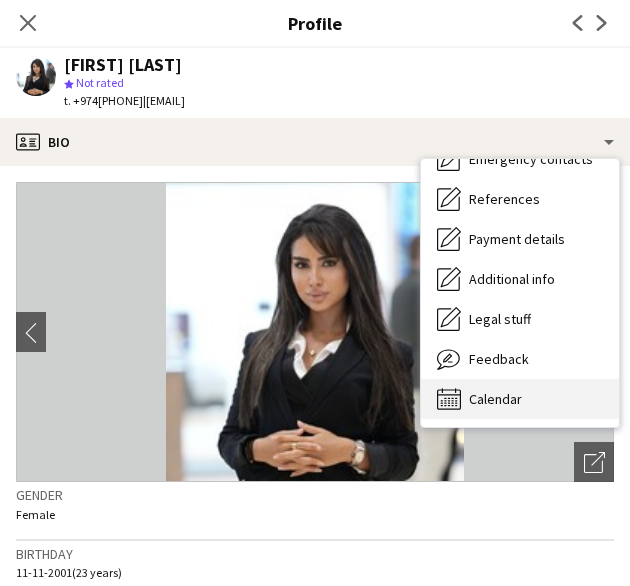 click on "Calendar" at bounding box center [495, 399] 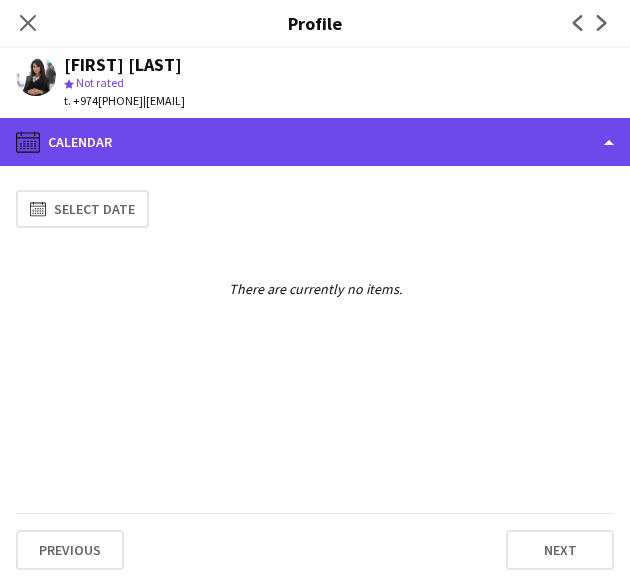 click on "calendar-full
Calendar" 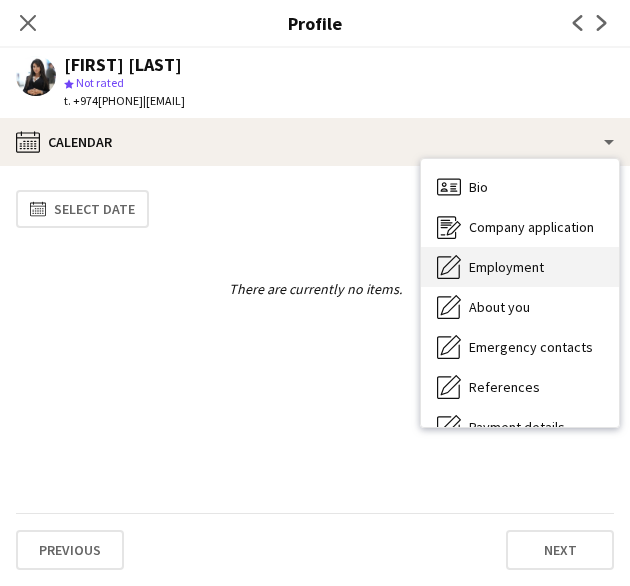 click on "Employment
Employment" at bounding box center (520, 267) 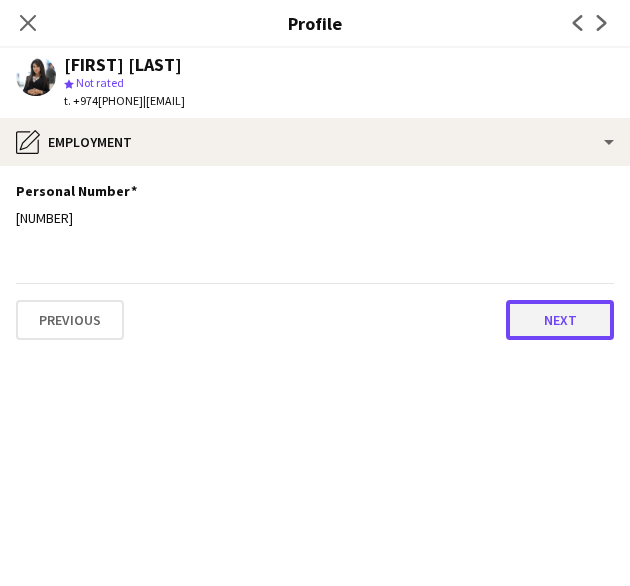 click on "Next" 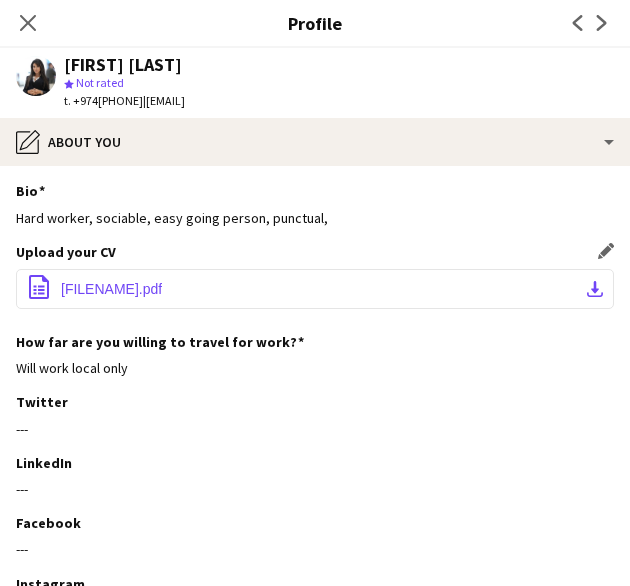 click on "[FILENAME].pdf" 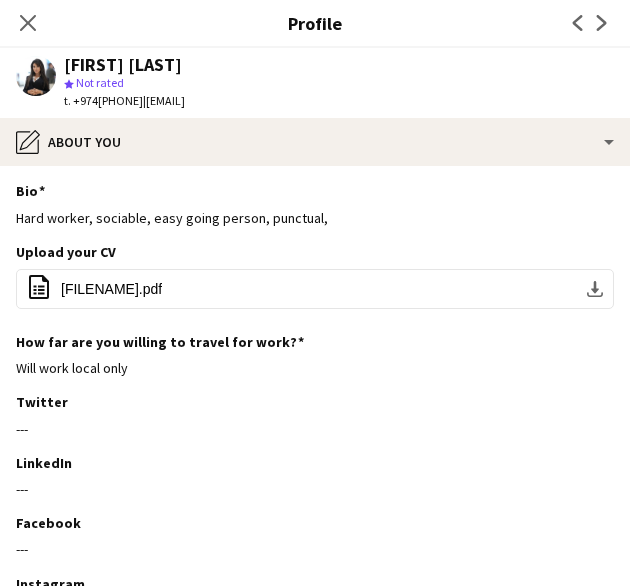 click on "[FIRST] [LAST]" 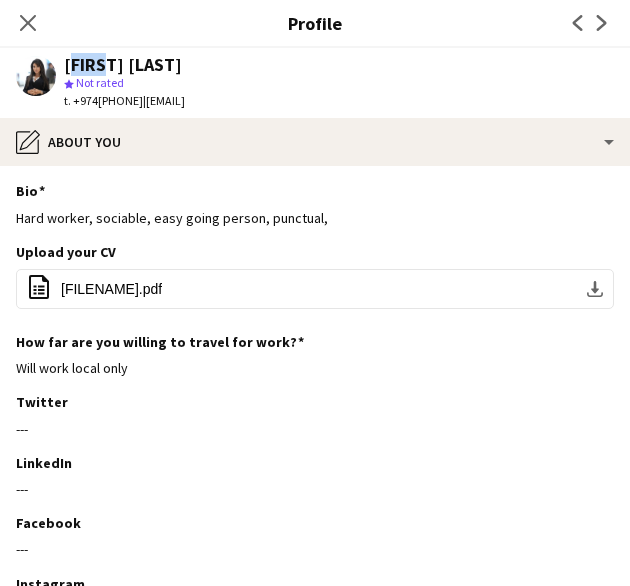 click on "[FIRST] [LAST]" 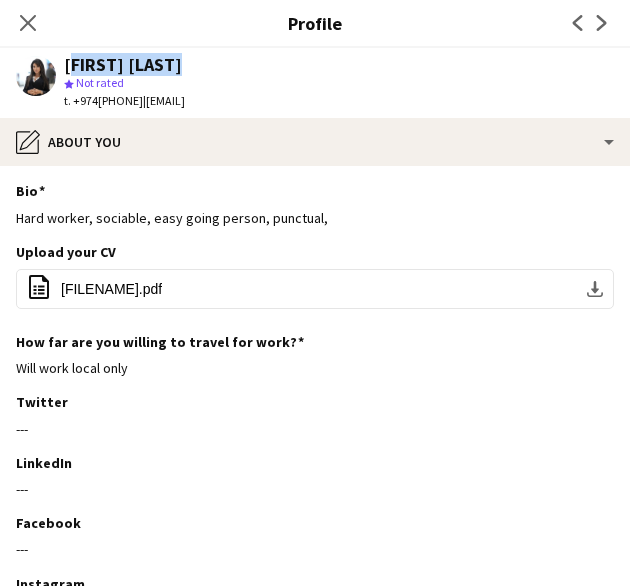 click on "[FIRST] [LAST]" 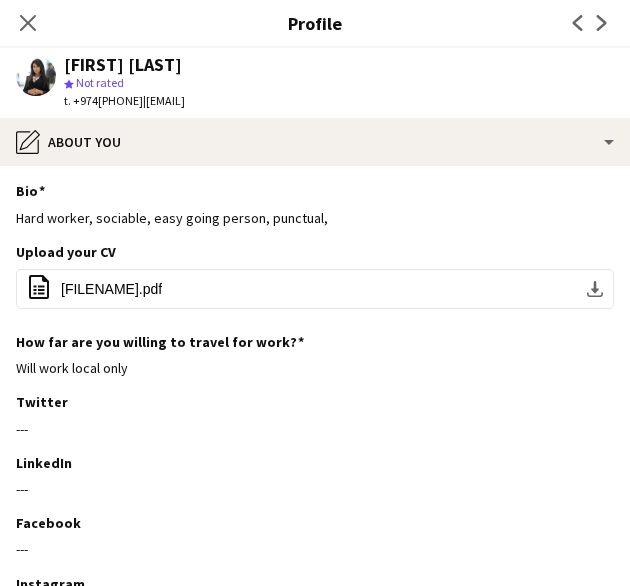 click on "t. +974[PHONE]" 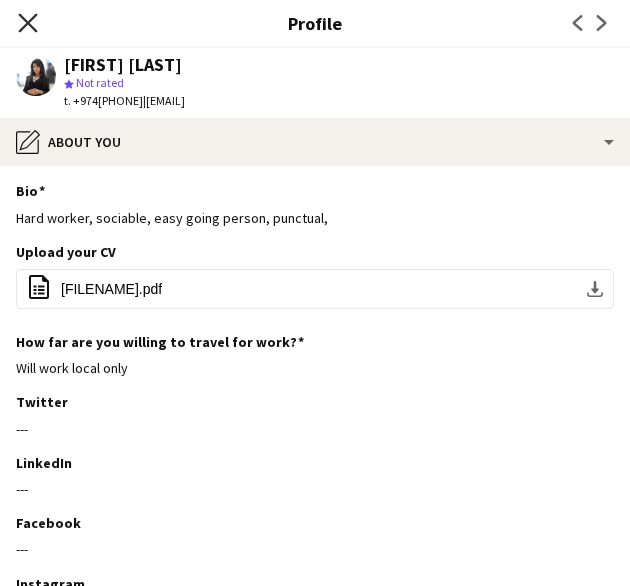click 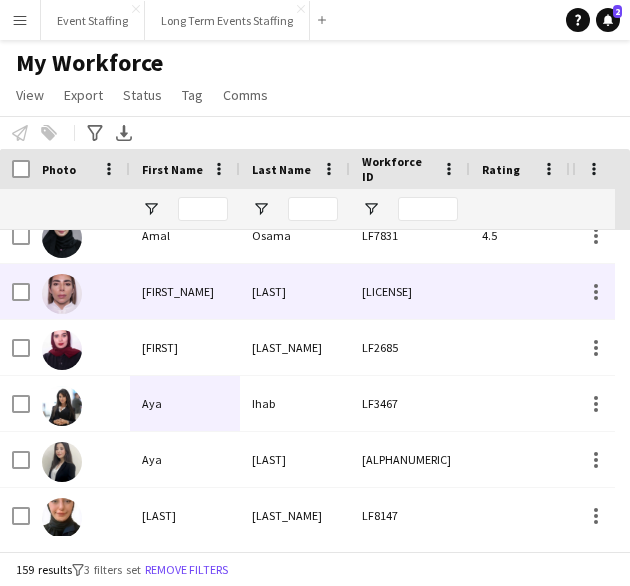 scroll, scrollTop: 375, scrollLeft: 0, axis: vertical 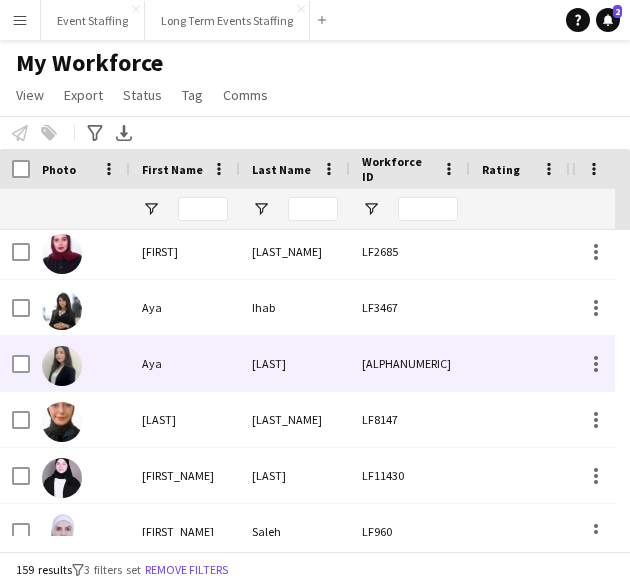 click on "Aya" at bounding box center [185, 363] 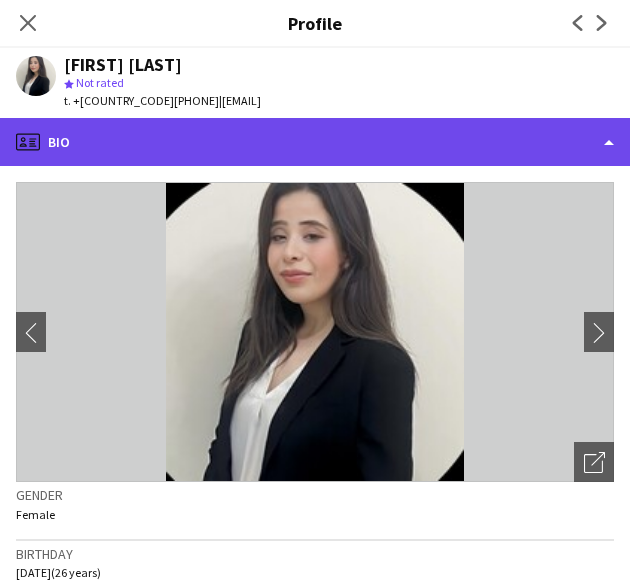 click on "profile
Bio" 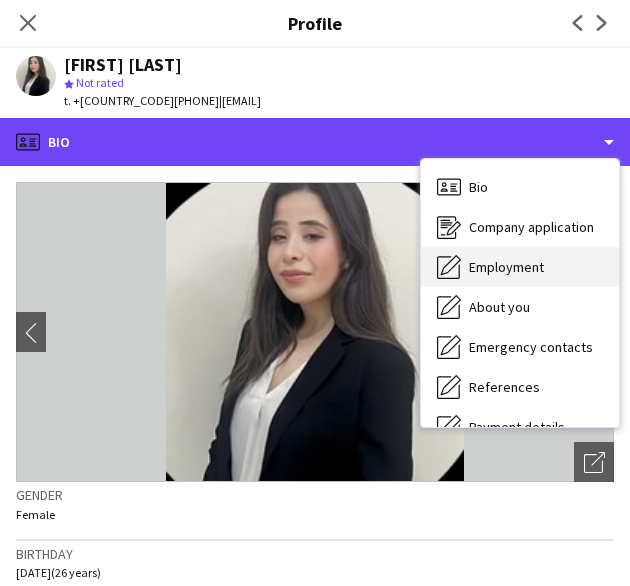 scroll, scrollTop: 188, scrollLeft: 0, axis: vertical 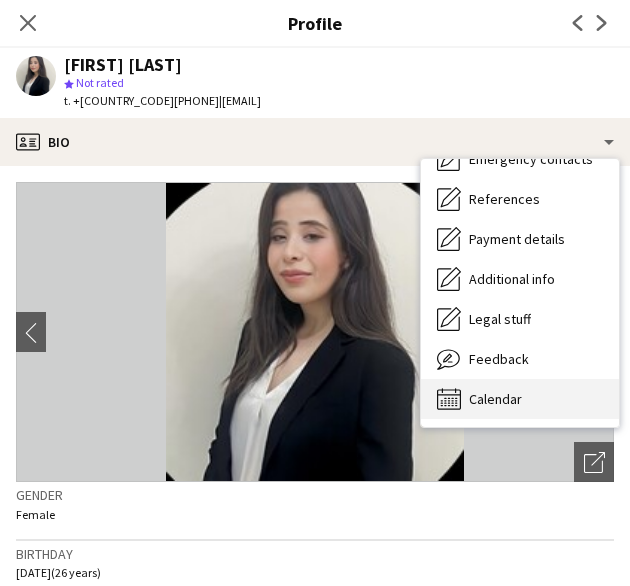 click on "Calendar" at bounding box center [495, 399] 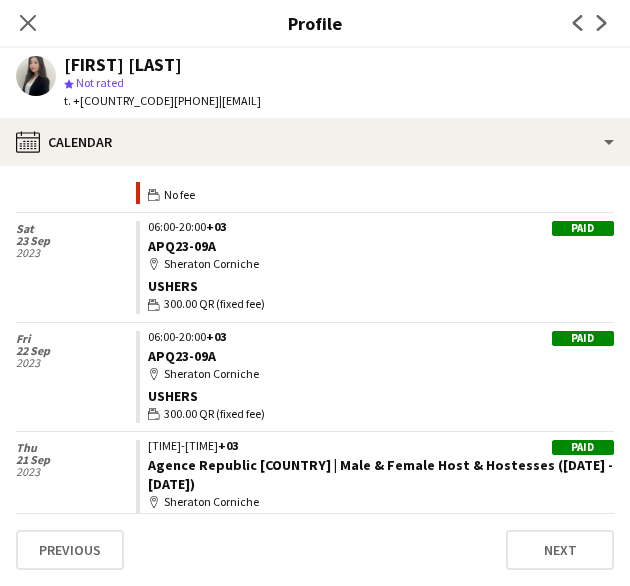 scroll, scrollTop: 380, scrollLeft: 0, axis: vertical 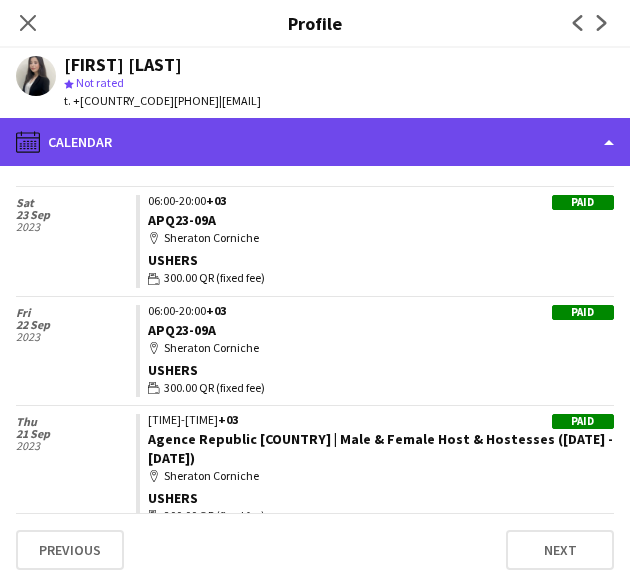 click on "calendar-full
Calendar" 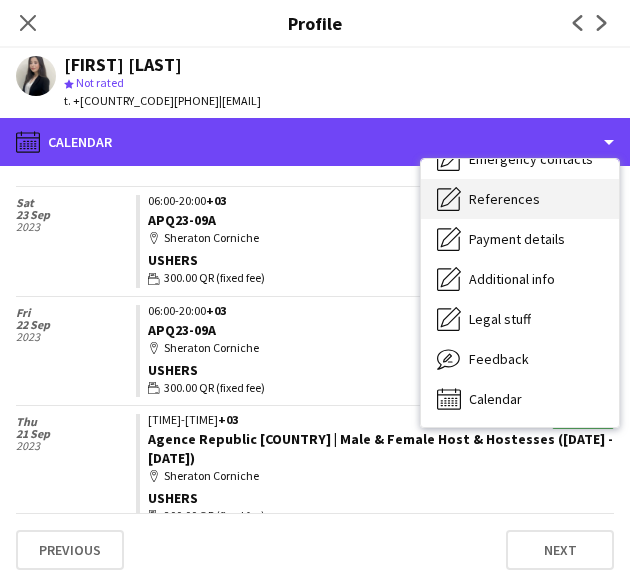 scroll, scrollTop: 0, scrollLeft: 0, axis: both 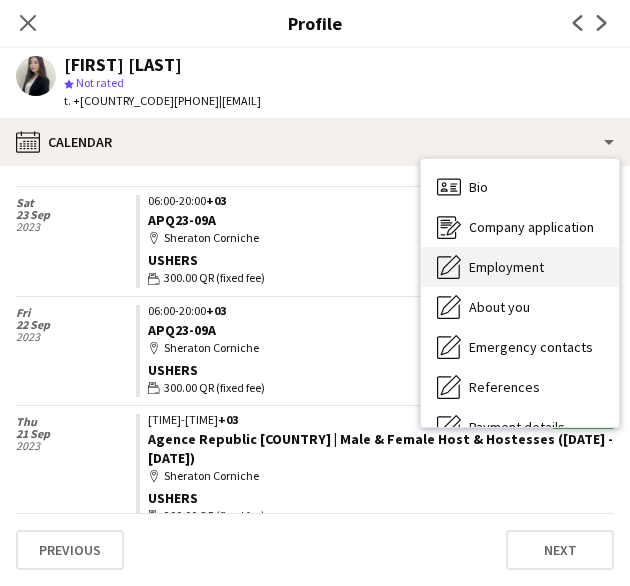 click on "Employment" at bounding box center (506, 267) 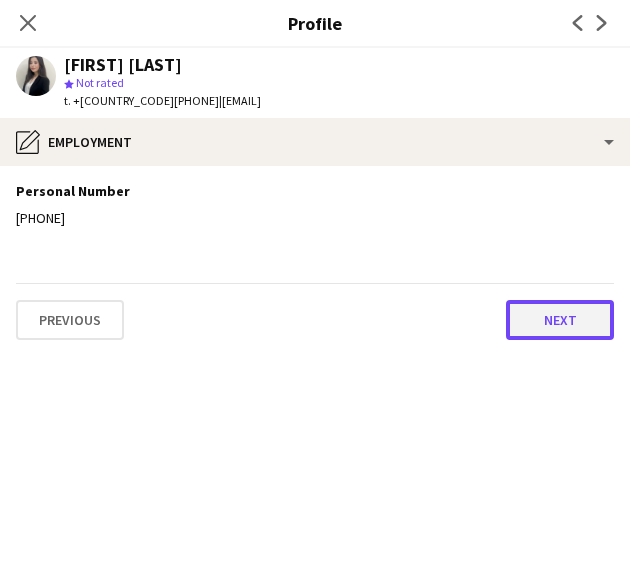 click on "Next" 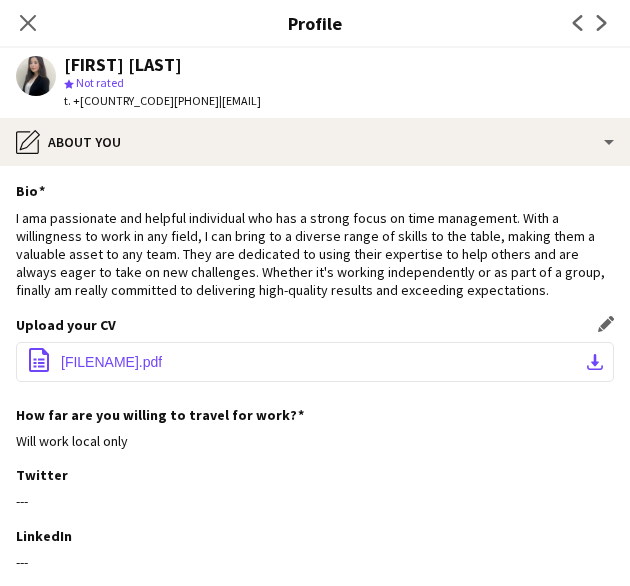 click on "[FILENAME].pdf" 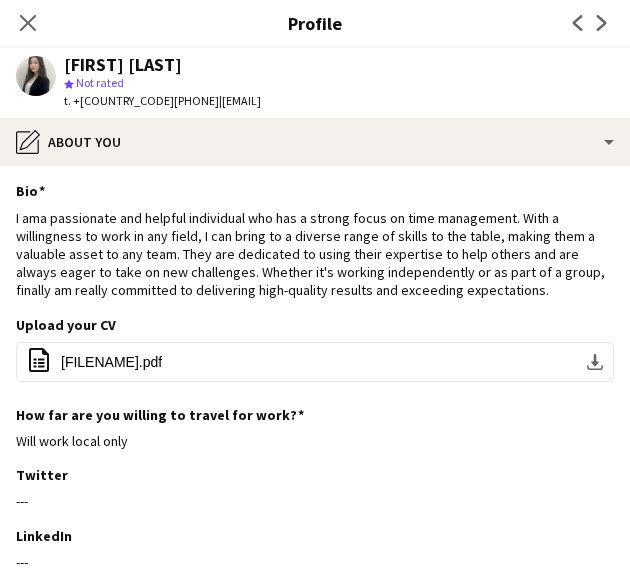 click on "[FIRST] [LAST]" 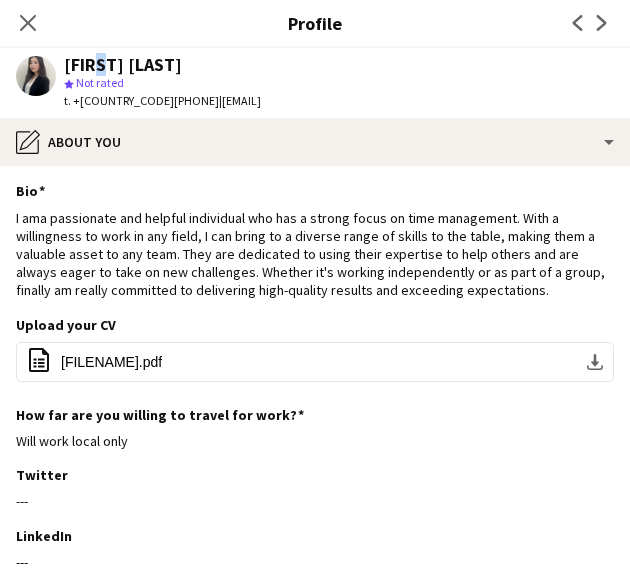 click on "[FIRST] [LAST]" 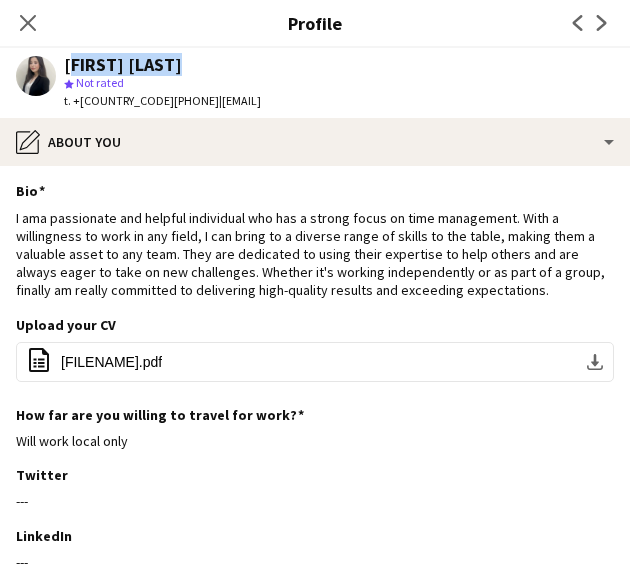 click on "[FIRST] [LAST]" 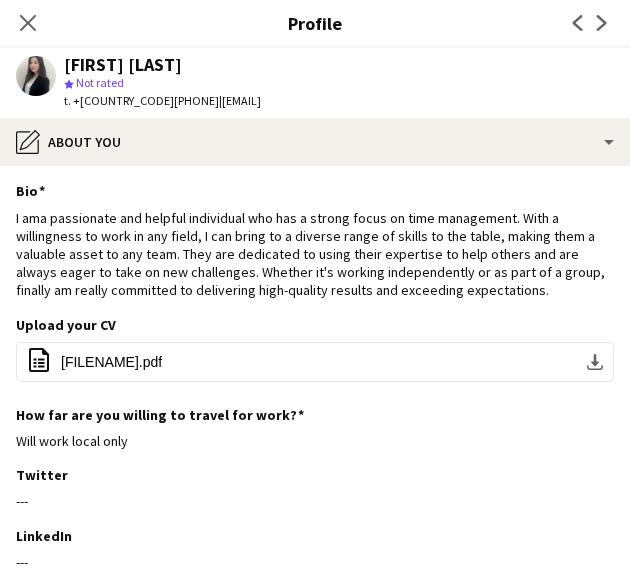 click on "t. +[COUNTRY_CODE][PHONE]" 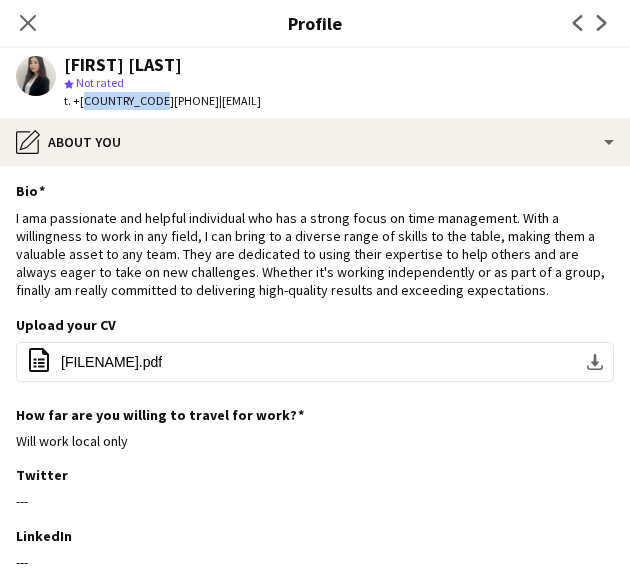 click on "t. +[COUNTRY_CODE][PHONE]" 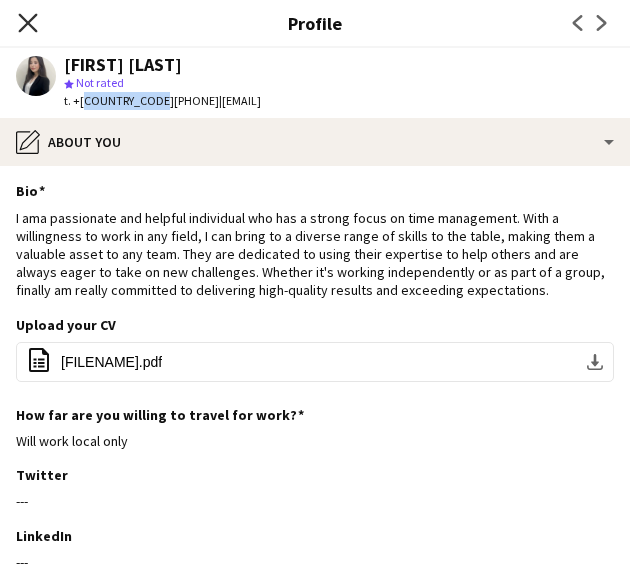click 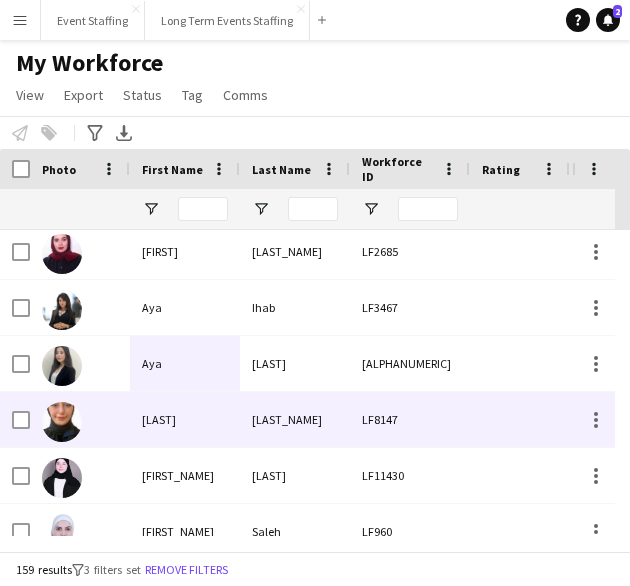 click on "[LAST_NAME]" at bounding box center [295, 419] 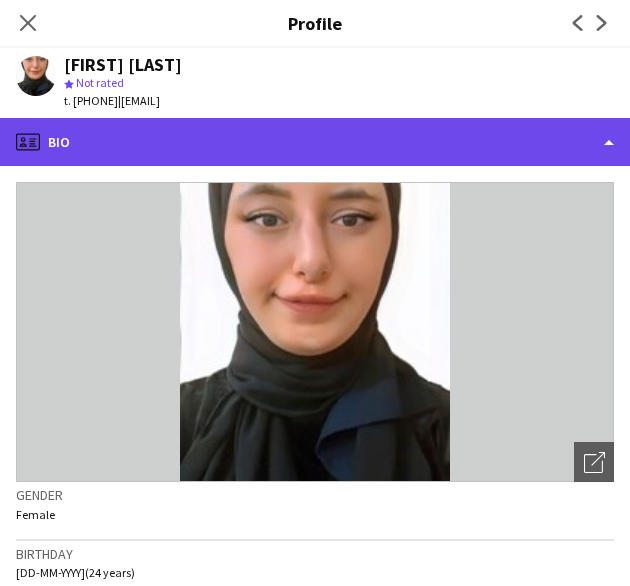 click on "profile
Bio" 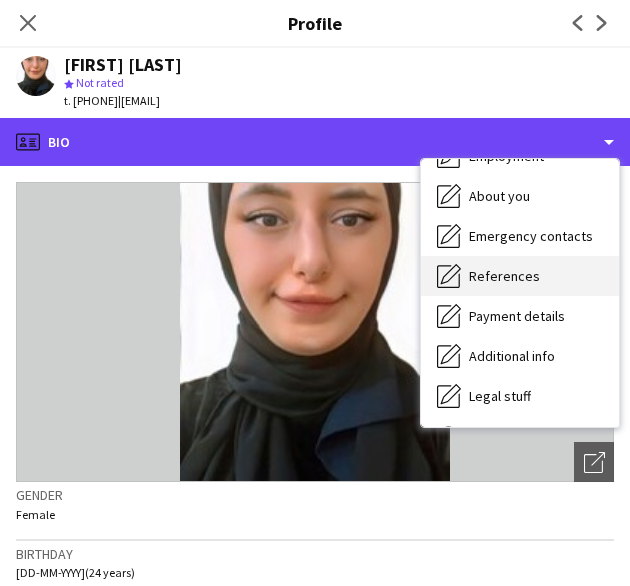 scroll, scrollTop: 106, scrollLeft: 0, axis: vertical 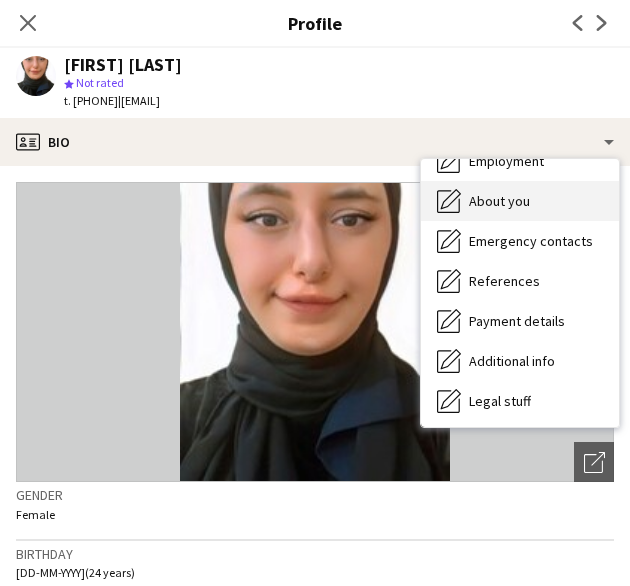 click on "About you" at bounding box center (499, 201) 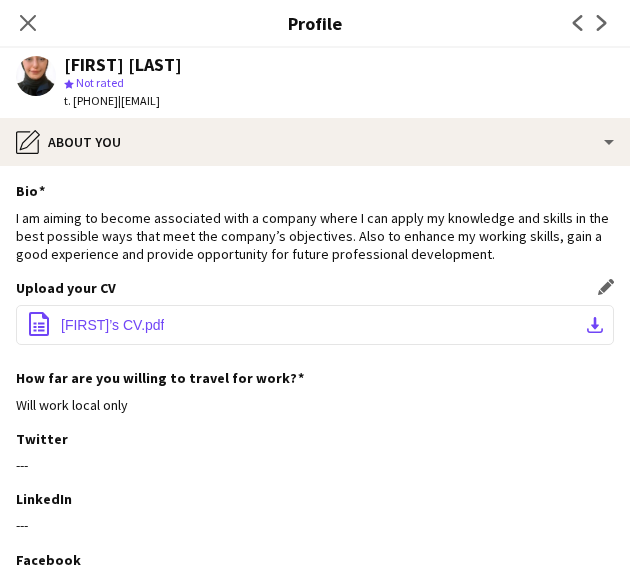 click on "[FIRST]’s CV.pdf" 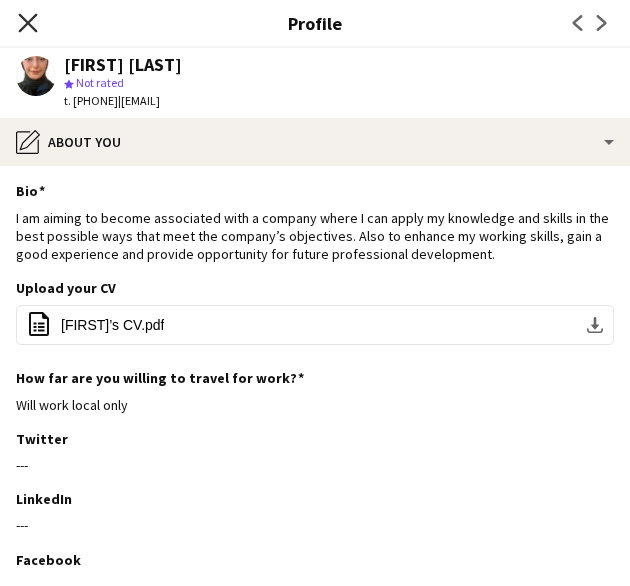 click 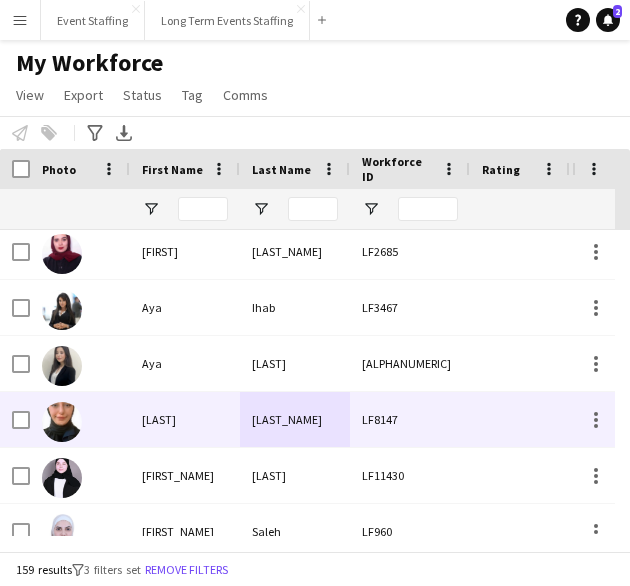 scroll, scrollTop: 553, scrollLeft: 0, axis: vertical 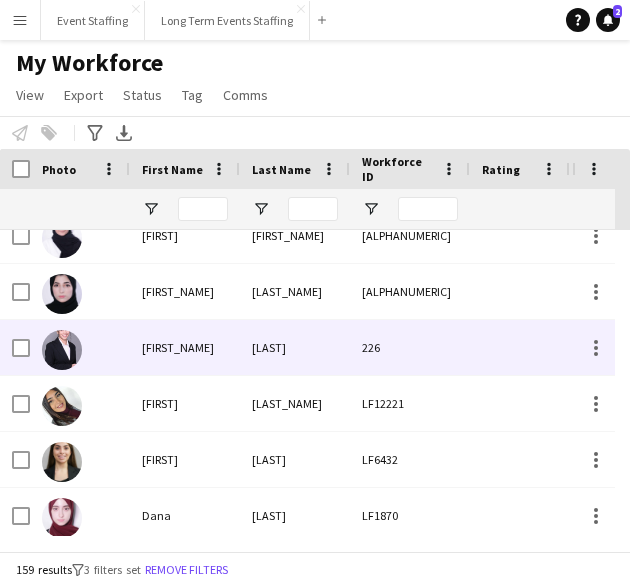 click on "[FIRST_NAME]" at bounding box center (185, 347) 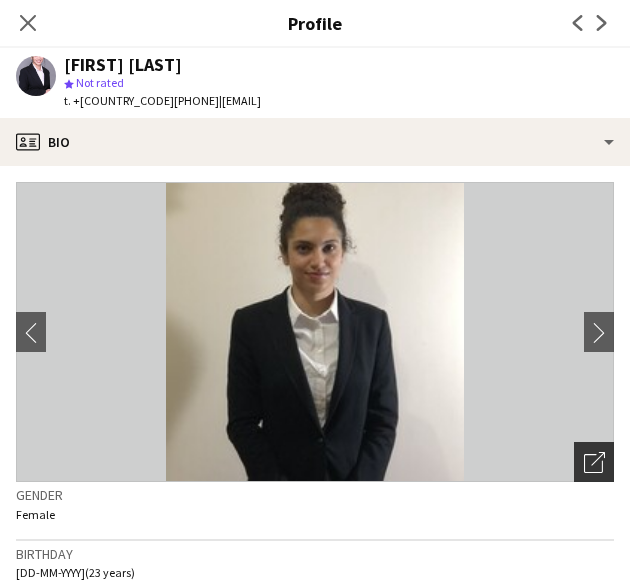 click on "Open photos pop-in" 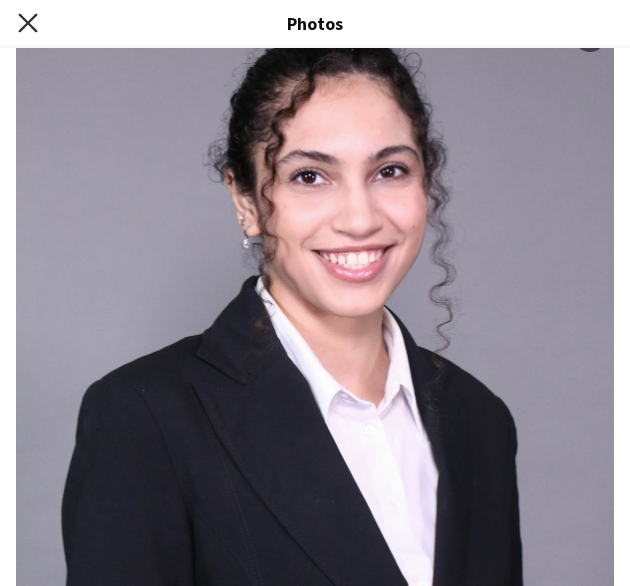 click on "Close pop-in" 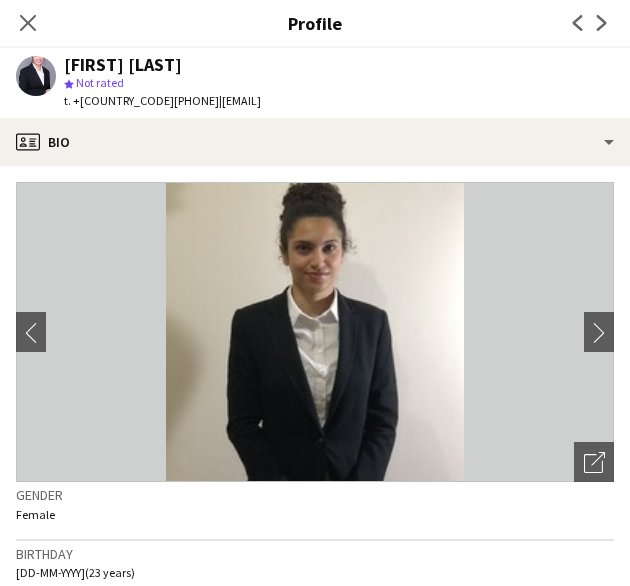 click 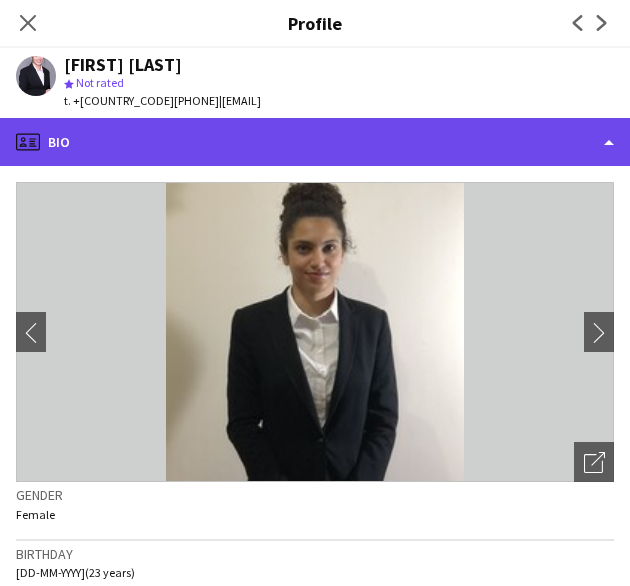 click on "profile
Bio" 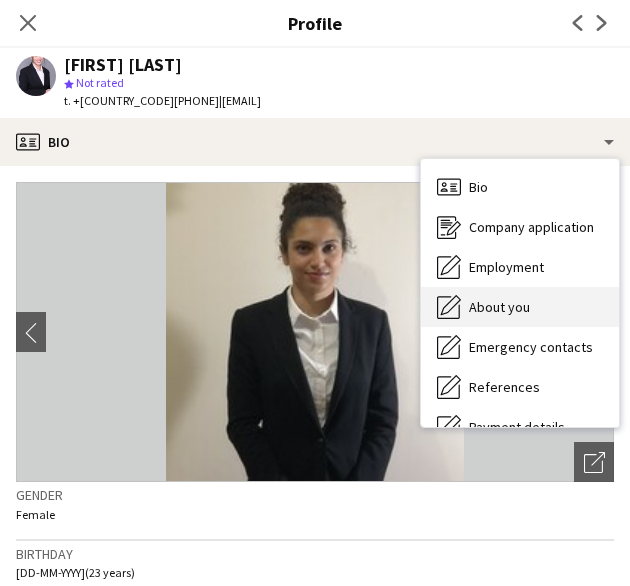 click on "About you
About you" at bounding box center (520, 307) 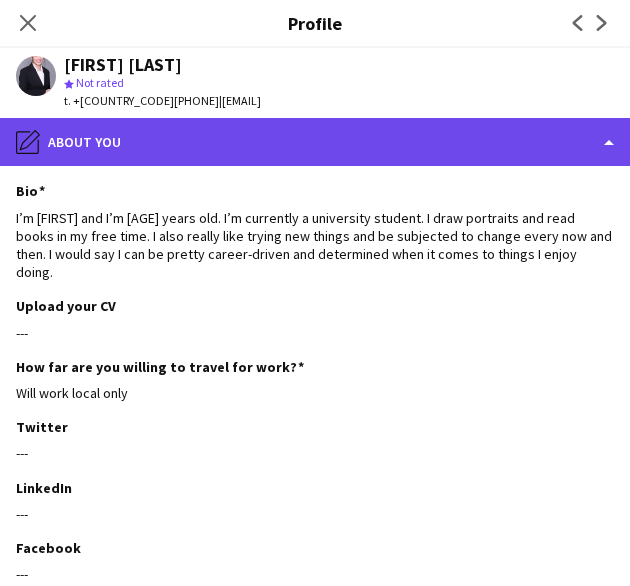 click on "pencil4
About you" 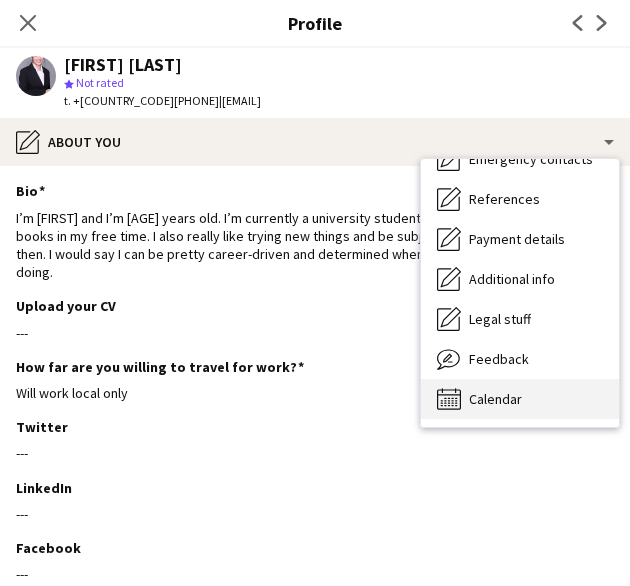 click on "Calendar" at bounding box center (495, 399) 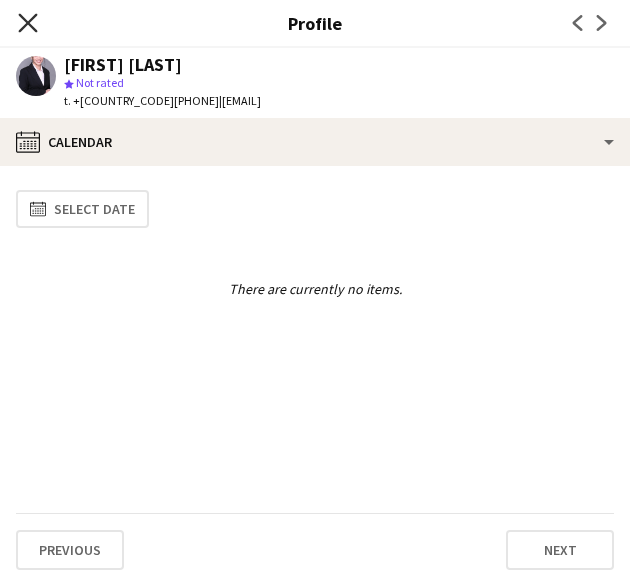click 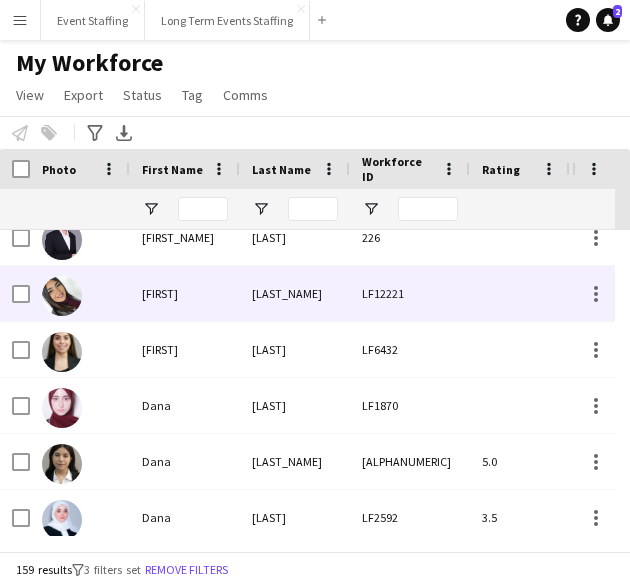 click on "[FIRST]" at bounding box center [185, 293] 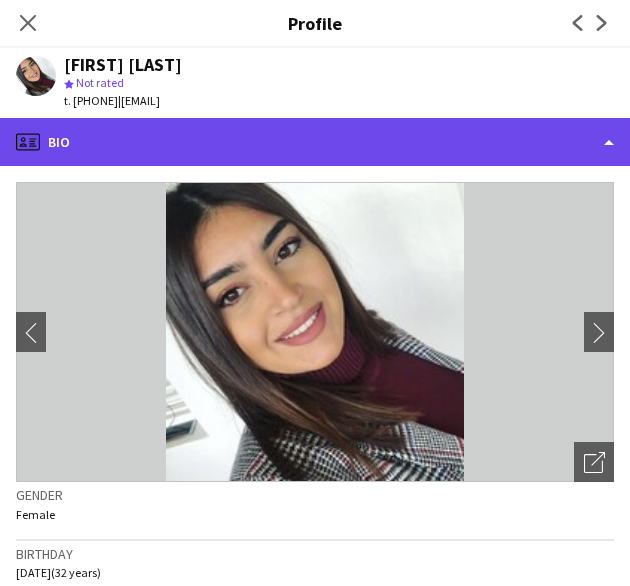 click on "profile
Bio" 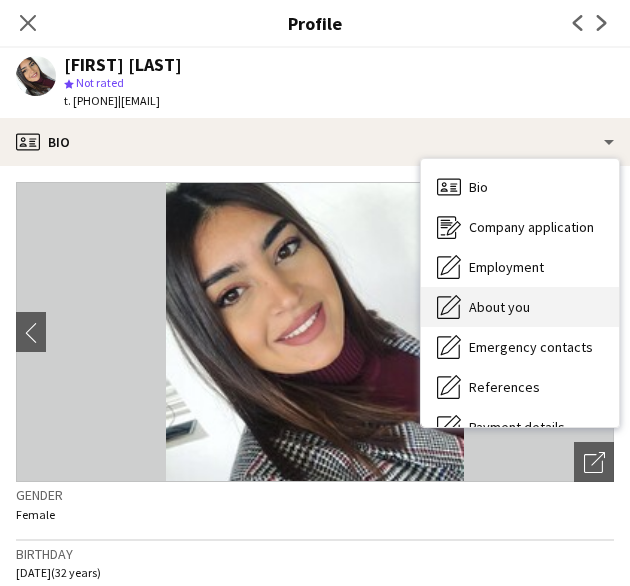 click on "About you
About you" at bounding box center (520, 307) 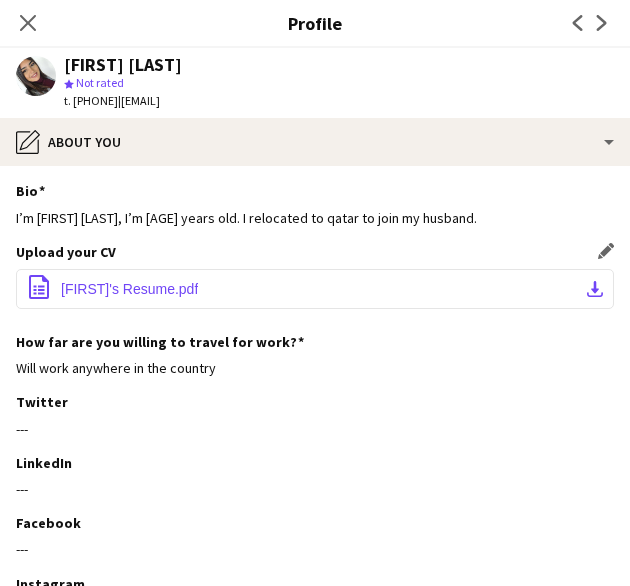click on "[FIRST]'s Resume.pdf" 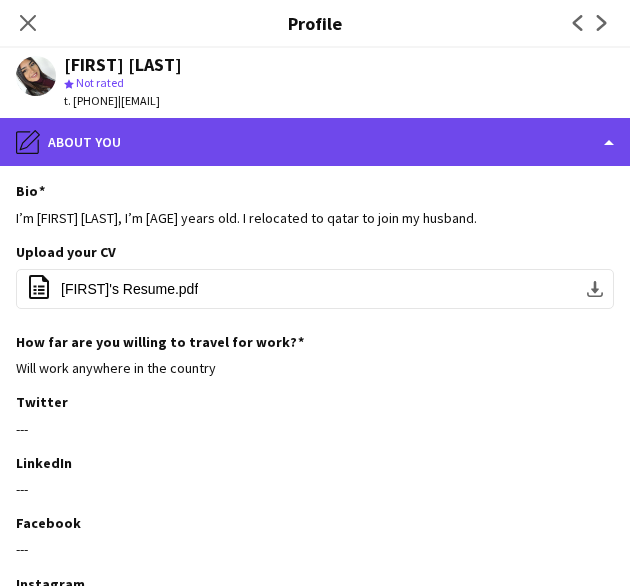 click on "pencil4
About you" 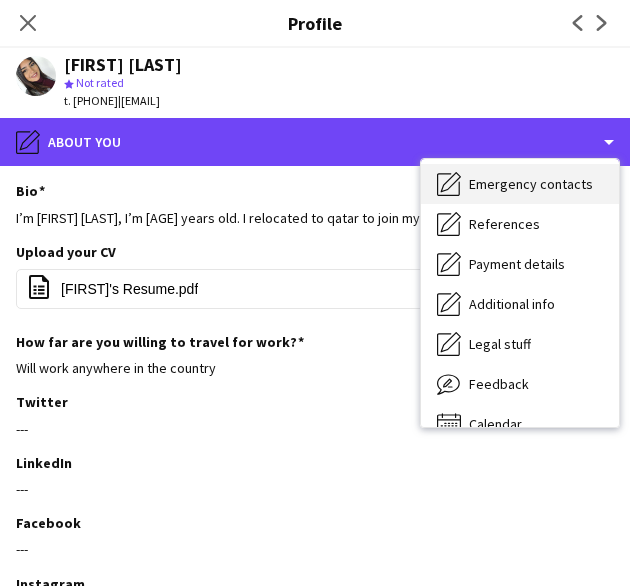 scroll, scrollTop: 188, scrollLeft: 0, axis: vertical 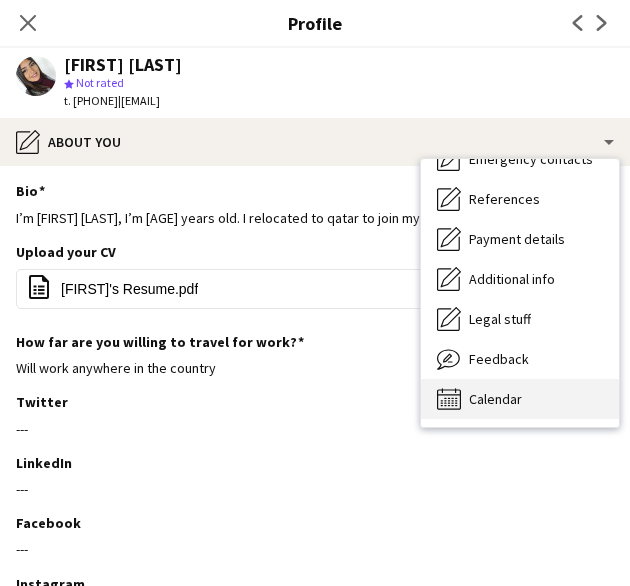 click on "Calendar" at bounding box center (495, 399) 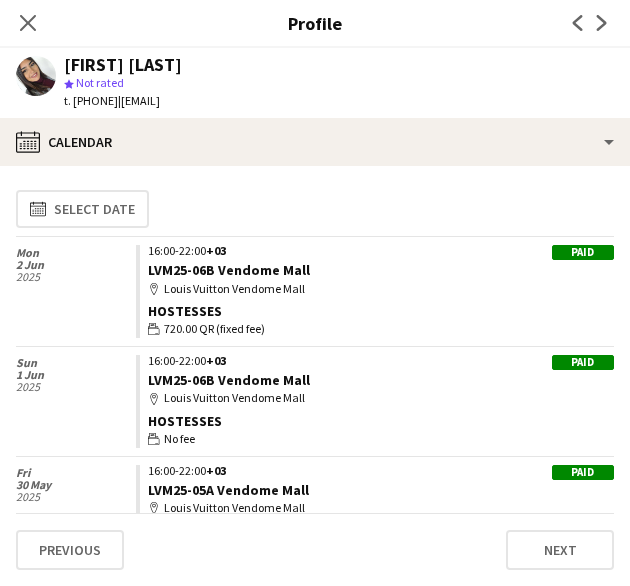 click on "[BRAND]" 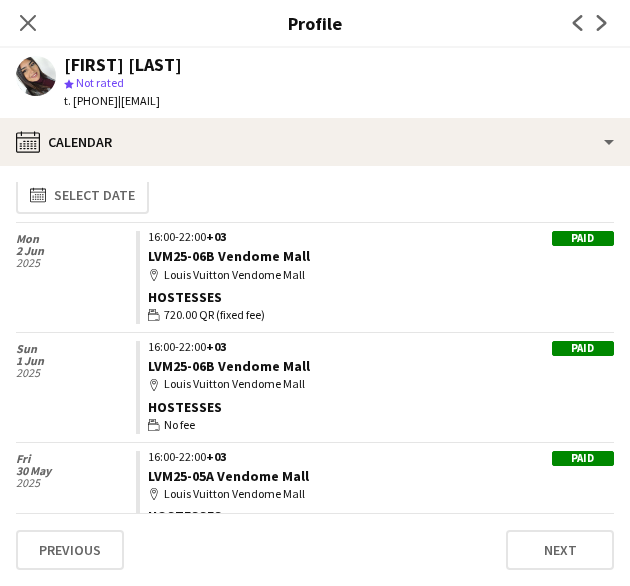 scroll, scrollTop: 0, scrollLeft: 0, axis: both 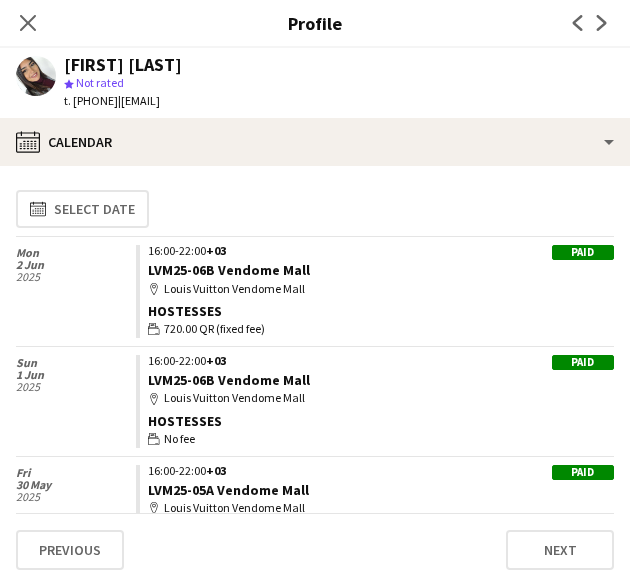 click on "[FIRST] [LAST]" 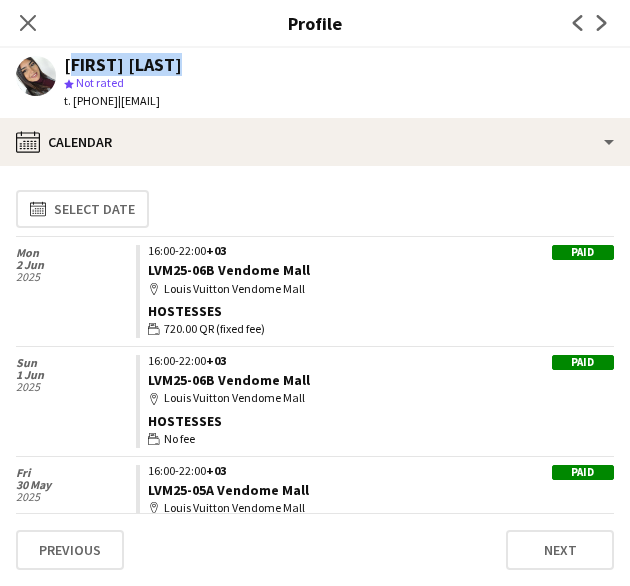 click on "[FIRST] [LAST]" 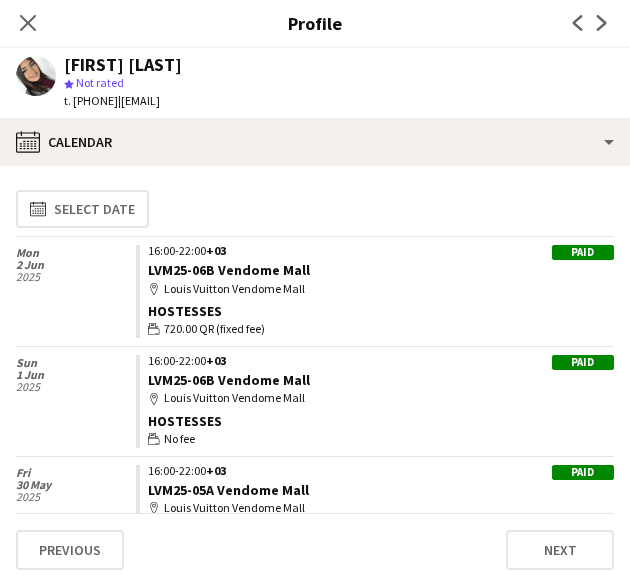 click on "t. [PHONE]" 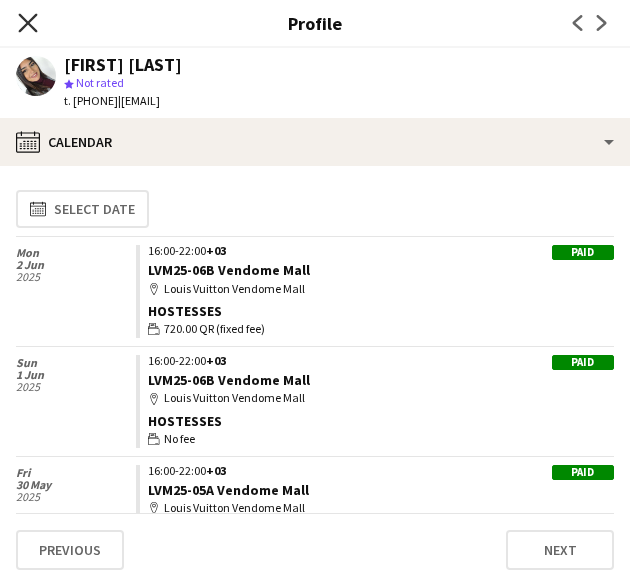 click on "Close pop-in" 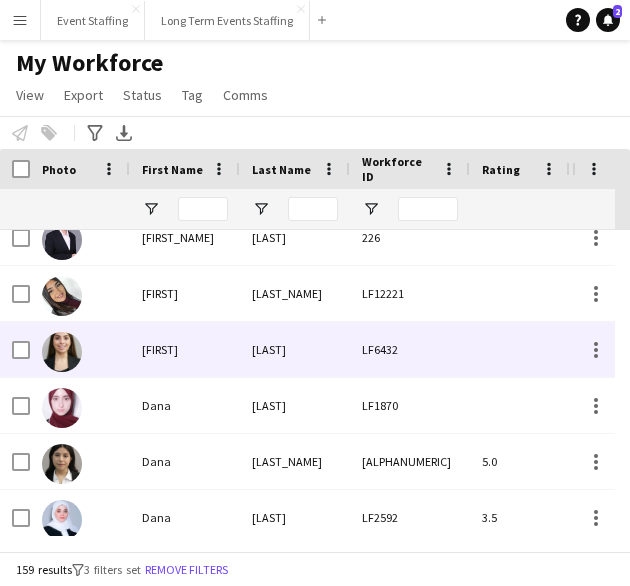 click on "[FIRST]" at bounding box center [185, 349] 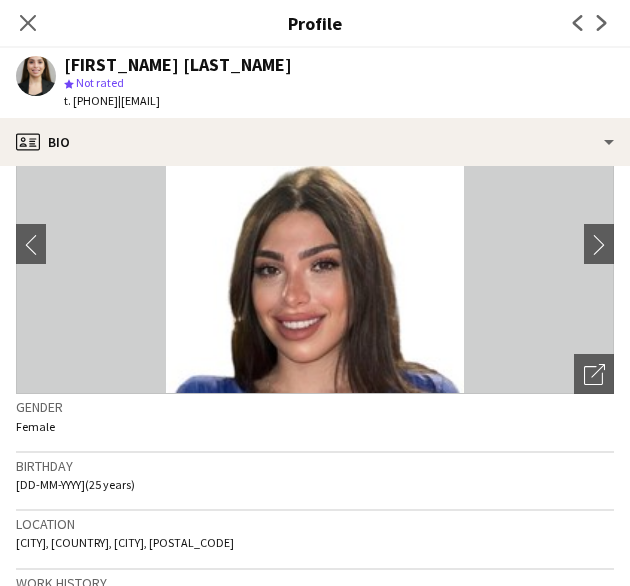 scroll, scrollTop: 0, scrollLeft: 0, axis: both 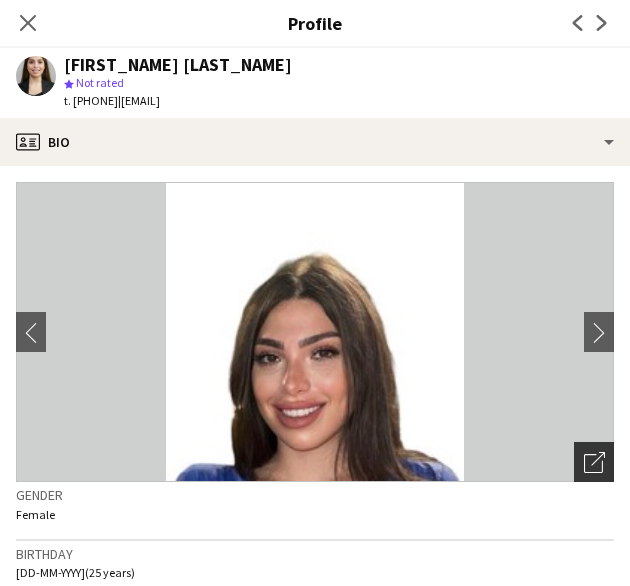 click on "Open photos pop-in" 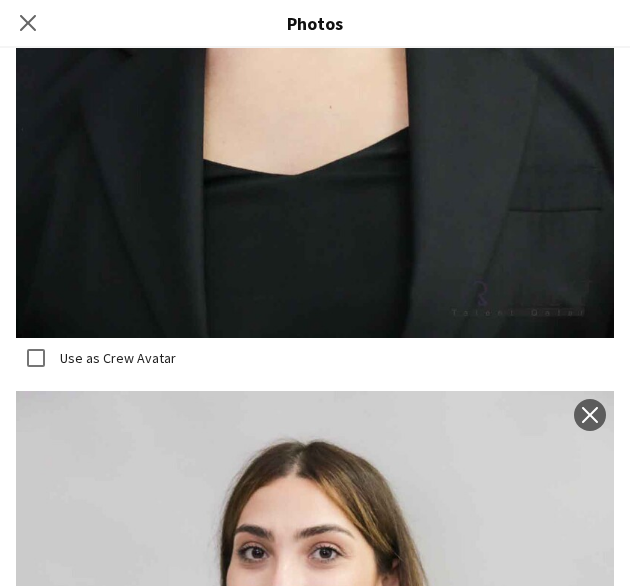 scroll, scrollTop: 1318, scrollLeft: 0, axis: vertical 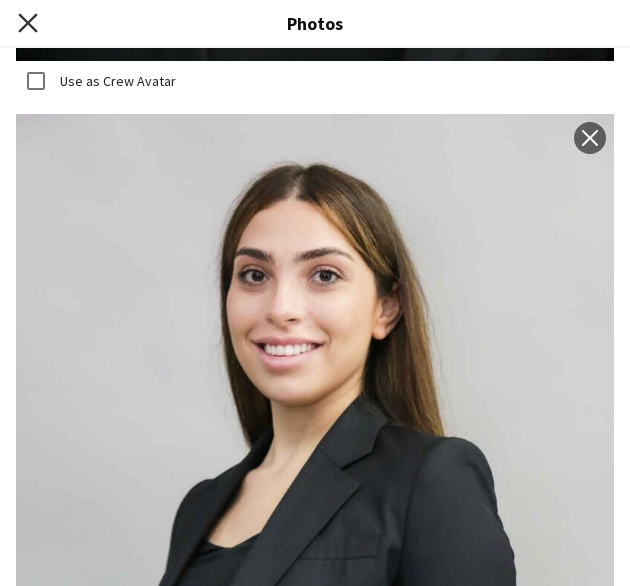 click on "Close pop-in" 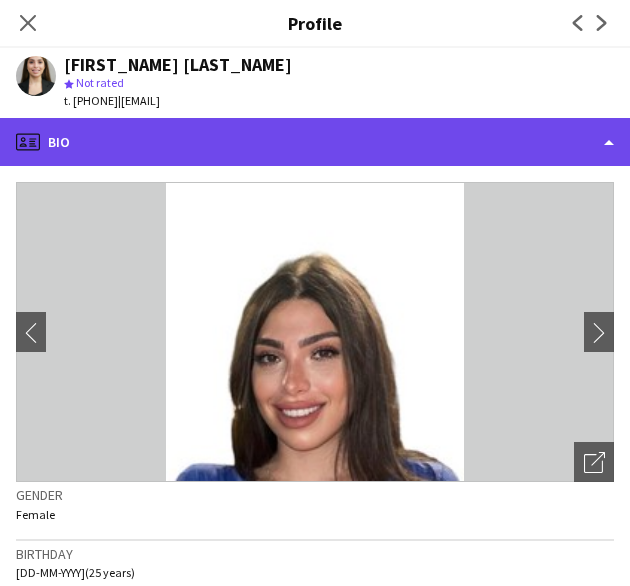 click on "profile
Bio" 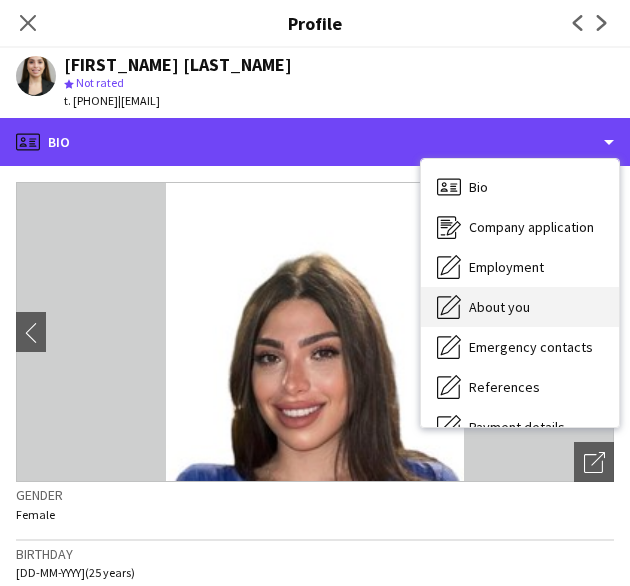 scroll, scrollTop: 188, scrollLeft: 0, axis: vertical 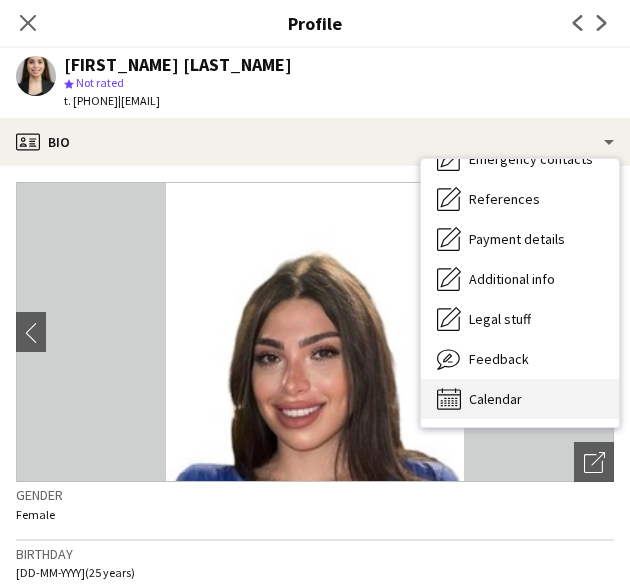click on "Calendar
Calendar" at bounding box center (520, 399) 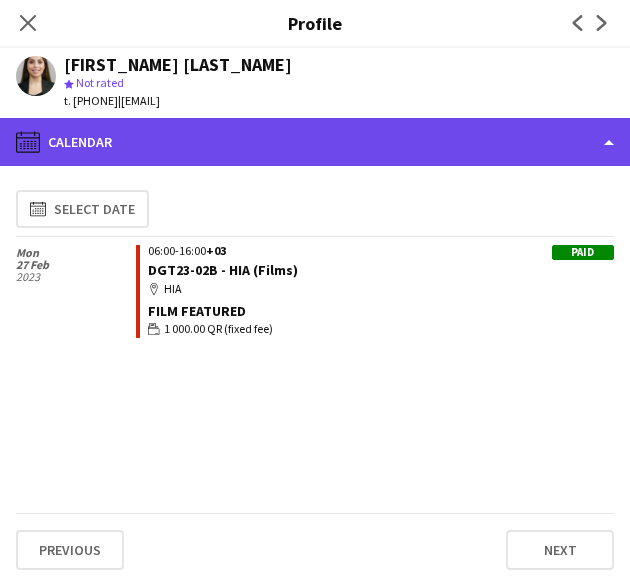 click on "calendar-full
Calendar" 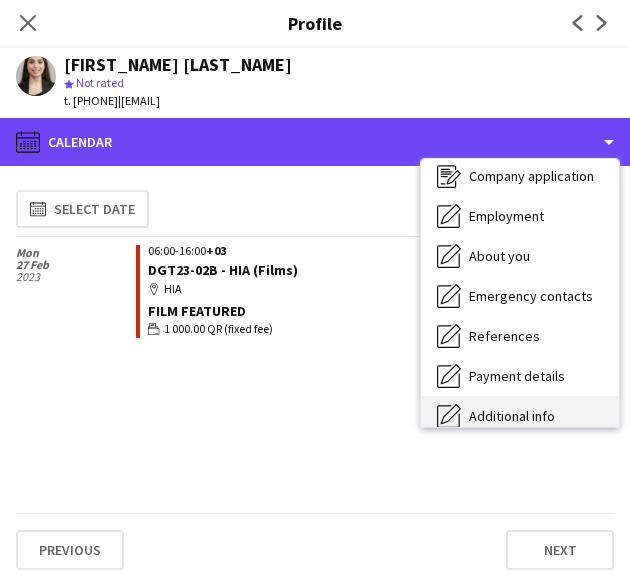 scroll, scrollTop: 49, scrollLeft: 0, axis: vertical 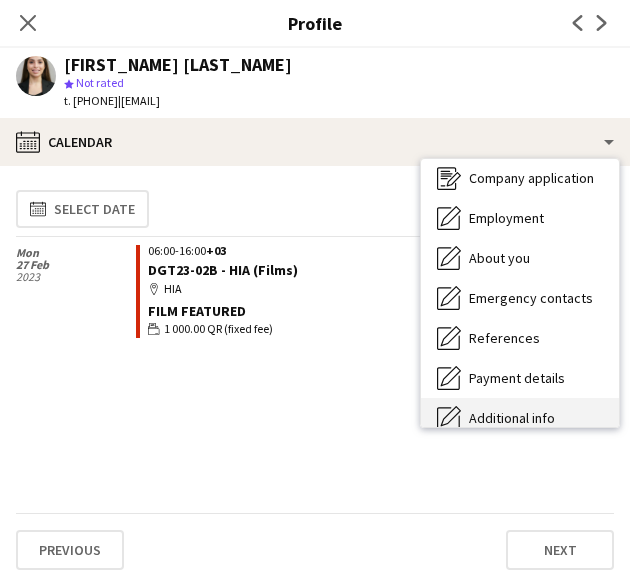 click on "About you" at bounding box center [499, 258] 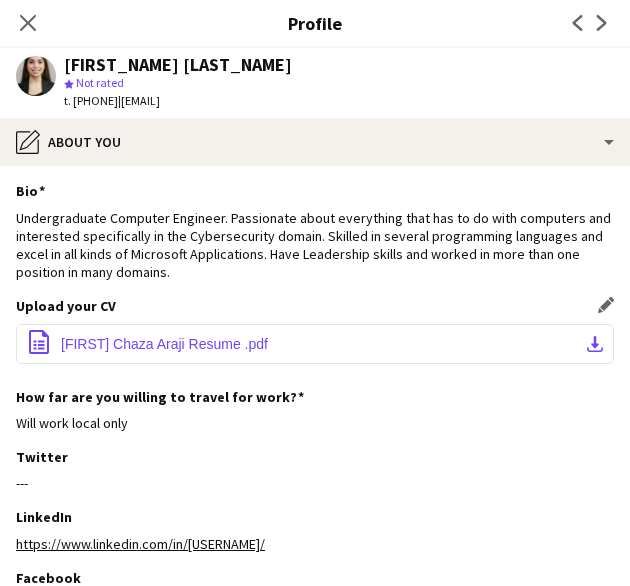 click on "[FIRST] Chaza Araji Resume .pdf" 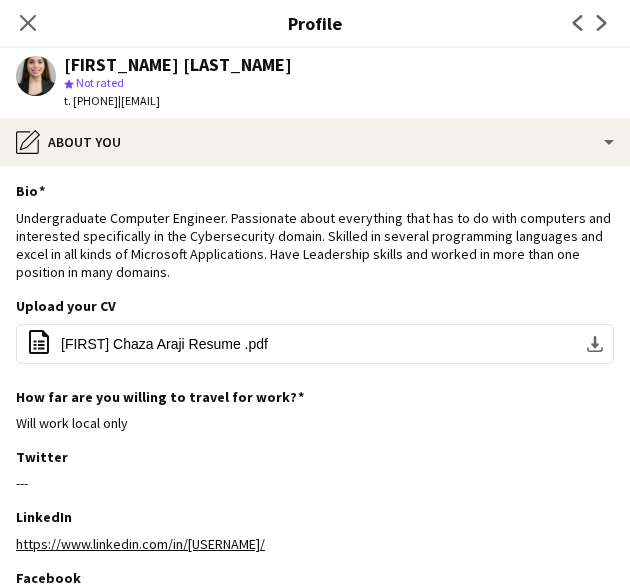 click on "[FIRST_NAME] [LAST_NAME]" 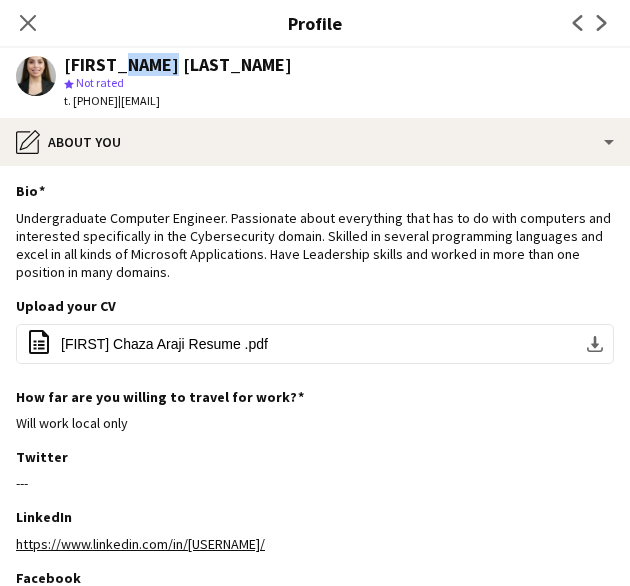 click on "[FIRST_NAME] [LAST_NAME]" 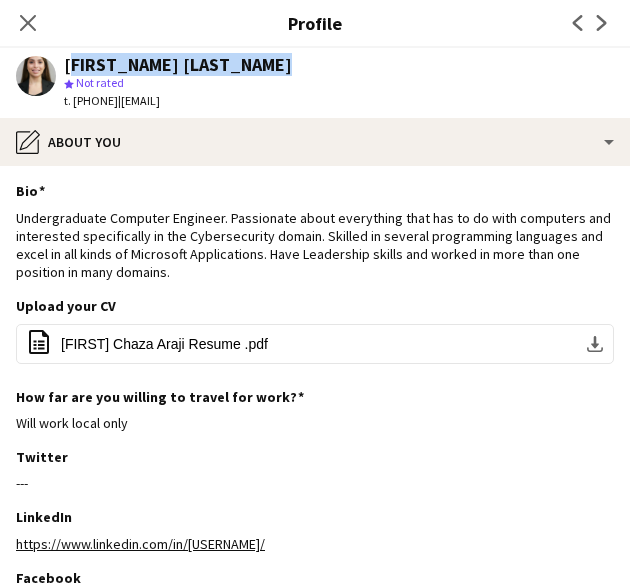 click on "[FIRST_NAME] [LAST_NAME]" 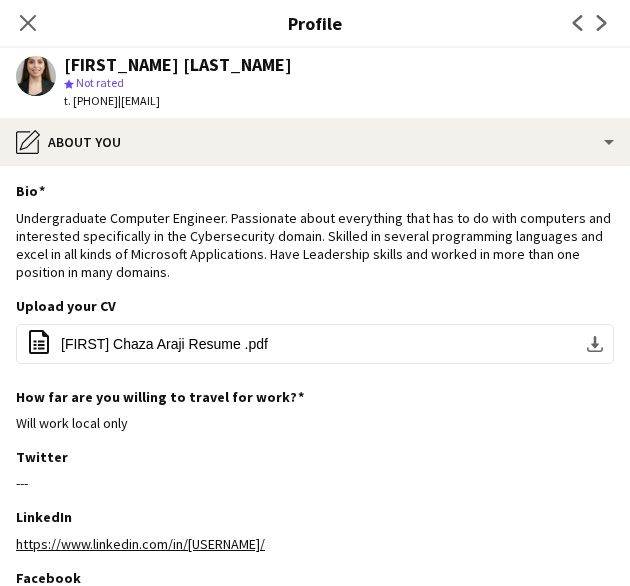 click on "t. [PHONE]" 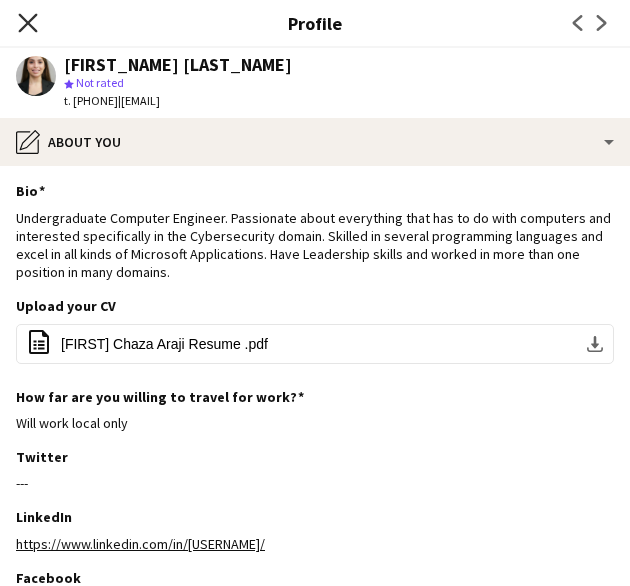 click on "Close pop-in" 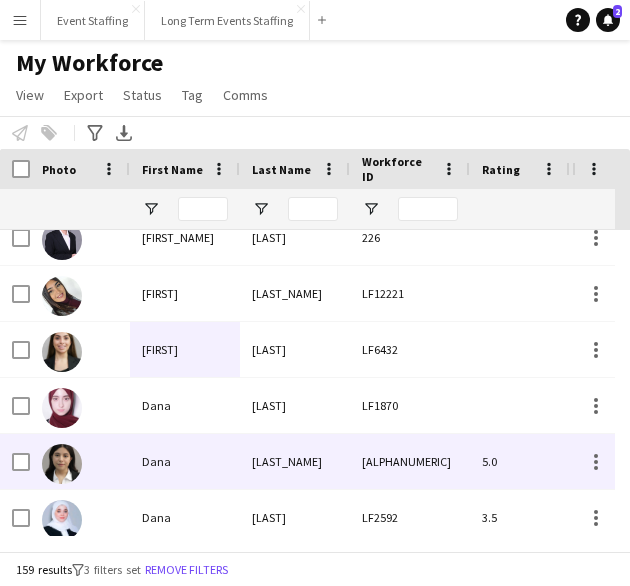 scroll, scrollTop: 915, scrollLeft: 0, axis: vertical 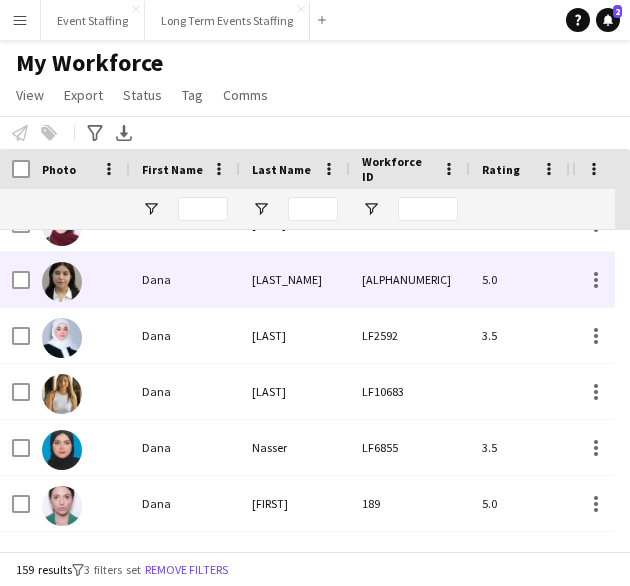 click on "Dana" at bounding box center (185, 279) 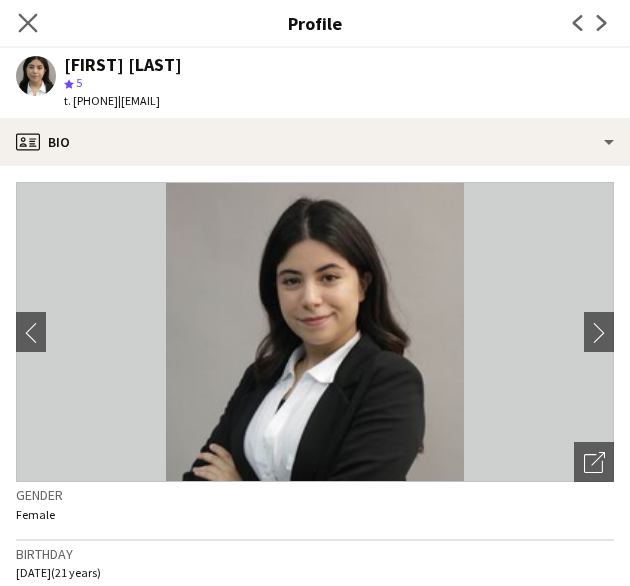 click on "Close pop-in" 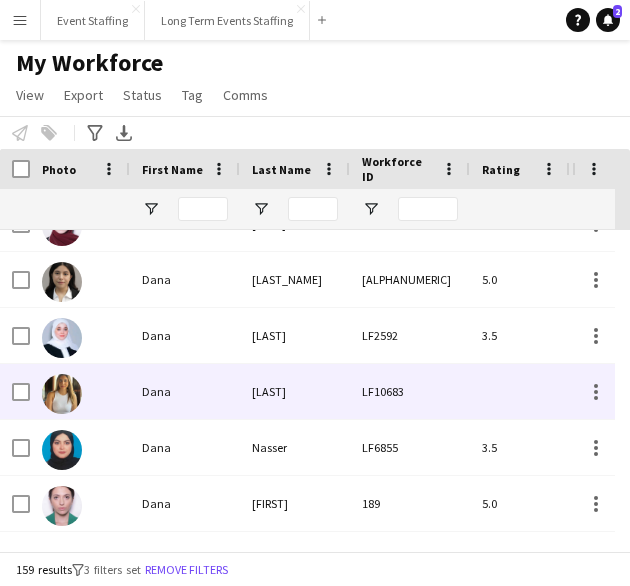 click on "Dana" at bounding box center (185, 391) 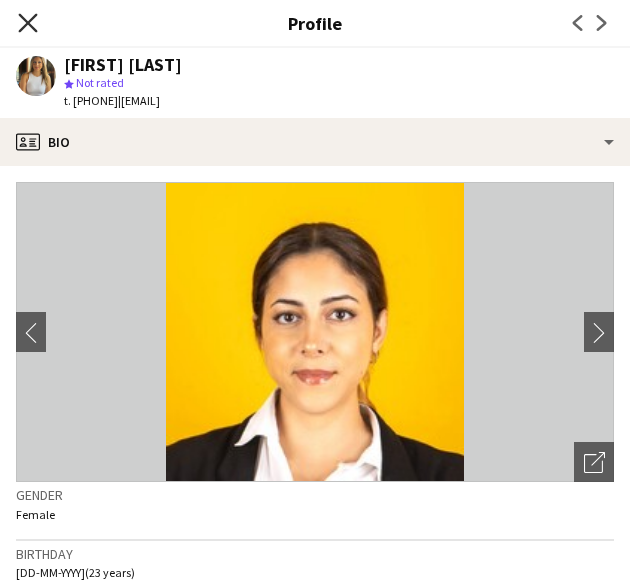 click on "Close pop-in" 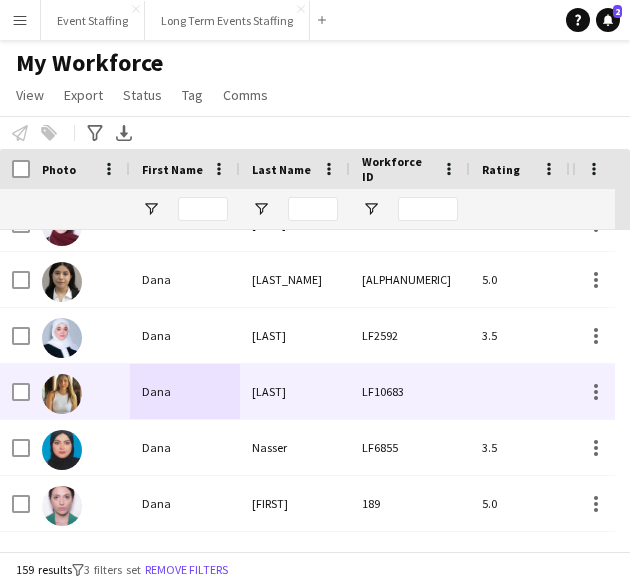 scroll, scrollTop: 1119, scrollLeft: 0, axis: vertical 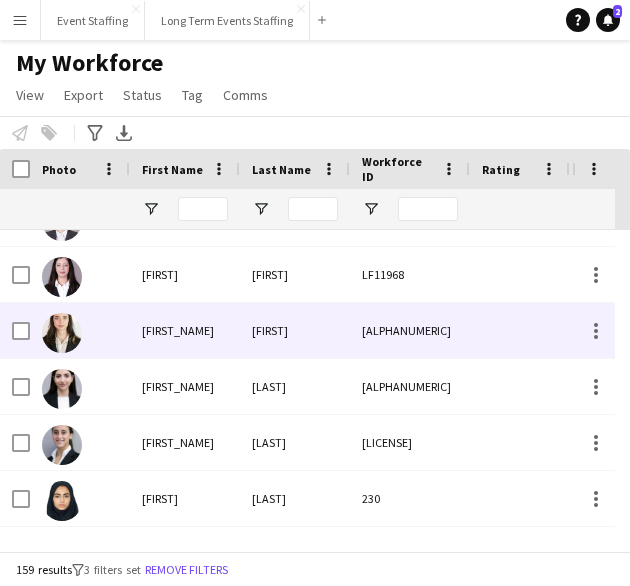 click on "[FIRST_NAME]" at bounding box center [185, 330] 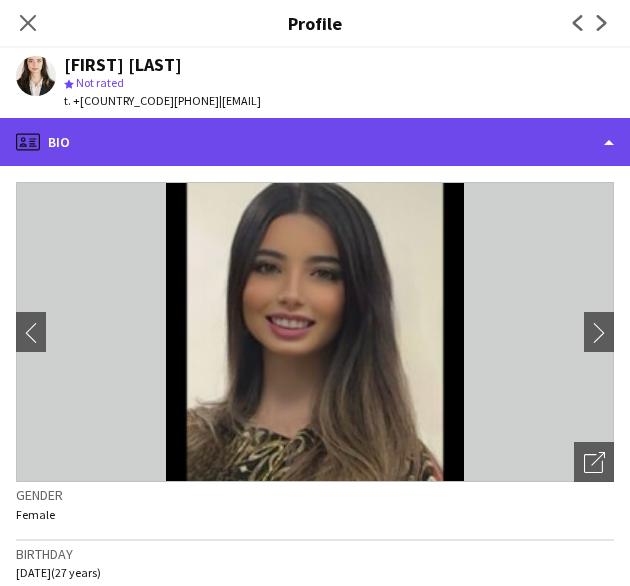 click on "profile
Bio" 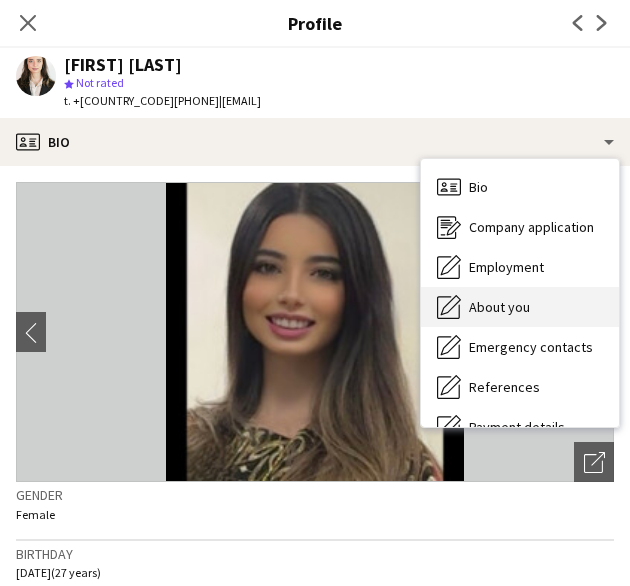 click on "About you
About you" at bounding box center (520, 307) 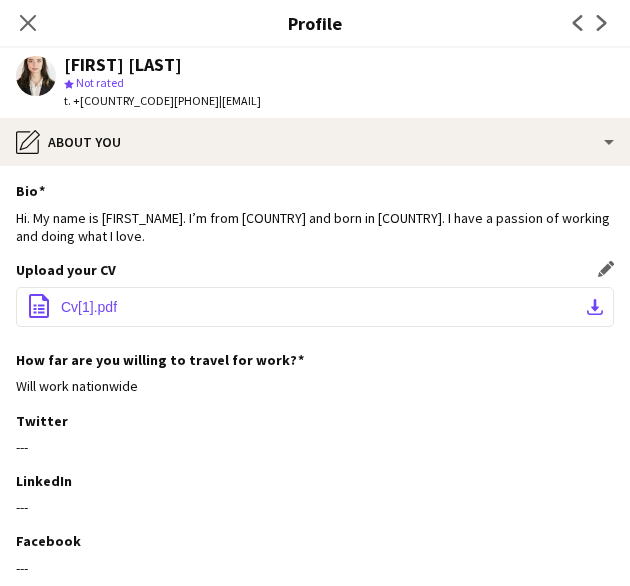 click on "Cv[1].pdf" 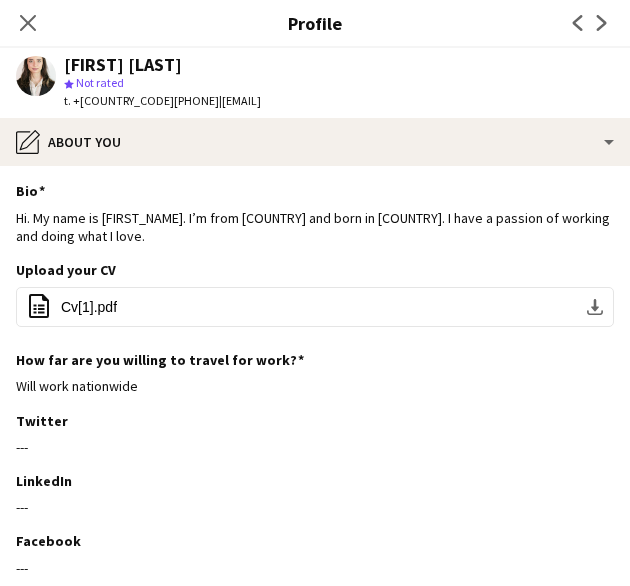 click on "[FIRST] [LAST]" 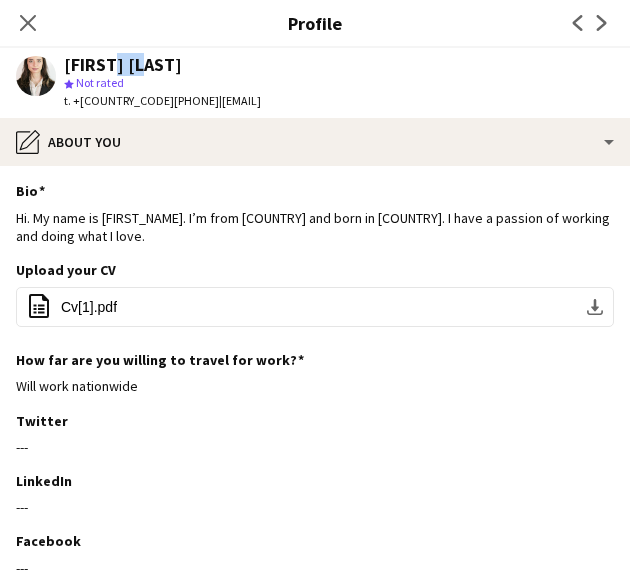 click on "[FIRST] [LAST]" 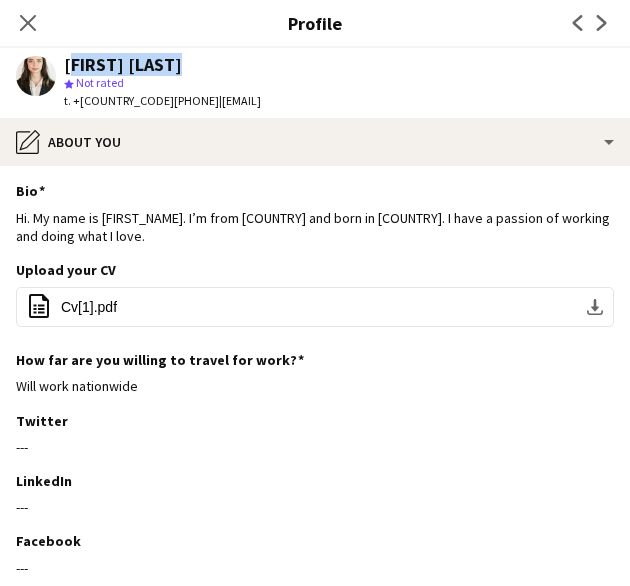 click on "[FIRST] [LAST]" 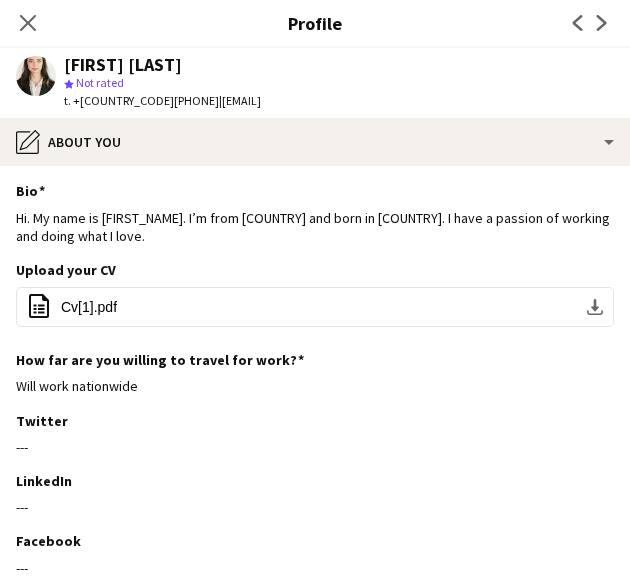 click on "t. +[COUNTRY_CODE][PHONE]" 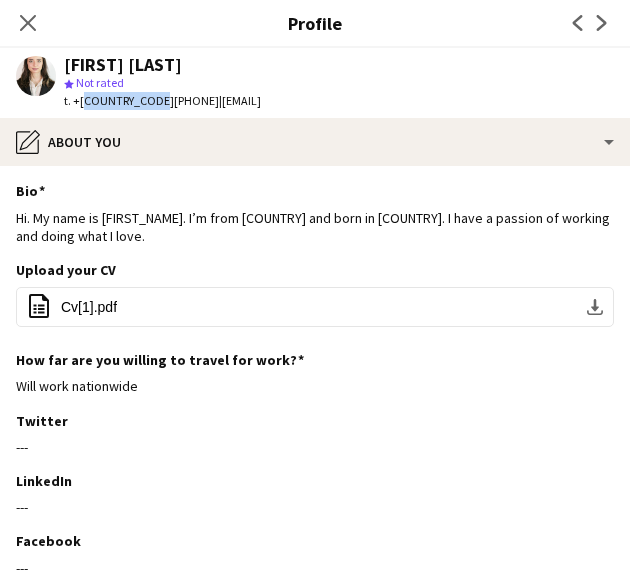 click on "t. +[COUNTRY_CODE][PHONE]" 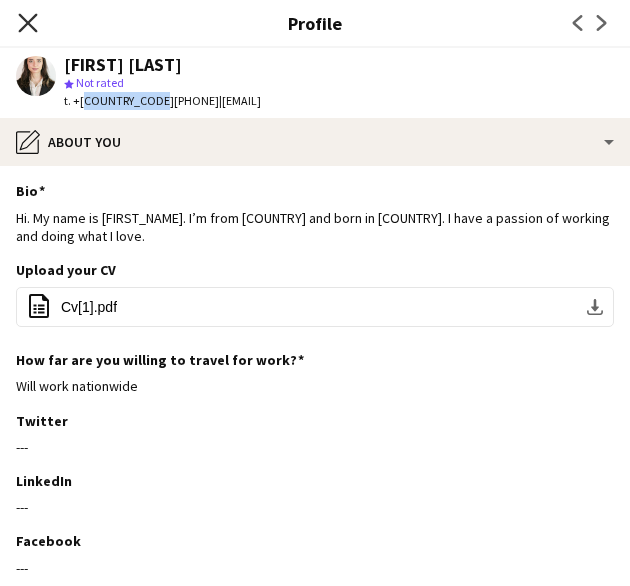 click on "Close pop-in" 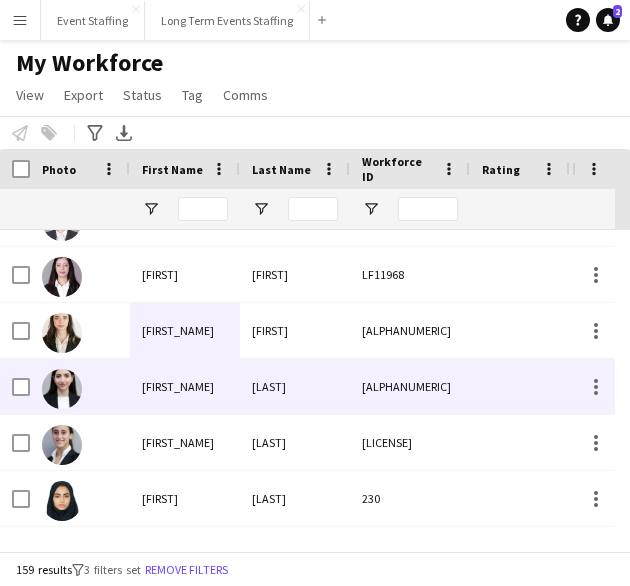 click on "[FIRST_NAME]" at bounding box center (185, 386) 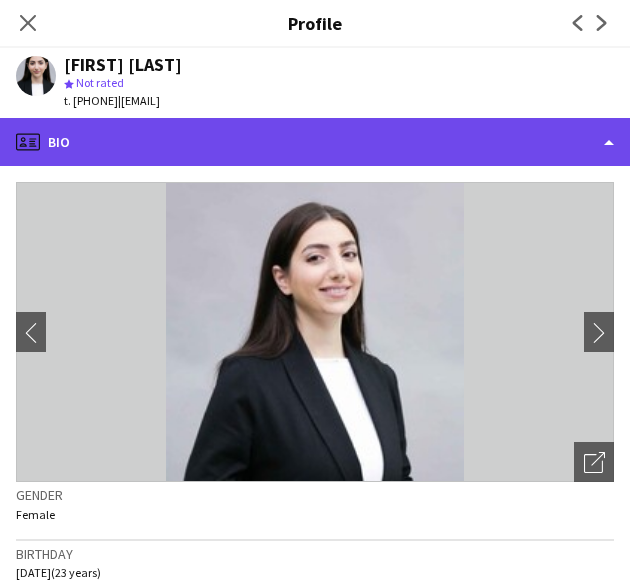 click on "profile
Bio" 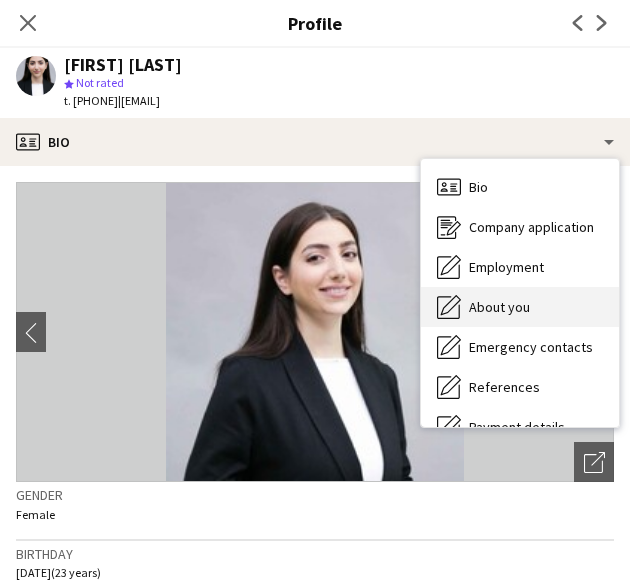 click on "About you" at bounding box center (499, 307) 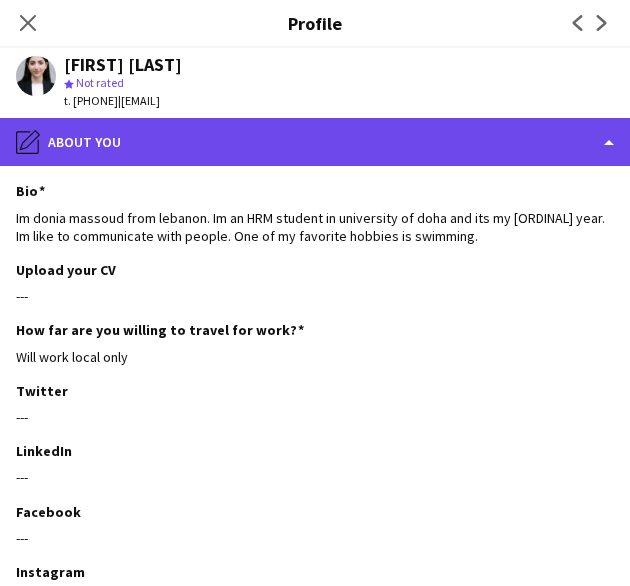 click on "pencil4
About you" 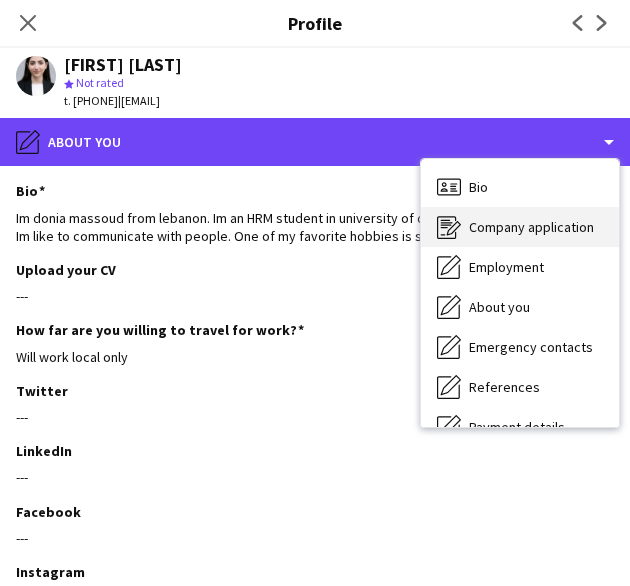 scroll, scrollTop: 188, scrollLeft: 0, axis: vertical 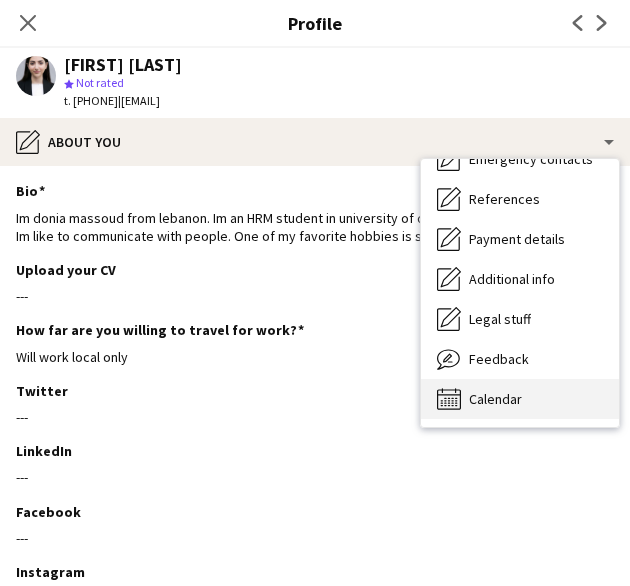 click on "Calendar" at bounding box center [495, 399] 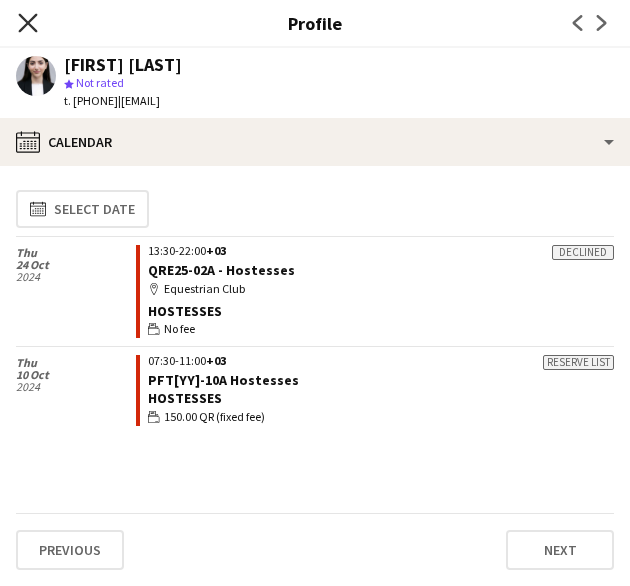 click on "Close pop-in" 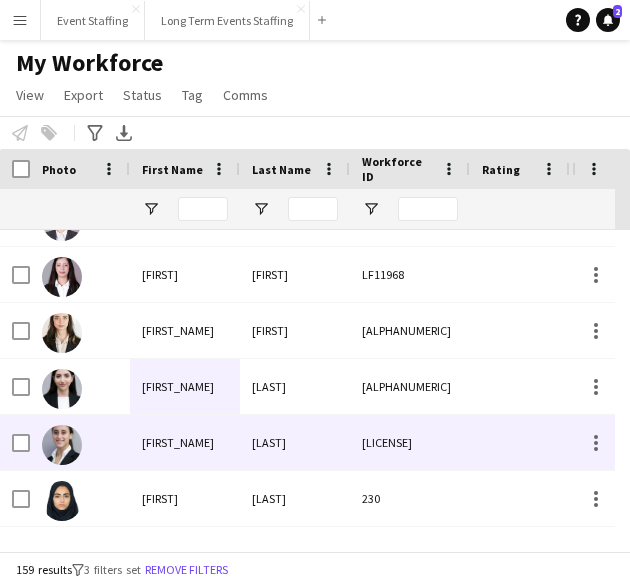 scroll, scrollTop: 1488, scrollLeft: 0, axis: vertical 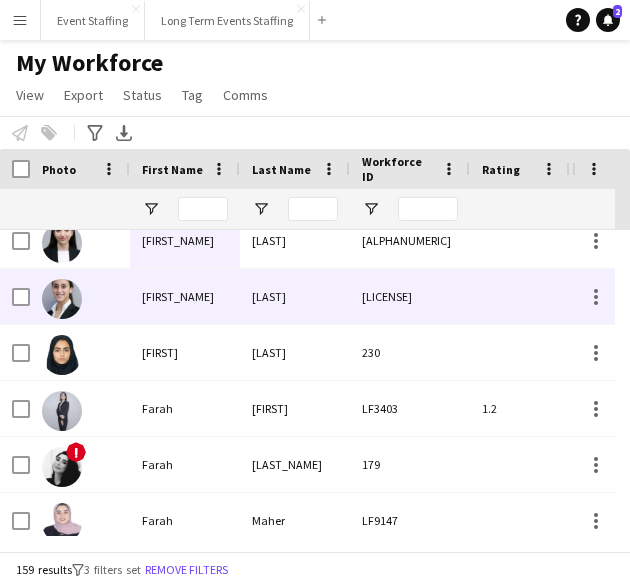 click on "[FIRST_NAME]" at bounding box center (185, 296) 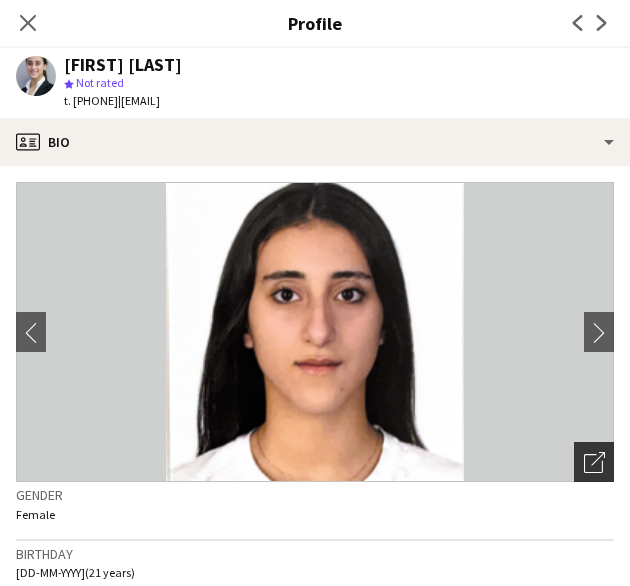 click on "Open photos pop-in" 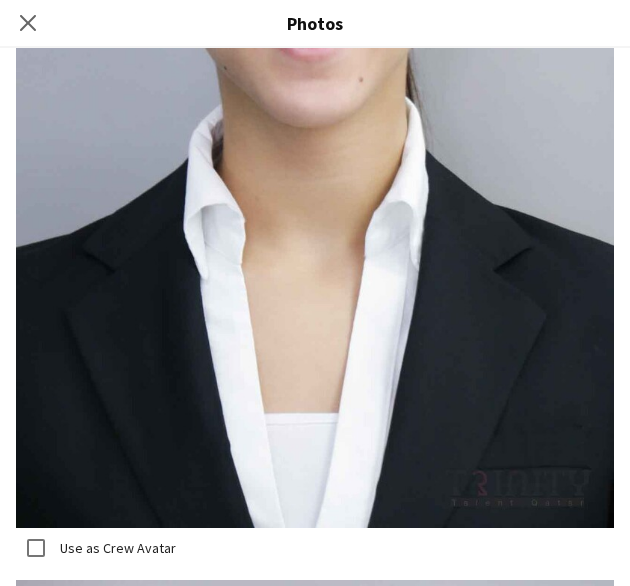 scroll, scrollTop: 3552, scrollLeft: 0, axis: vertical 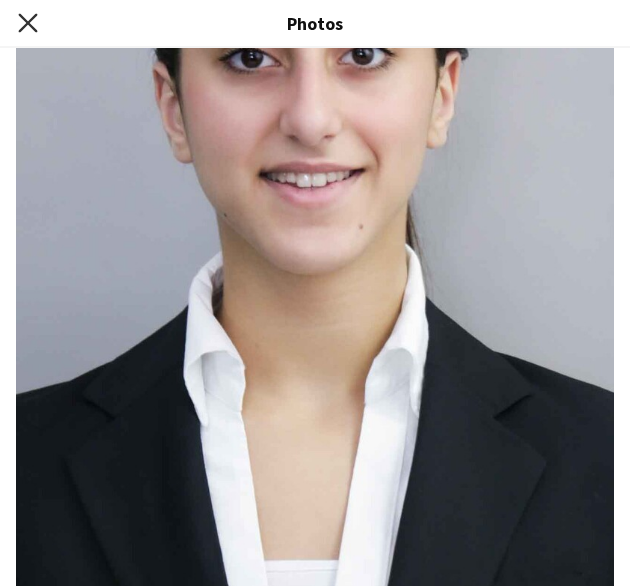 click on "Close pop-in" 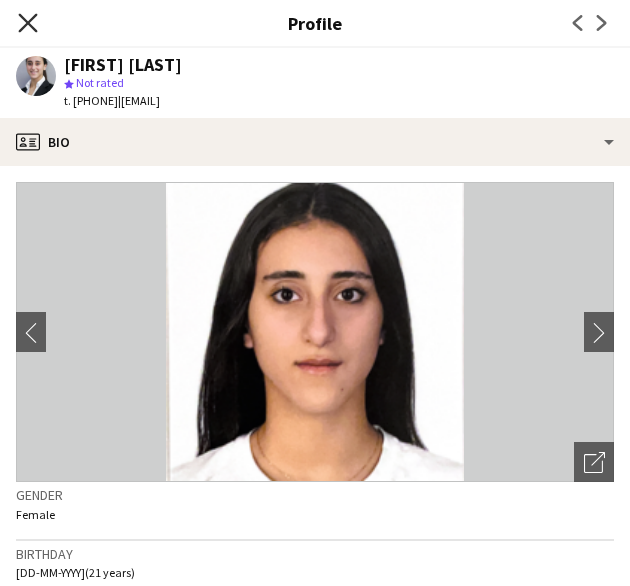 click on "Close pop-in" 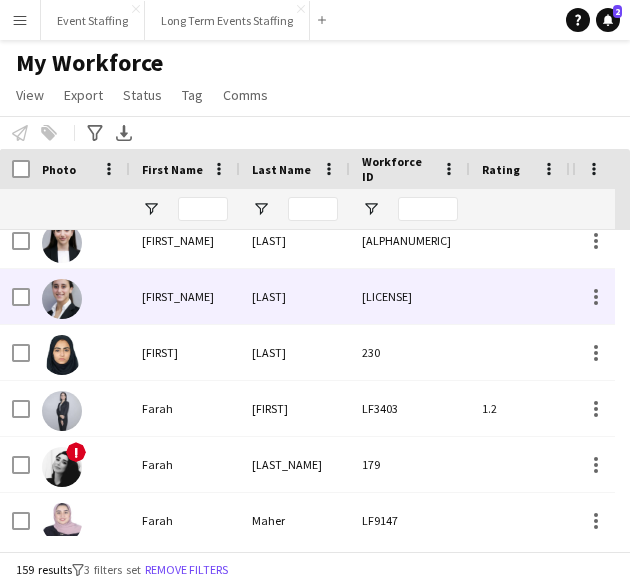 click on "[FIRST_NAME]" at bounding box center (185, 296) 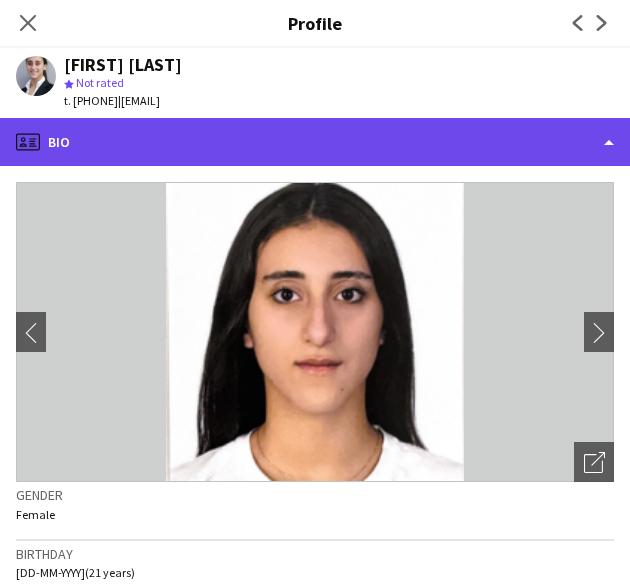 click on "profile
Bio" 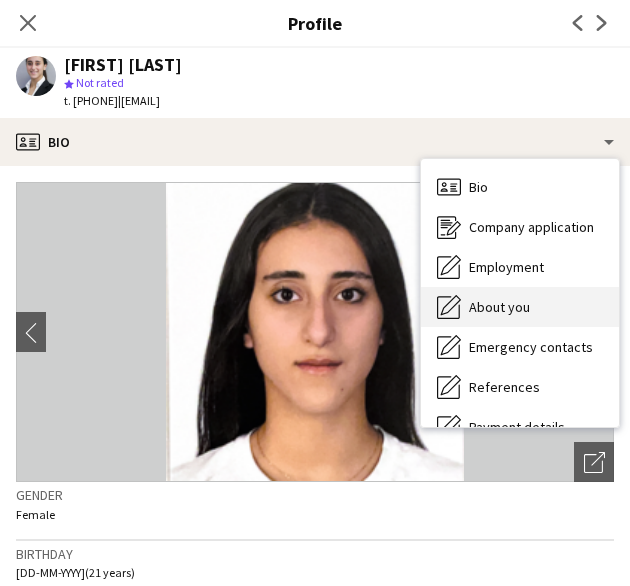 click on "About you
About you" at bounding box center (520, 307) 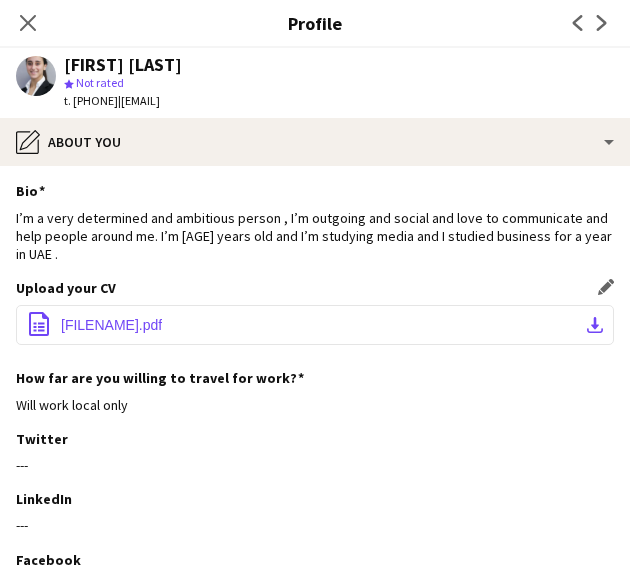 click on "[FILENAME].pdf" 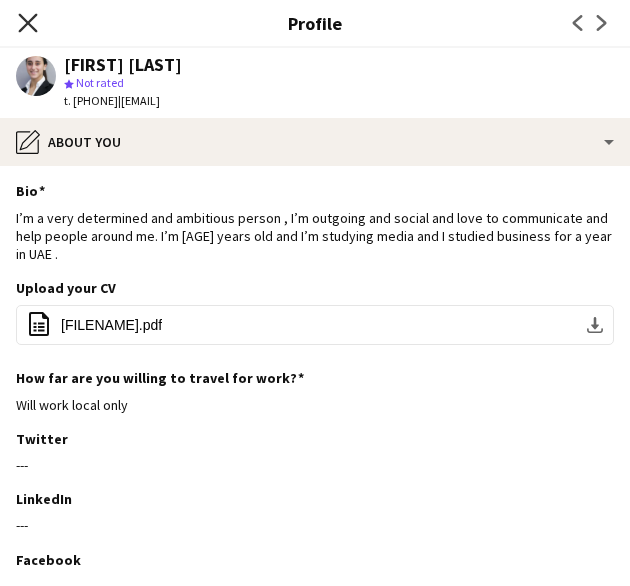 click on "Close pop-in" 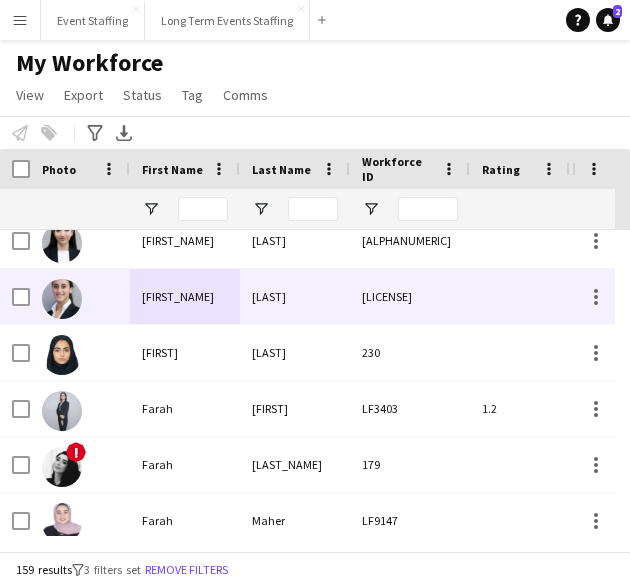 scroll, scrollTop: 1617, scrollLeft: 0, axis: vertical 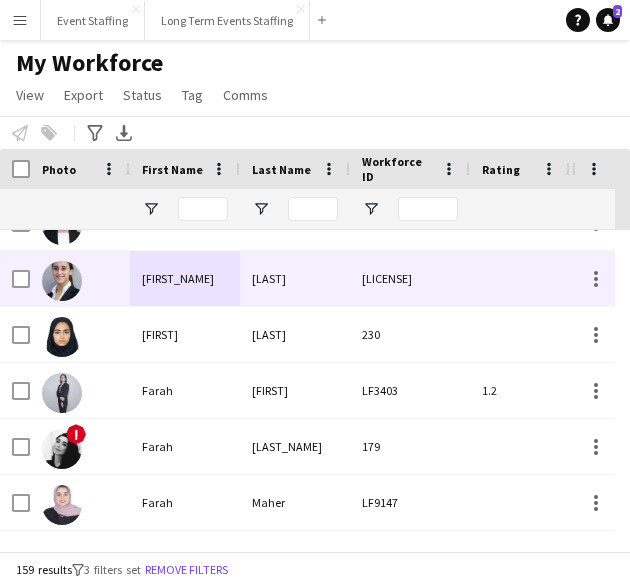 click on "[FIRST_NAME]" at bounding box center [185, 278] 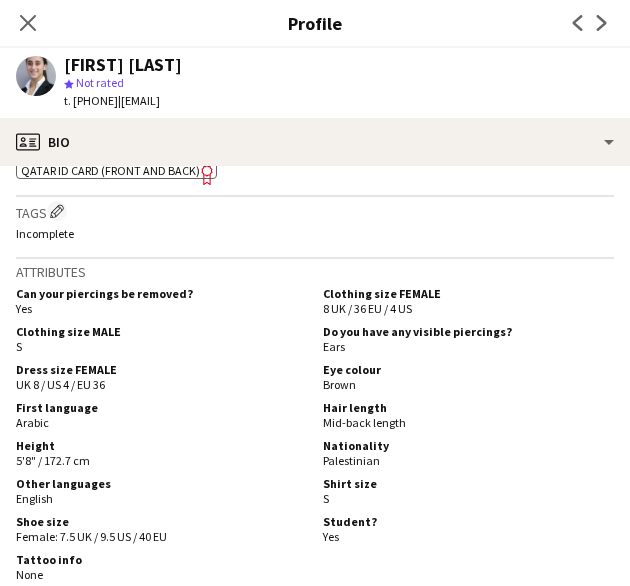 scroll, scrollTop: 750, scrollLeft: 0, axis: vertical 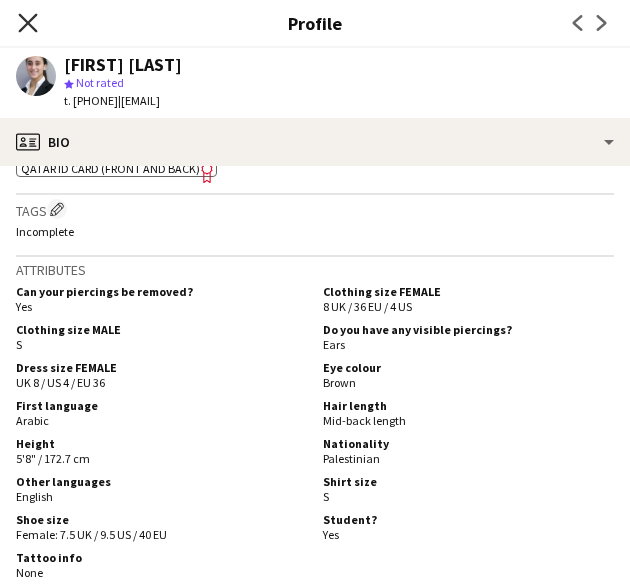 click 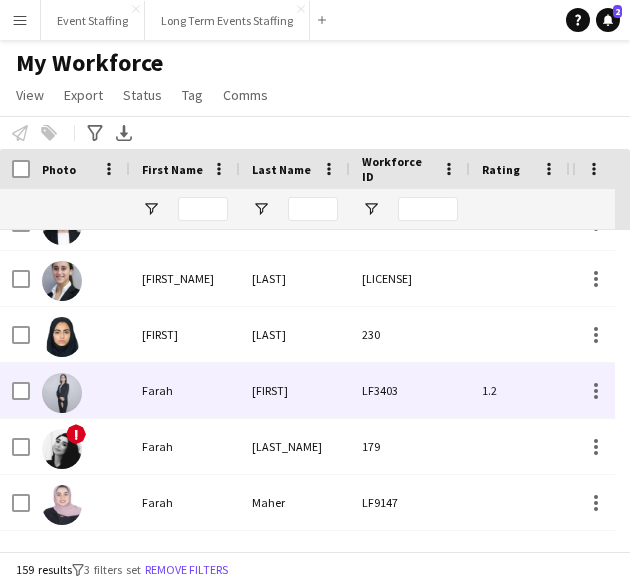 click on "Farah" at bounding box center (185, 390) 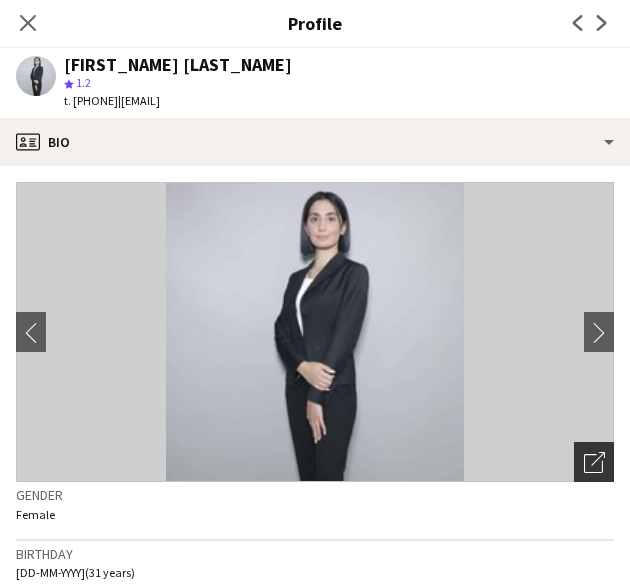 click on "Open photos pop-in" 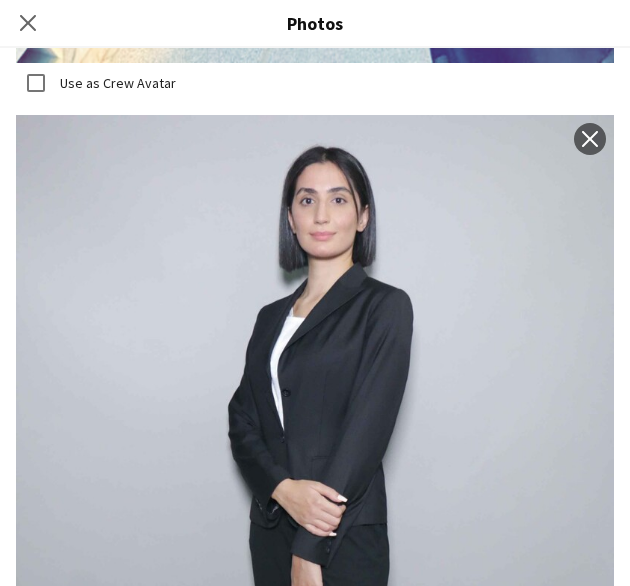 scroll, scrollTop: 3547, scrollLeft: 0, axis: vertical 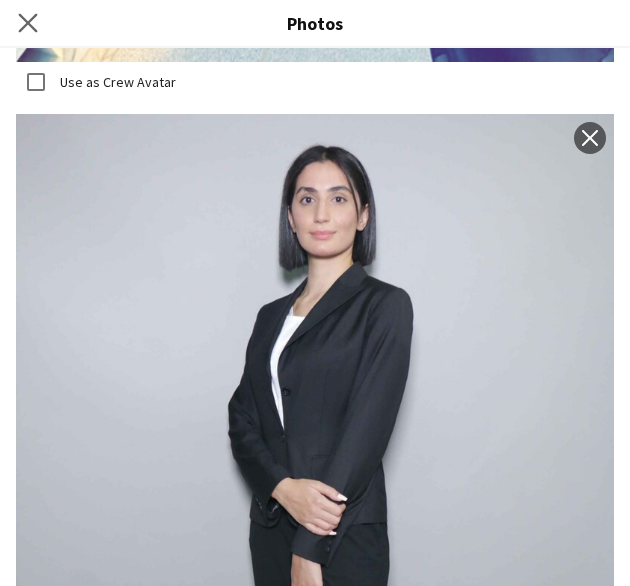 click on "Close pop-in" 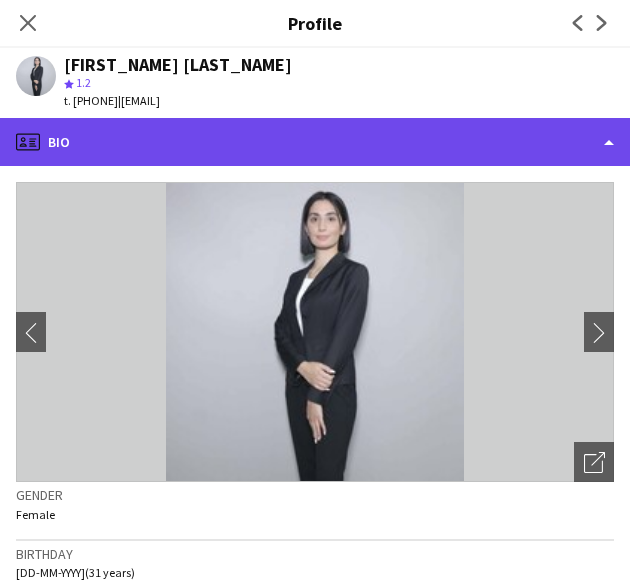 click on "profile
Bio" 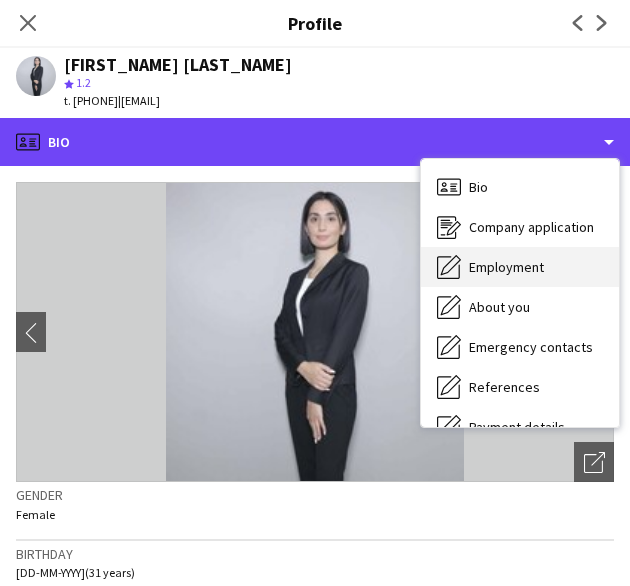 scroll, scrollTop: 188, scrollLeft: 0, axis: vertical 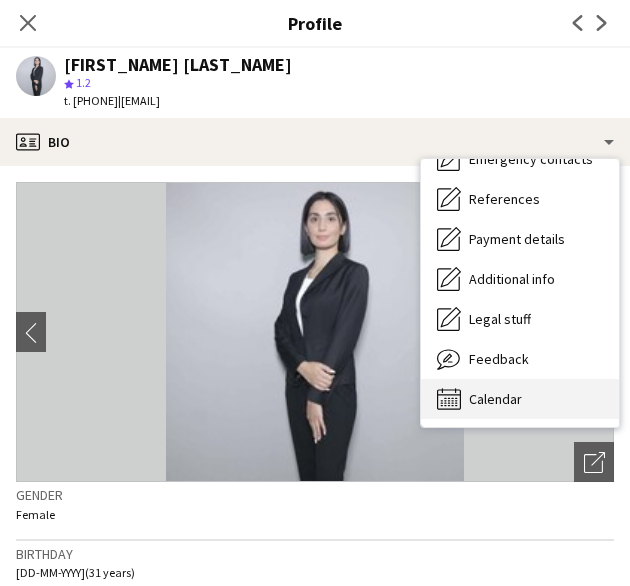 click on "Calendar
Calendar" at bounding box center [520, 399] 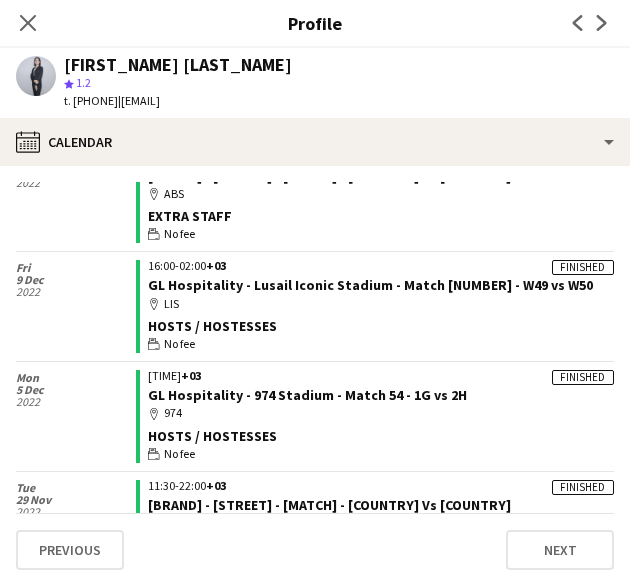 scroll, scrollTop: 0, scrollLeft: 0, axis: both 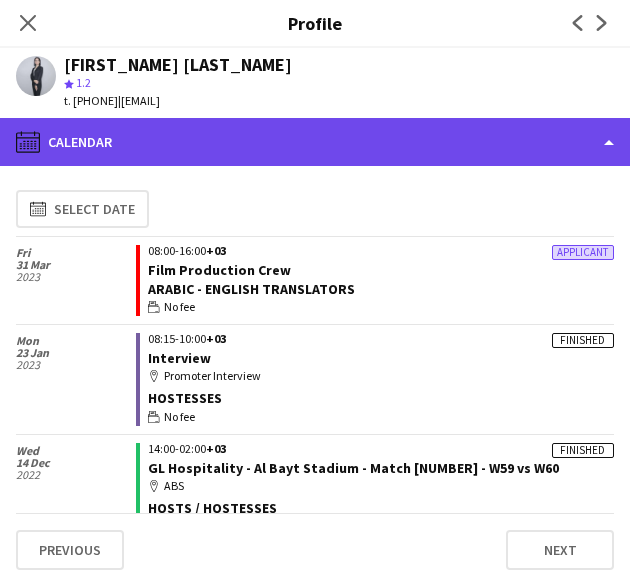 click on "calendar-full
Calendar" 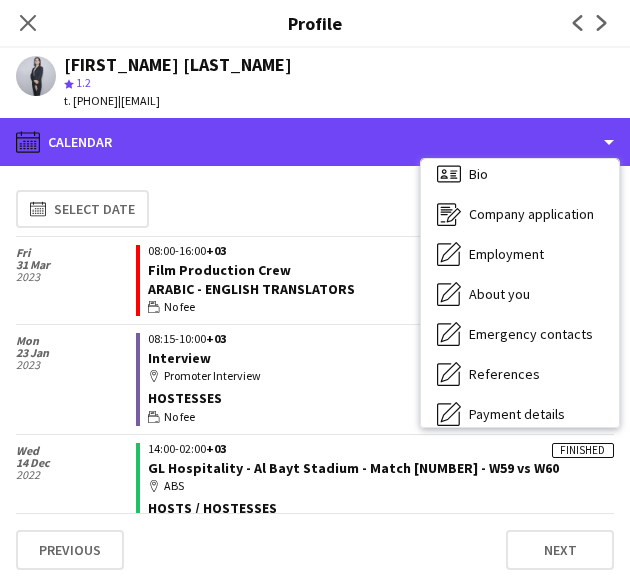 scroll, scrollTop: 11, scrollLeft: 0, axis: vertical 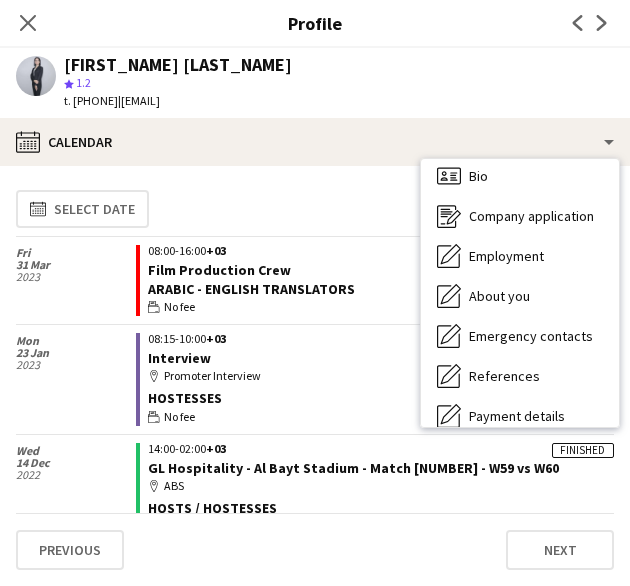 click on "About you
About you" at bounding box center [520, 296] 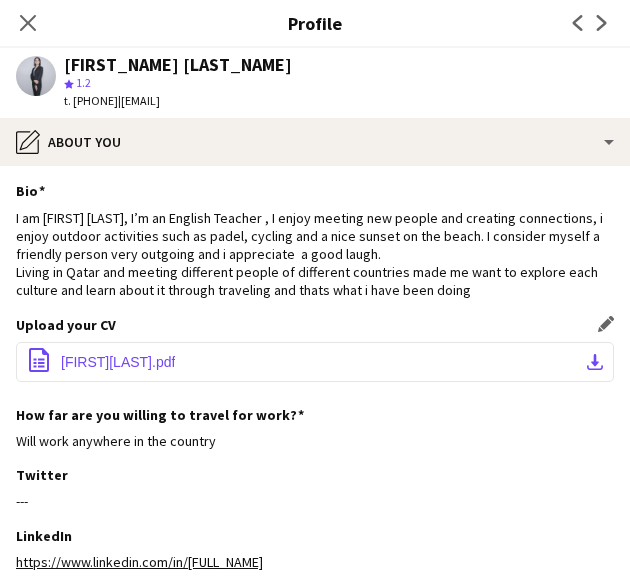 click on "office-file-sheet
[FIRST][LAST].pdf
download-bottom" 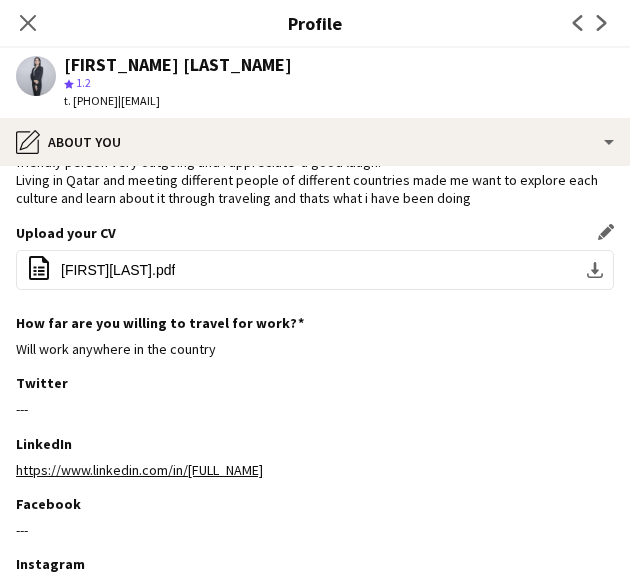 scroll, scrollTop: 92, scrollLeft: 0, axis: vertical 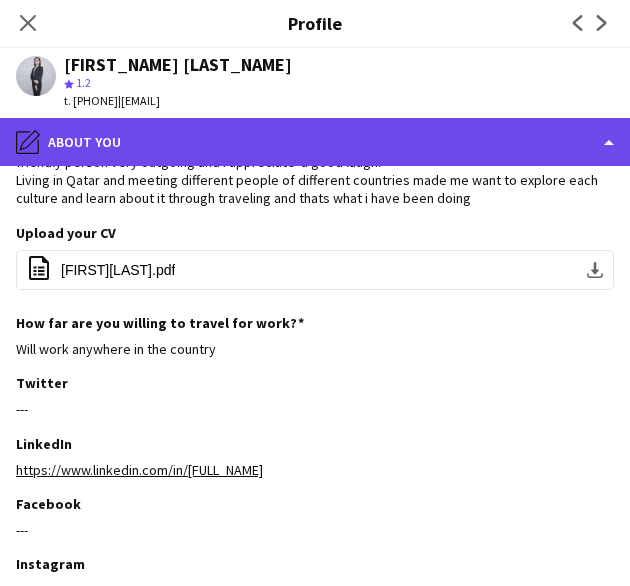 click on "pencil4
About you" 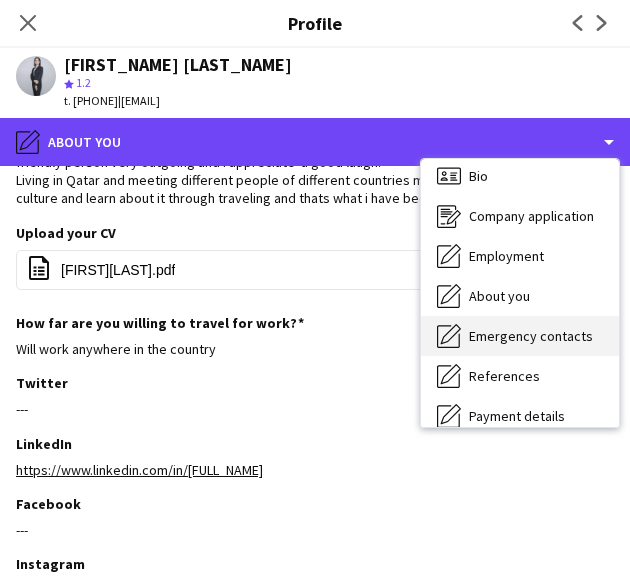 scroll, scrollTop: 188, scrollLeft: 0, axis: vertical 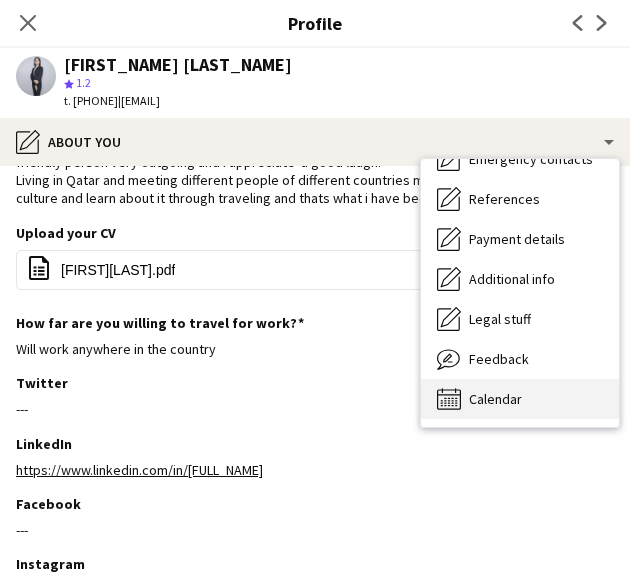 click on "Calendar" at bounding box center [495, 399] 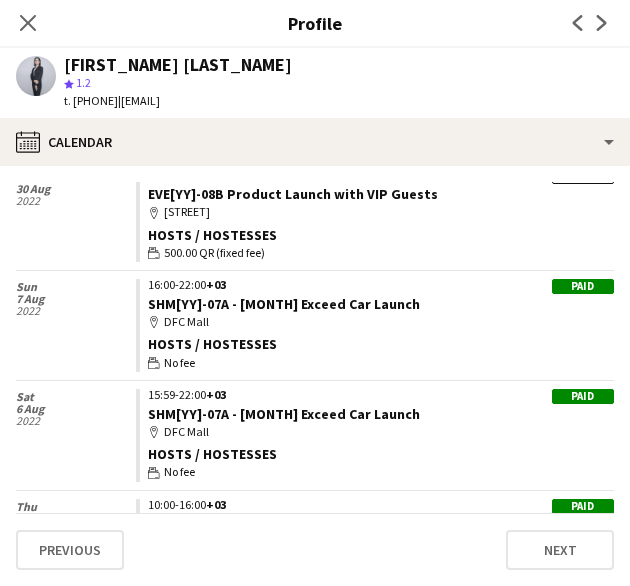 scroll, scrollTop: 1941, scrollLeft: 0, axis: vertical 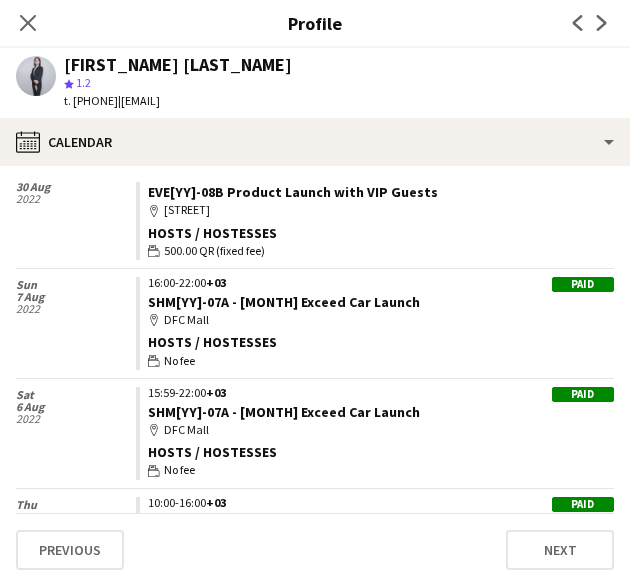 click on "[FIRST_NAME] [LAST_NAME]" 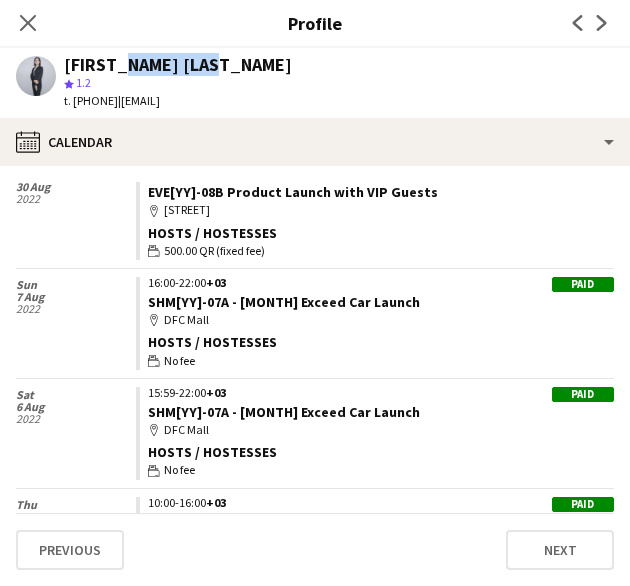 click on "[FIRST_NAME] [LAST_NAME]" 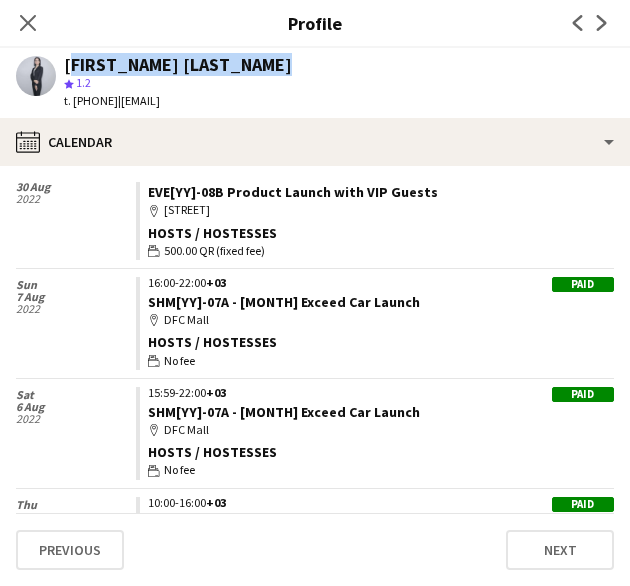 click on "[FIRST_NAME] [LAST_NAME]" 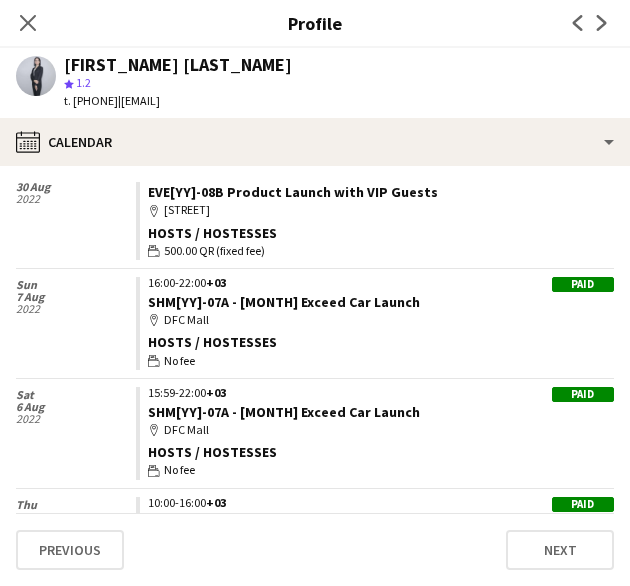 click on "t. [PHONE]" 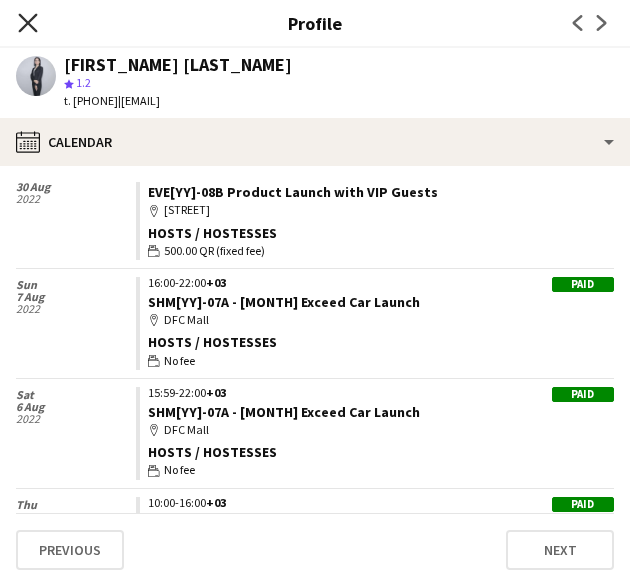 click on "Close pop-in" 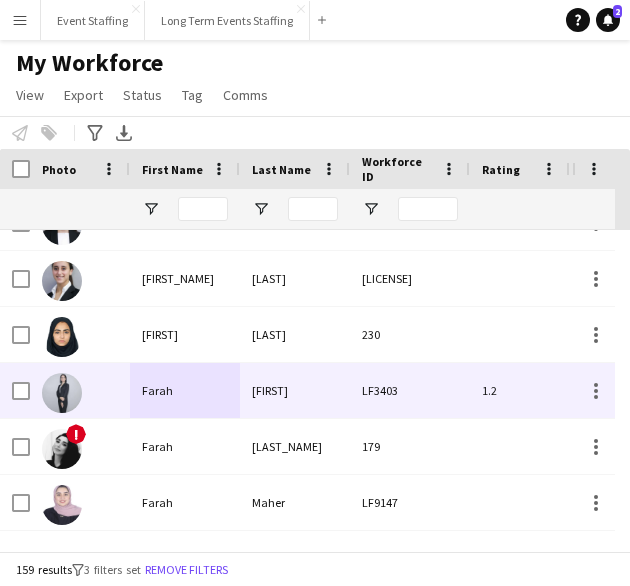 scroll, scrollTop: 1703, scrollLeft: 0, axis: vertical 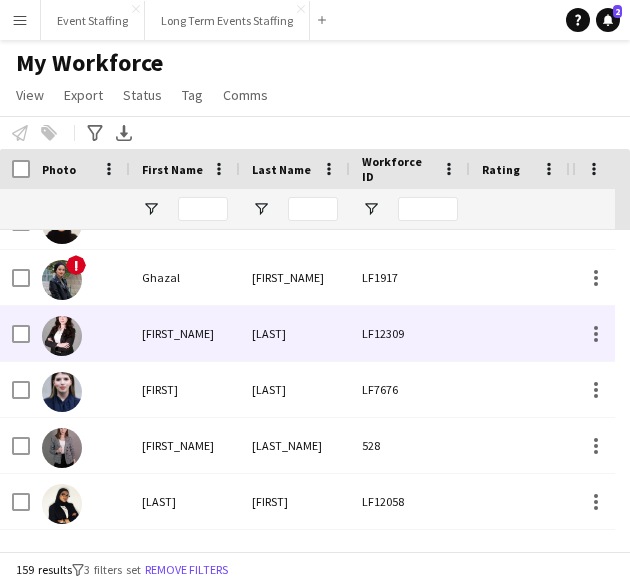 click on "[FIRST_NAME]" at bounding box center [185, 333] 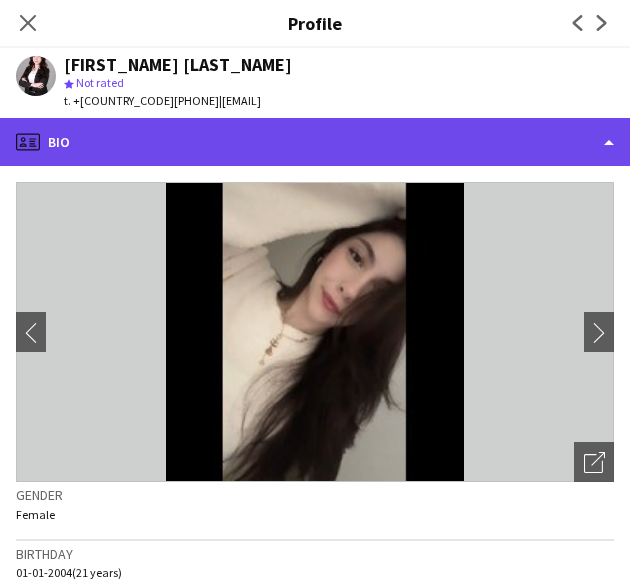 click on "profile
Bio" 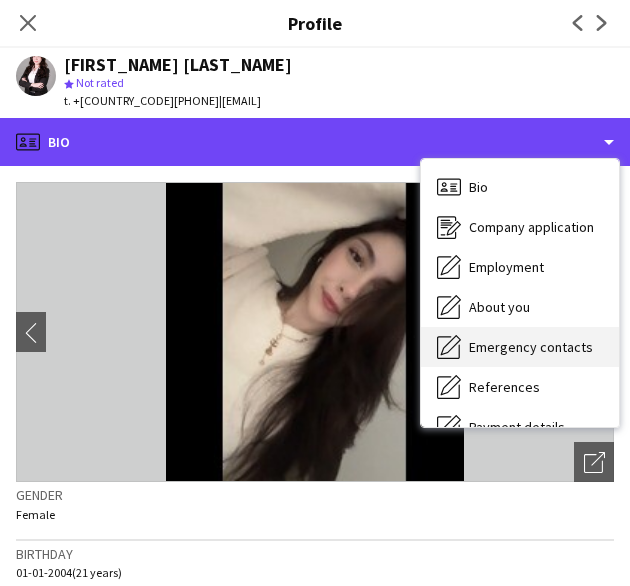 scroll, scrollTop: 188, scrollLeft: 0, axis: vertical 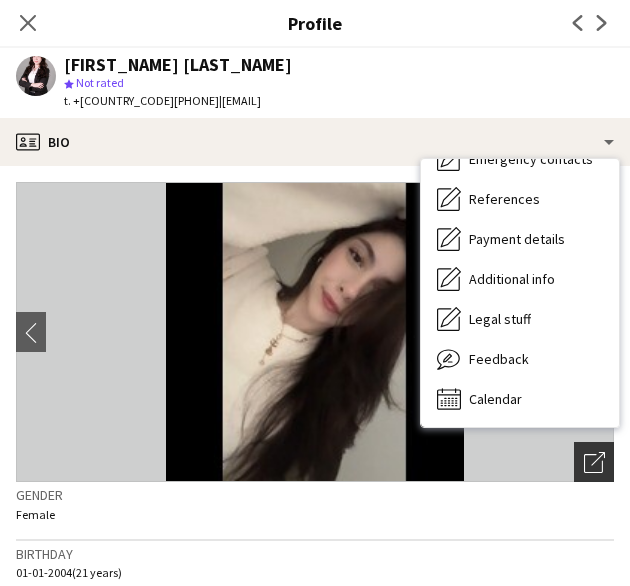 click on "Open photos pop-in" 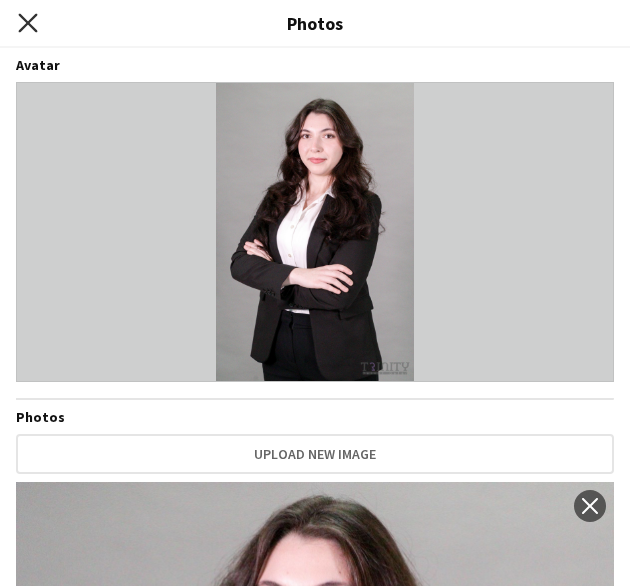 click on "Close pop-in" 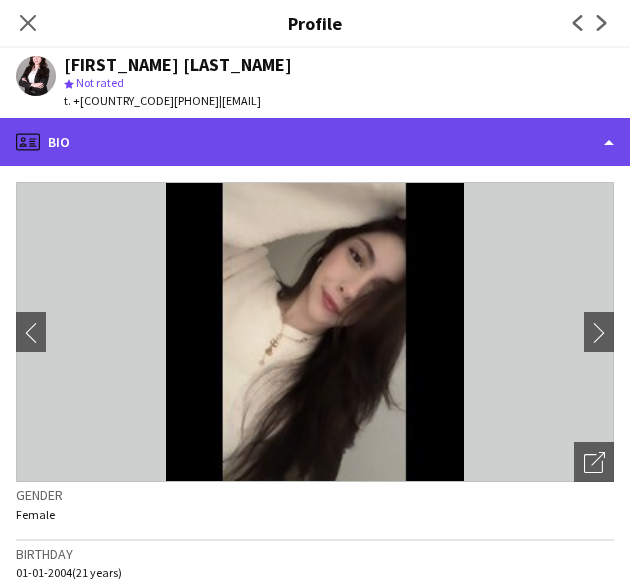 click on "profile
Bio" 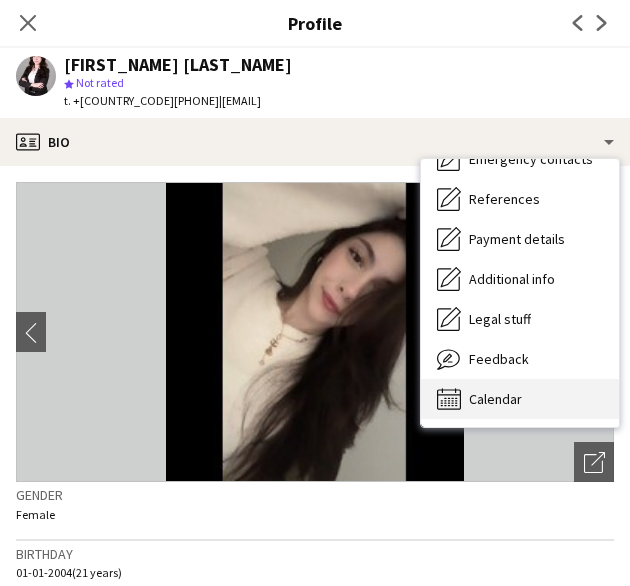 click on "Calendar" at bounding box center (495, 399) 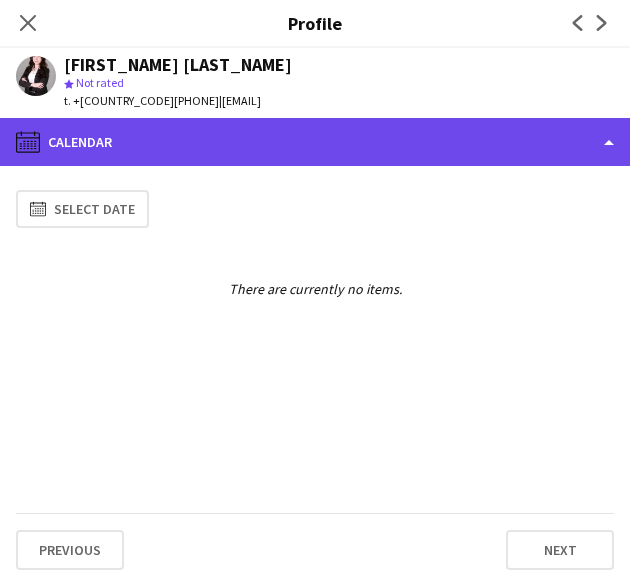 click on "calendar-full
Calendar" 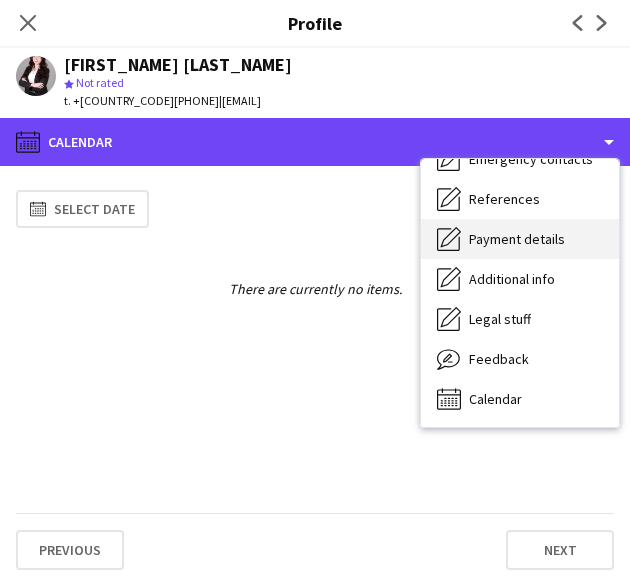 scroll, scrollTop: 0, scrollLeft: 0, axis: both 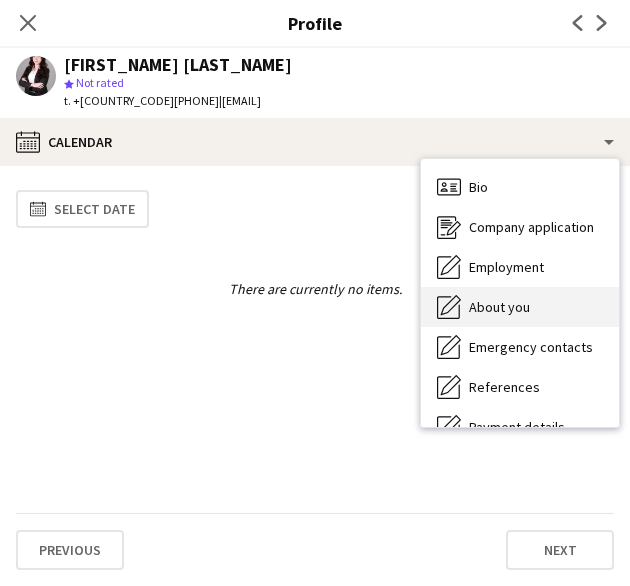 click on "About you
About you" at bounding box center [520, 307] 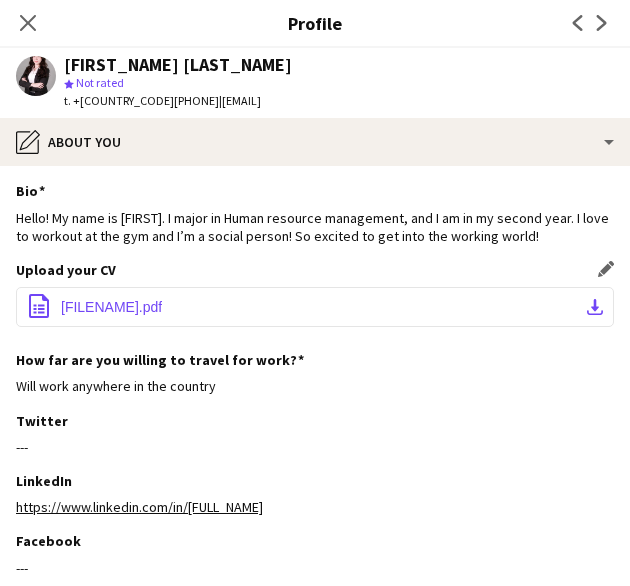 click on "office-file-sheet
Edited [FIRST] CV.pdf.pdf
download-bottom" 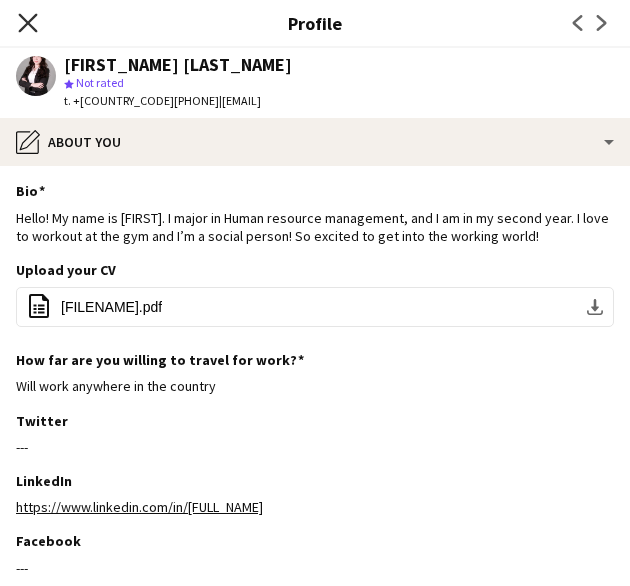 click on "Close pop-in" 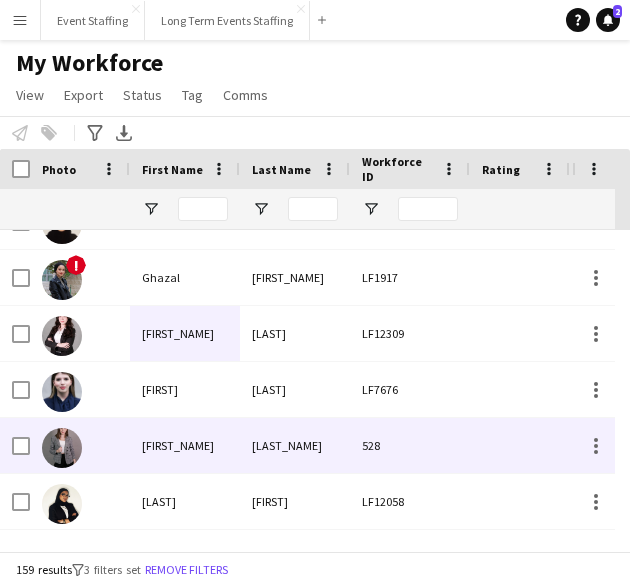scroll, scrollTop: 2002, scrollLeft: 0, axis: vertical 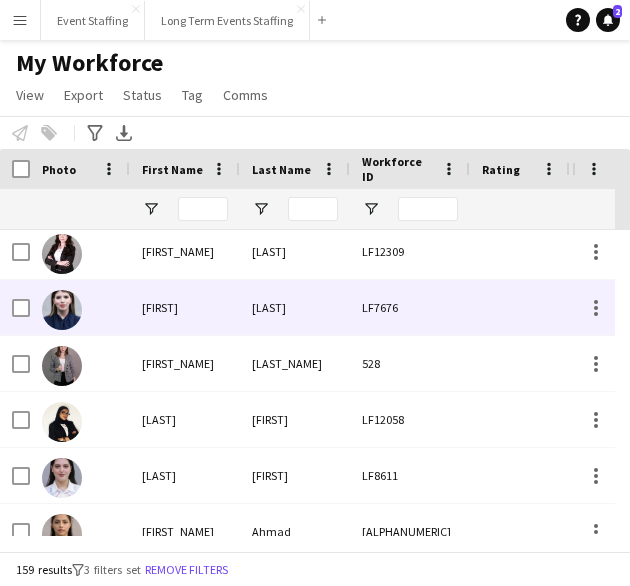 click on "[FIRST]" at bounding box center (185, 307) 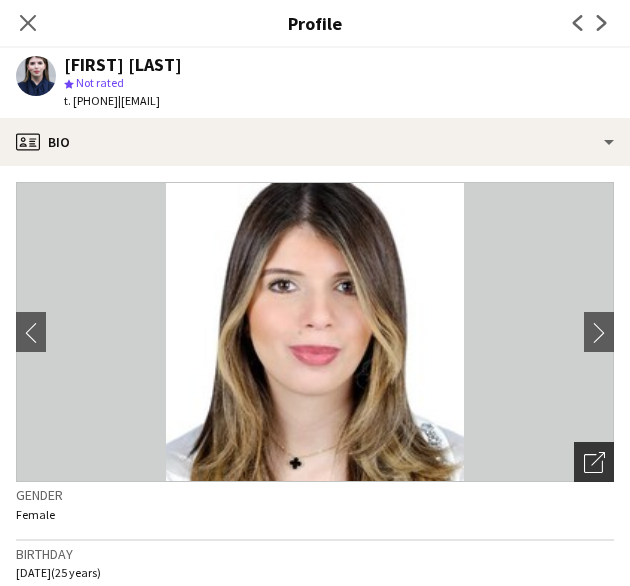 click on "Open photos pop-in" 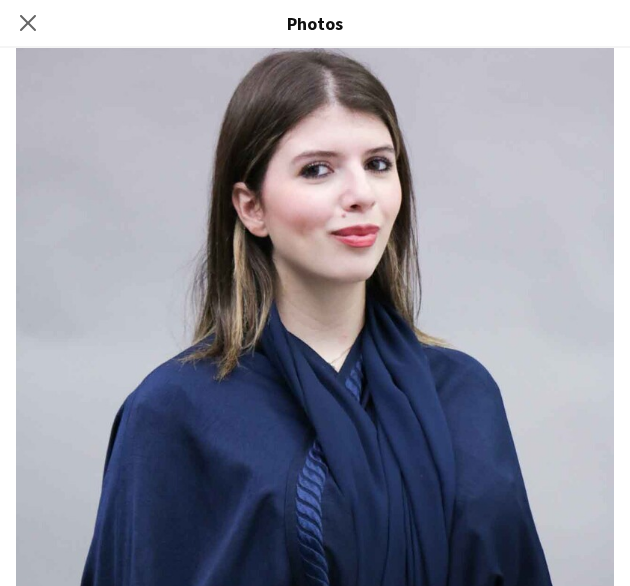 scroll, scrollTop: 481, scrollLeft: 0, axis: vertical 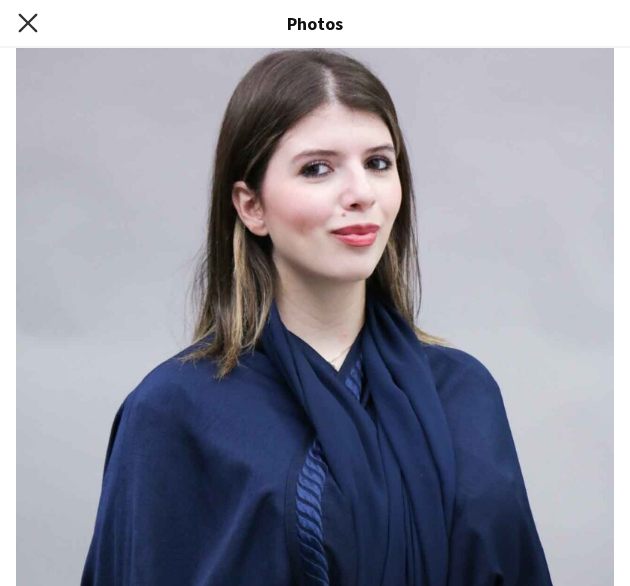 click 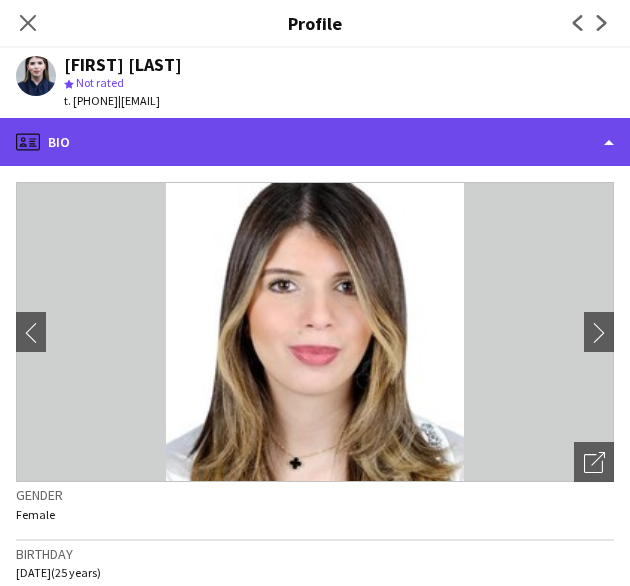 click on "profile
Bio" 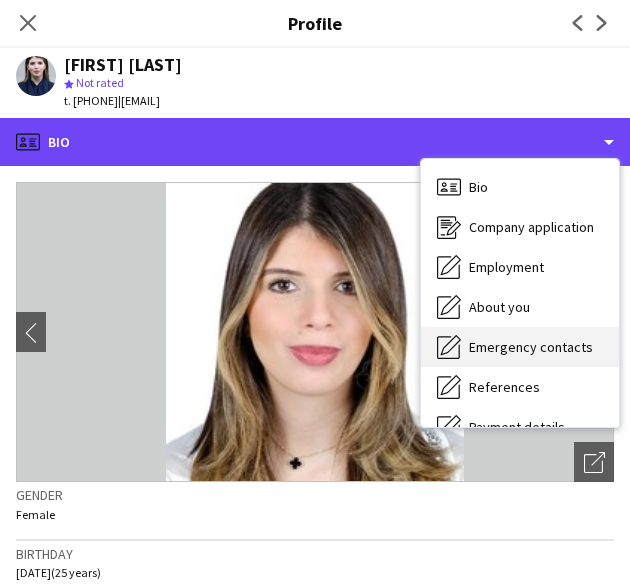 scroll, scrollTop: 188, scrollLeft: 0, axis: vertical 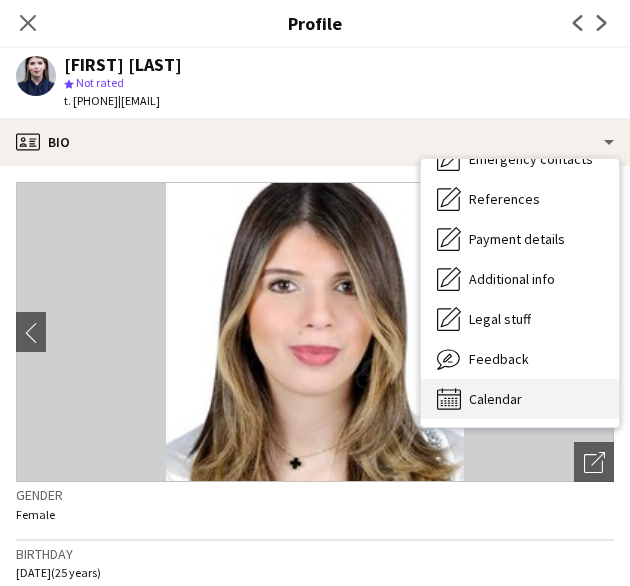 click on "Calendar" at bounding box center (495, 399) 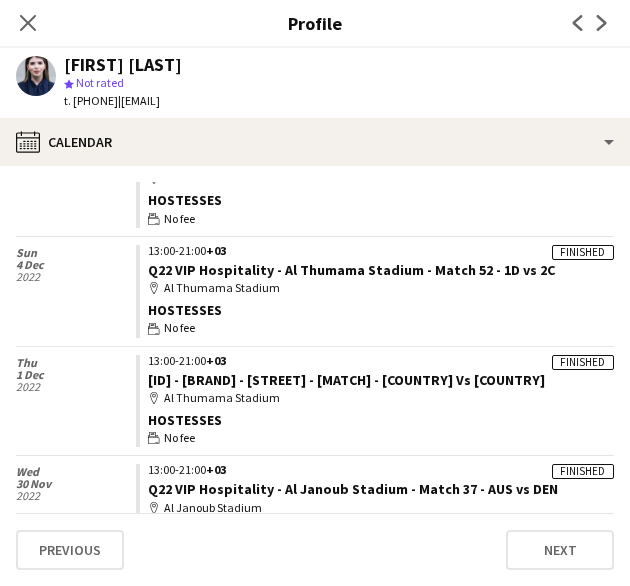 scroll, scrollTop: 380, scrollLeft: 0, axis: vertical 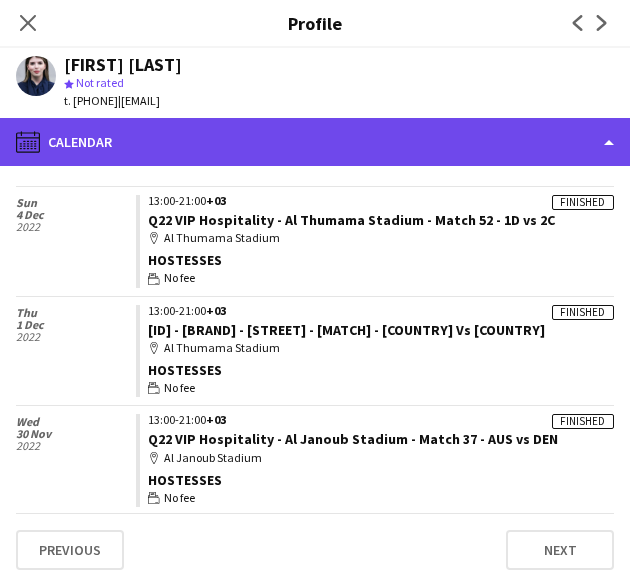 click on "calendar-full
Calendar" 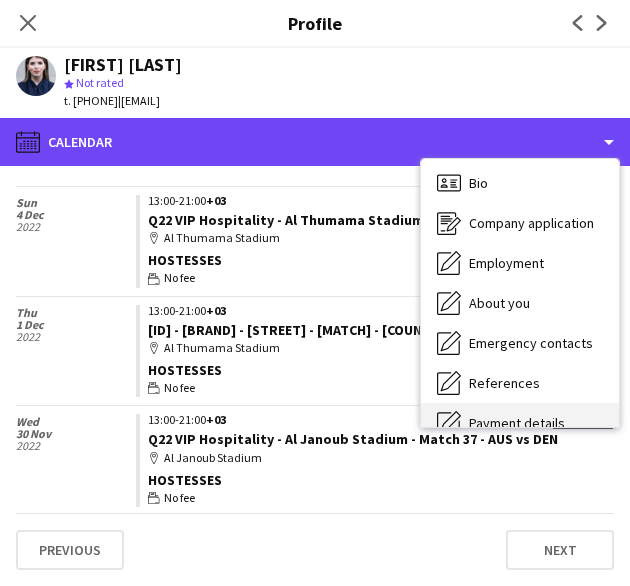 scroll, scrollTop: 2, scrollLeft: 0, axis: vertical 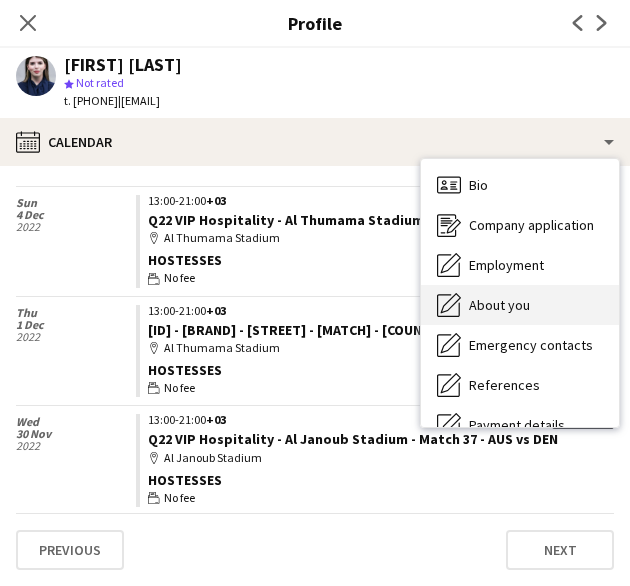 click on "About you" at bounding box center [499, 305] 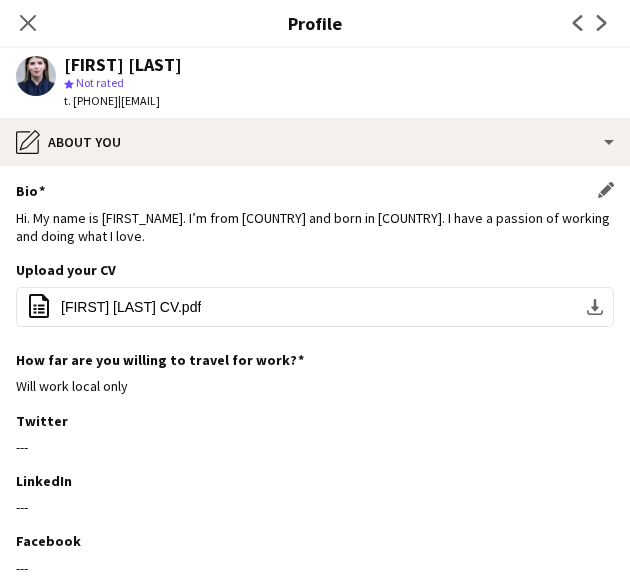 click on "Hi. My name is [FIRST_NAME]. I’m from [COUNTRY] and born in [COUNTRY]. I have a passion of working and doing what I love." 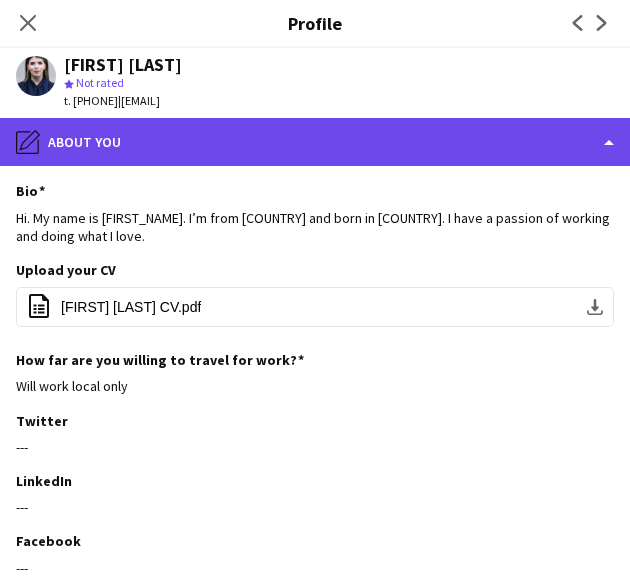 click on "pencil4
About you" 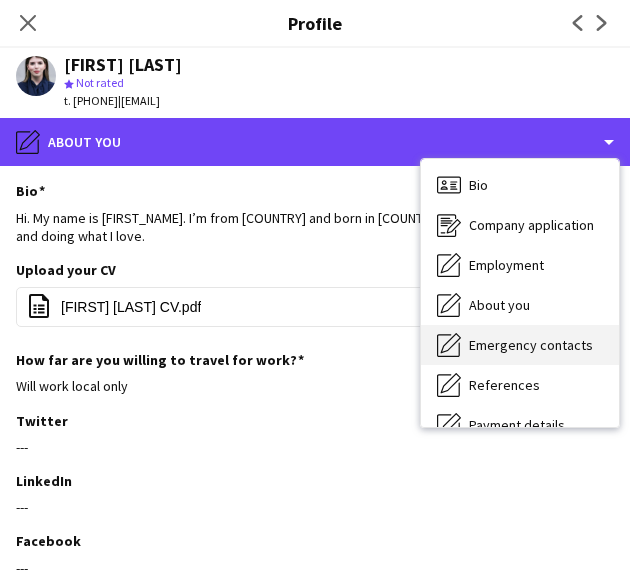 scroll, scrollTop: 188, scrollLeft: 0, axis: vertical 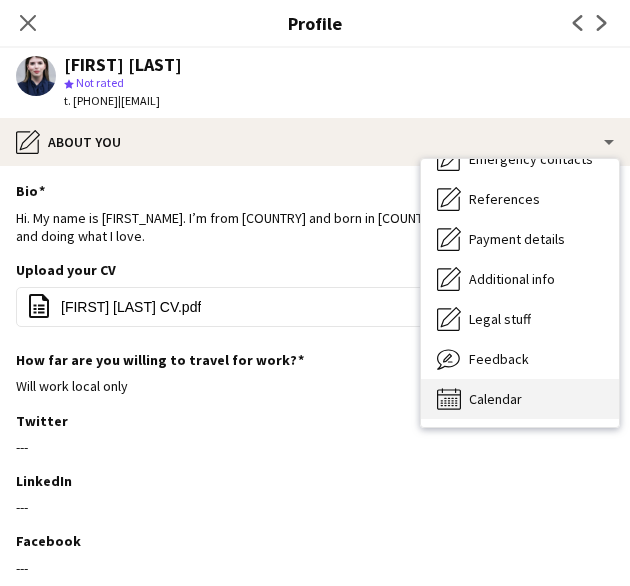 click on "Calendar" at bounding box center [495, 399] 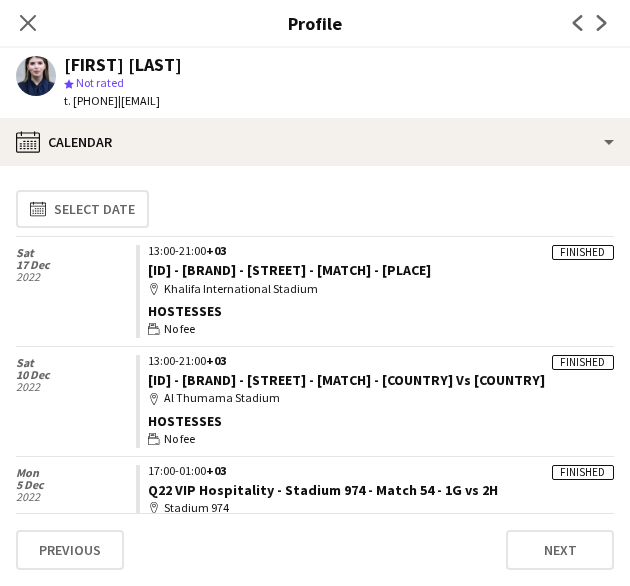 scroll, scrollTop: 380, scrollLeft: 0, axis: vertical 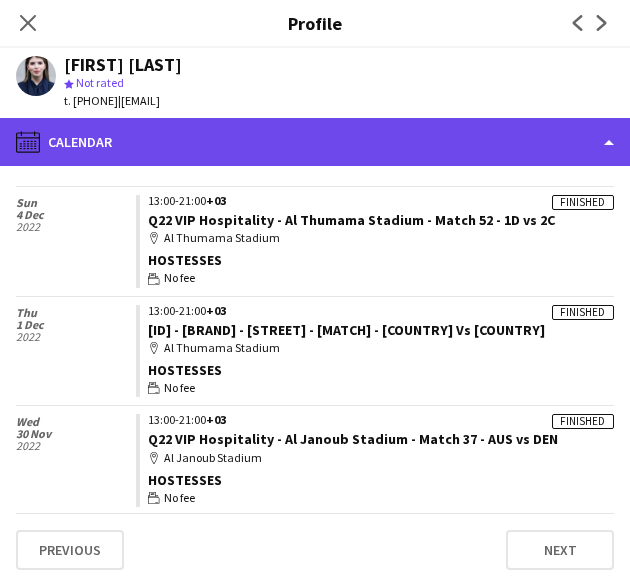 click on "calendar-full
Calendar" 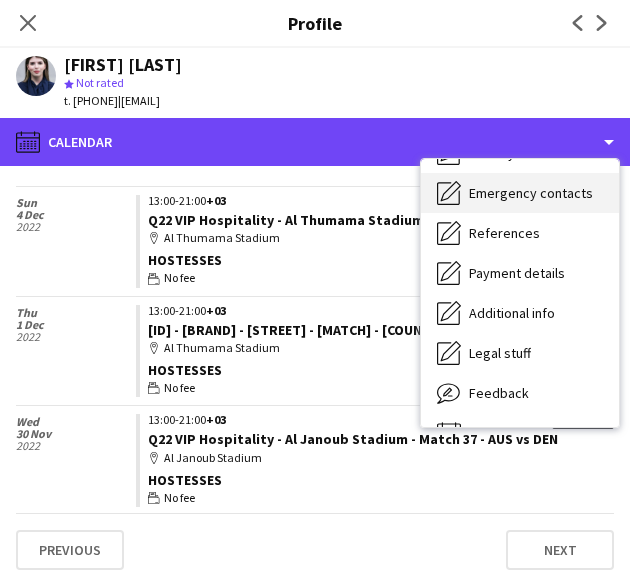 scroll, scrollTop: 147, scrollLeft: 0, axis: vertical 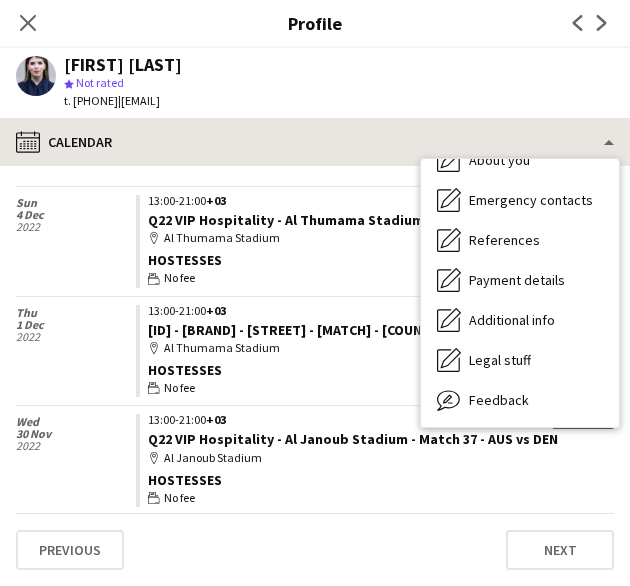 drag, startPoint x: 502, startPoint y: 175, endPoint x: 533, endPoint y: 165, distance: 32.572994 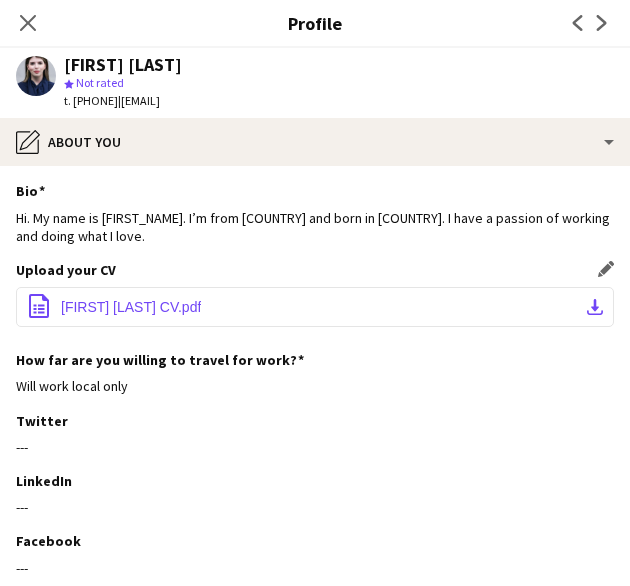 click on "office-file-sheet
[FIRST] [LAST] CV.pdf
download-bottom" 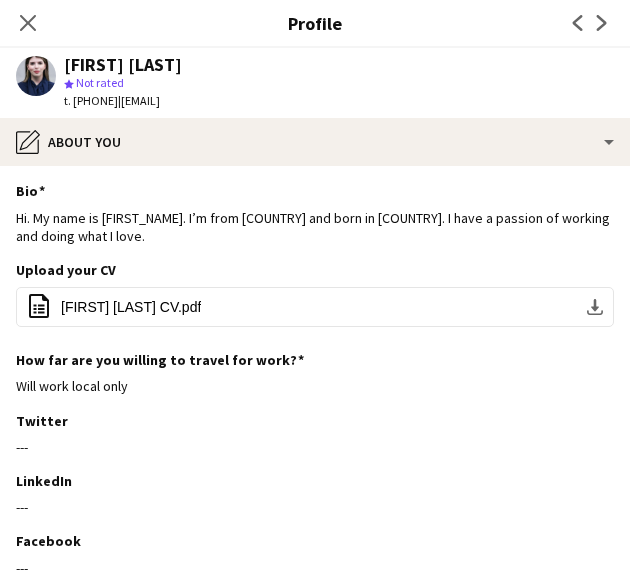click on "[FIRST] [LAST]" 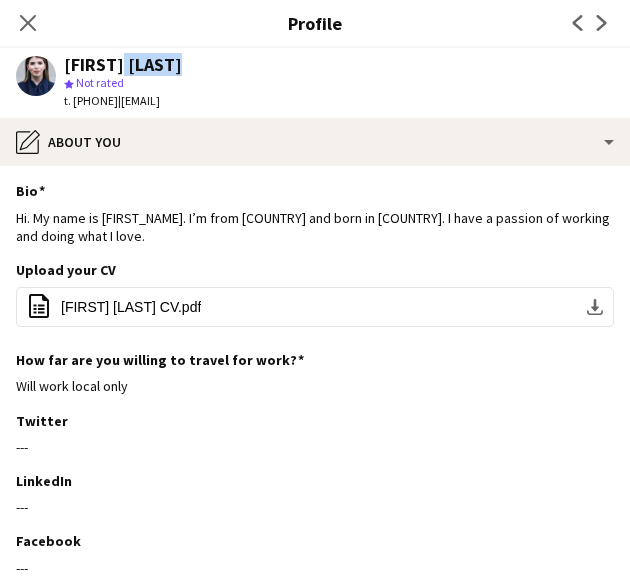 click on "[FIRST] [LAST]" 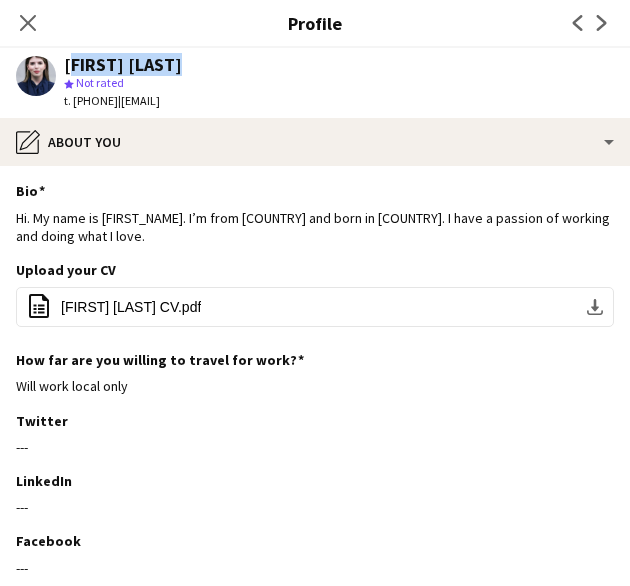 click on "[FIRST] [LAST]" 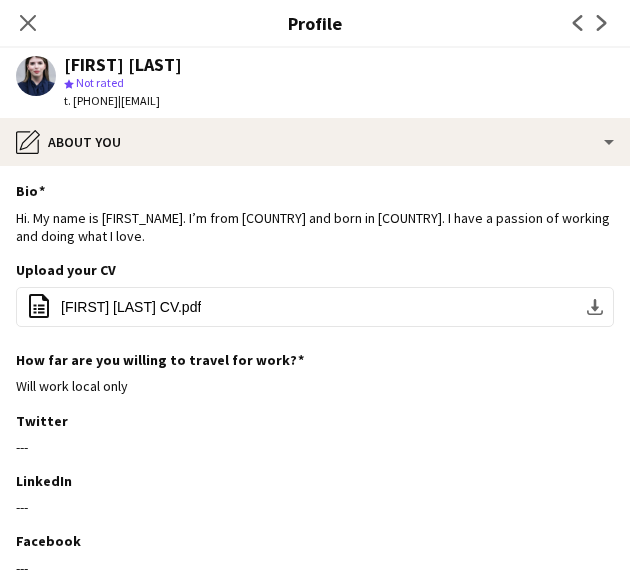 click on "t. [PHONE]" 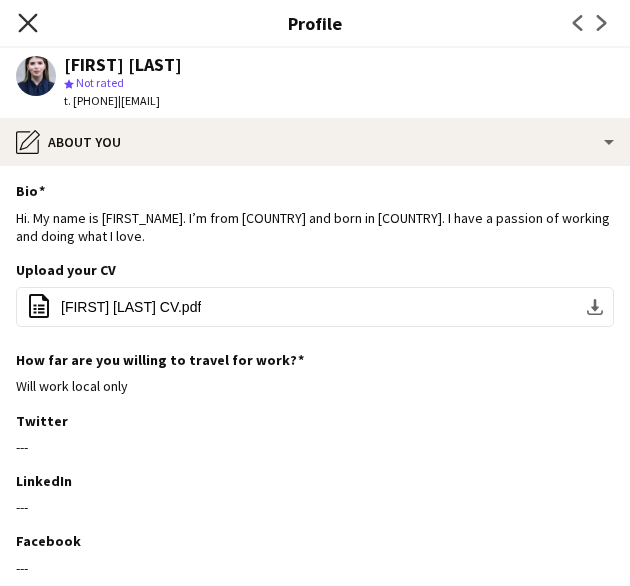 click on "Close pop-in" 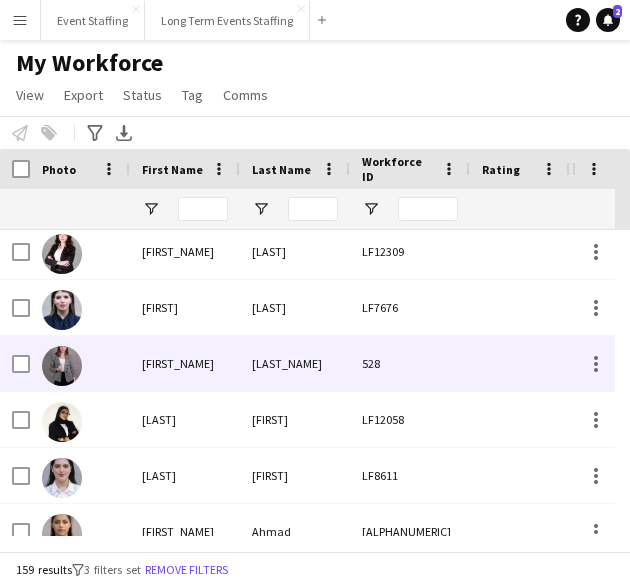 click on "[FIRST_NAME]" at bounding box center (185, 363) 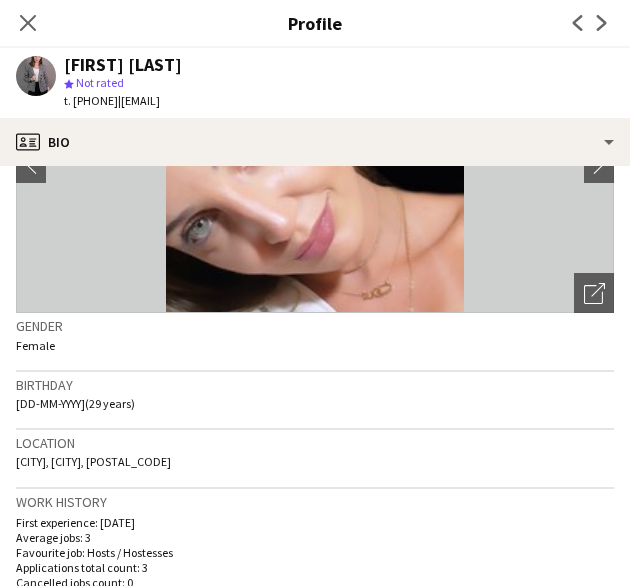 scroll, scrollTop: 0, scrollLeft: 0, axis: both 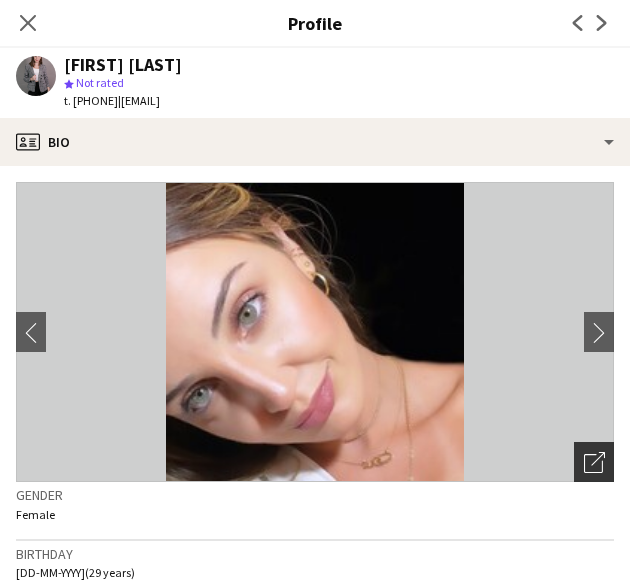 click on "Open photos pop-in" 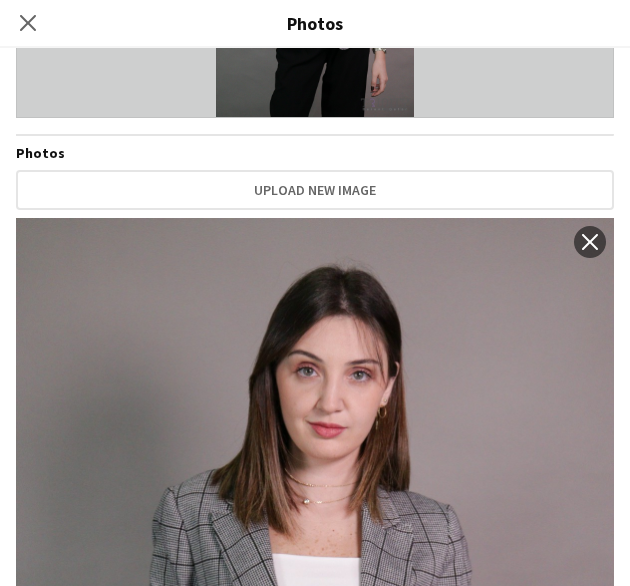 scroll, scrollTop: 265, scrollLeft: 0, axis: vertical 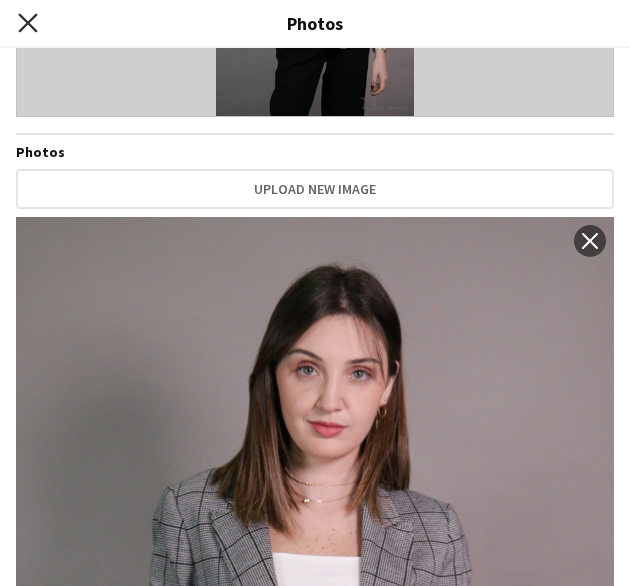 click on "Close pop-in" 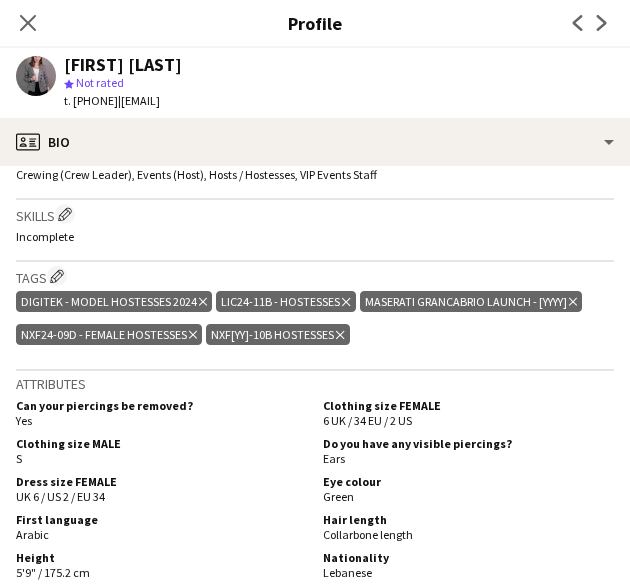 scroll, scrollTop: 0, scrollLeft: 0, axis: both 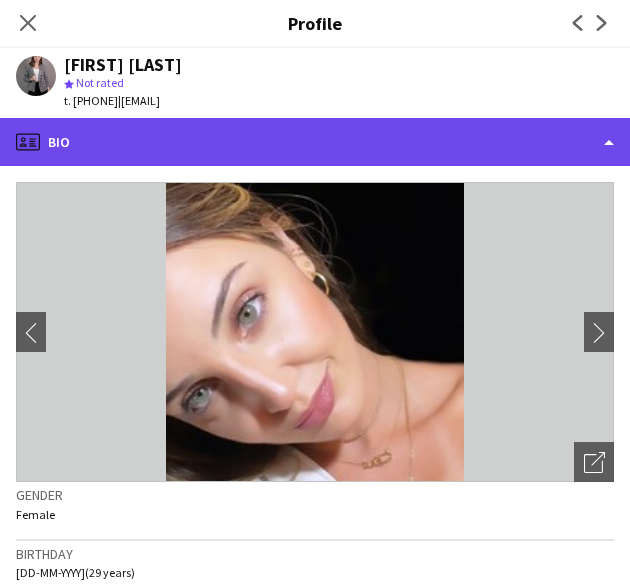 click on "profile
Bio" 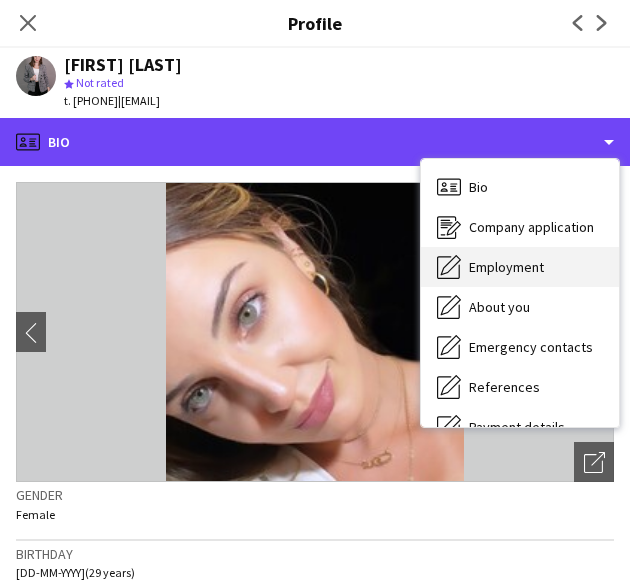 scroll, scrollTop: 188, scrollLeft: 0, axis: vertical 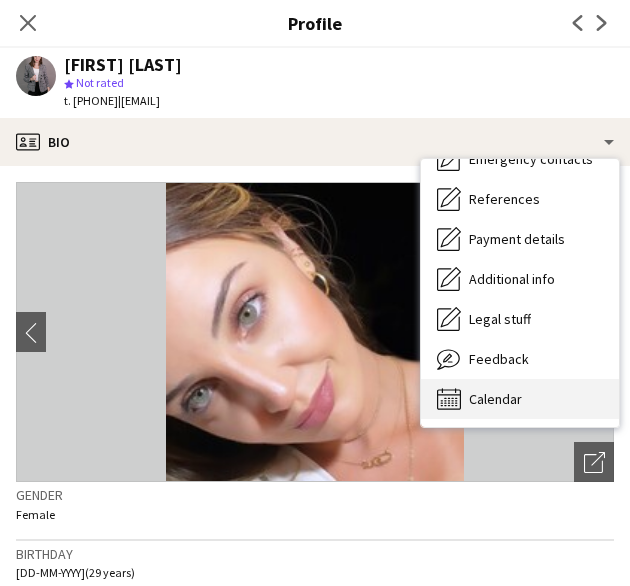 click on "Calendar" at bounding box center (495, 399) 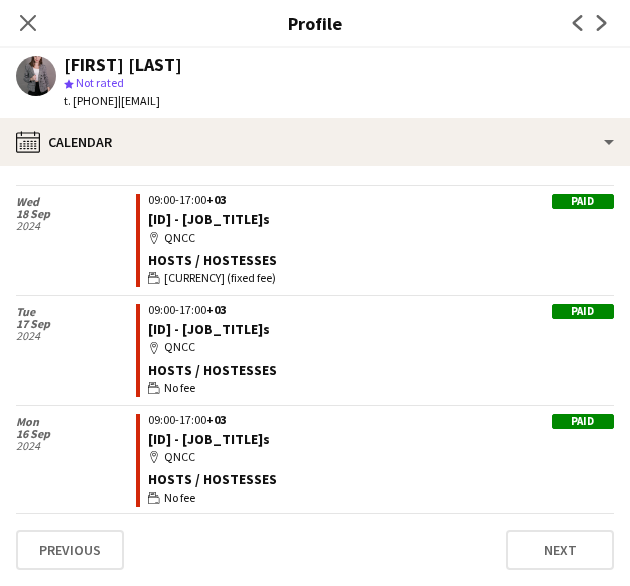 scroll, scrollTop: 0, scrollLeft: 0, axis: both 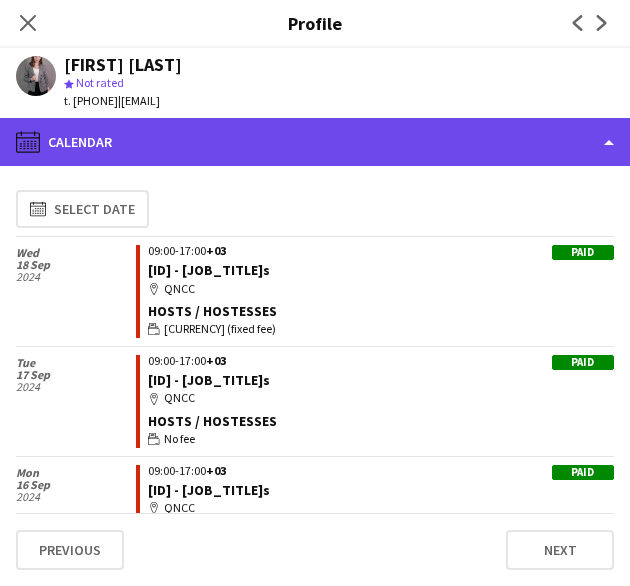 click on "calendar-full
Calendar" 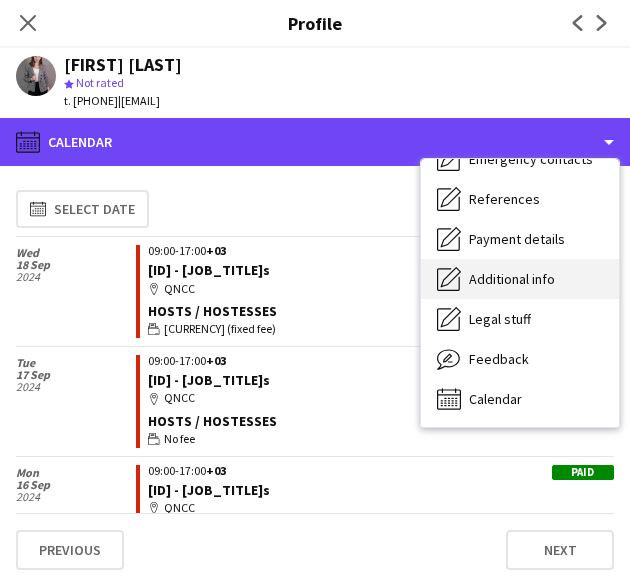 scroll, scrollTop: 0, scrollLeft: 0, axis: both 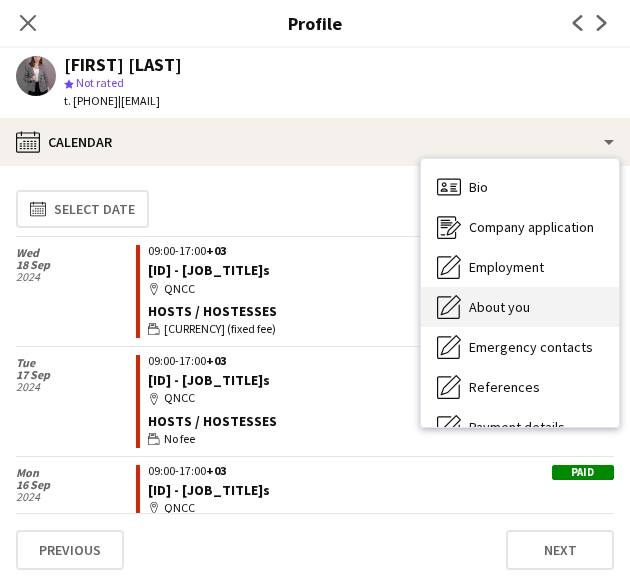 click on "About you" at bounding box center (499, 307) 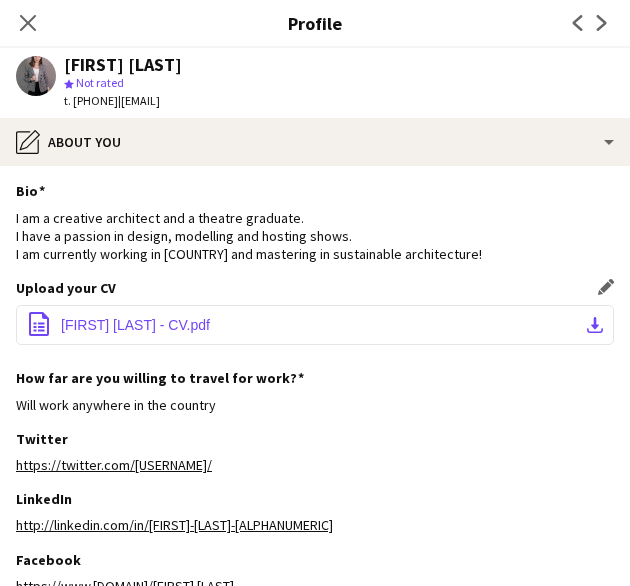 click on "[FILENAME].pdf" 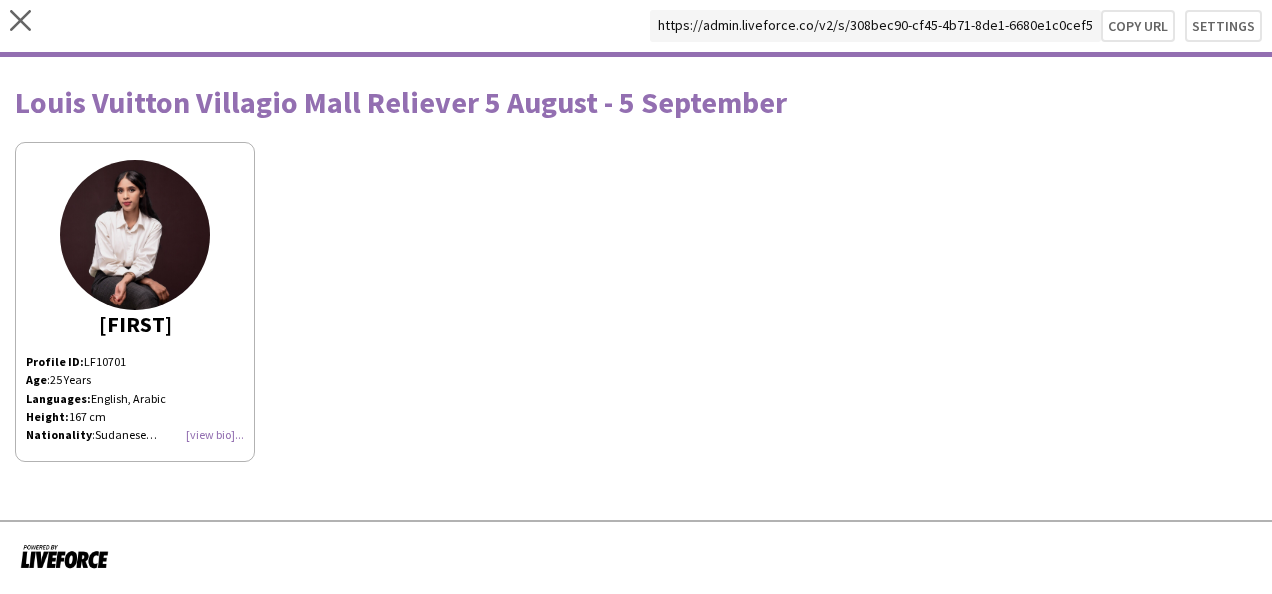 scroll, scrollTop: 0, scrollLeft: 0, axis: both 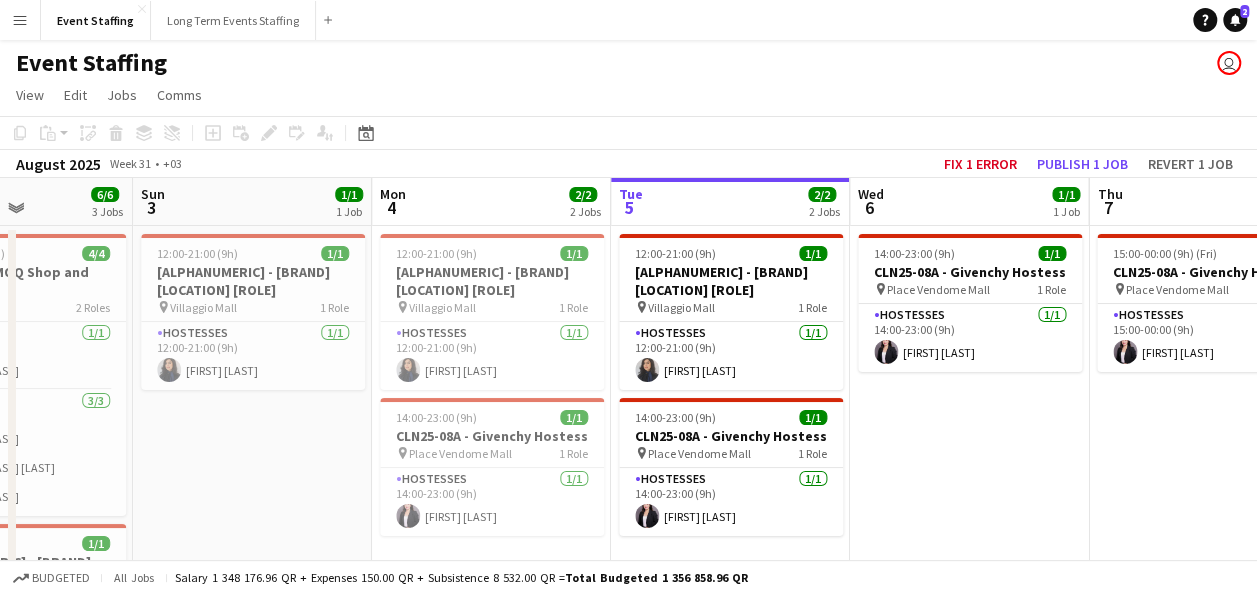 click on "Menu" at bounding box center [20, 20] 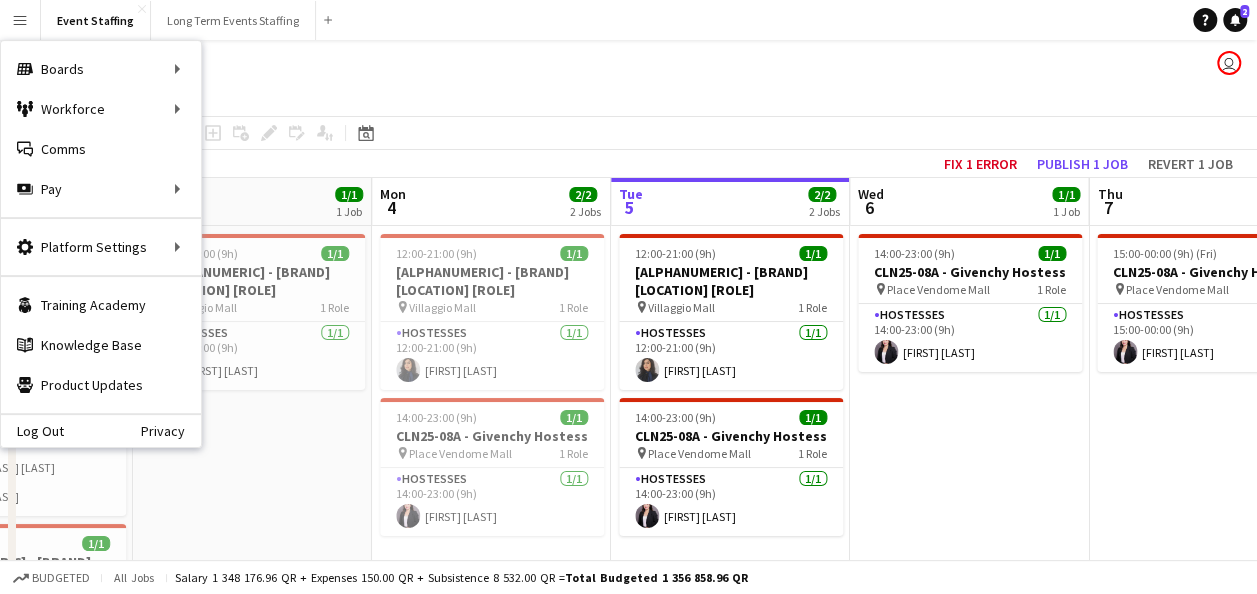 click on "Event Staffing
user" 